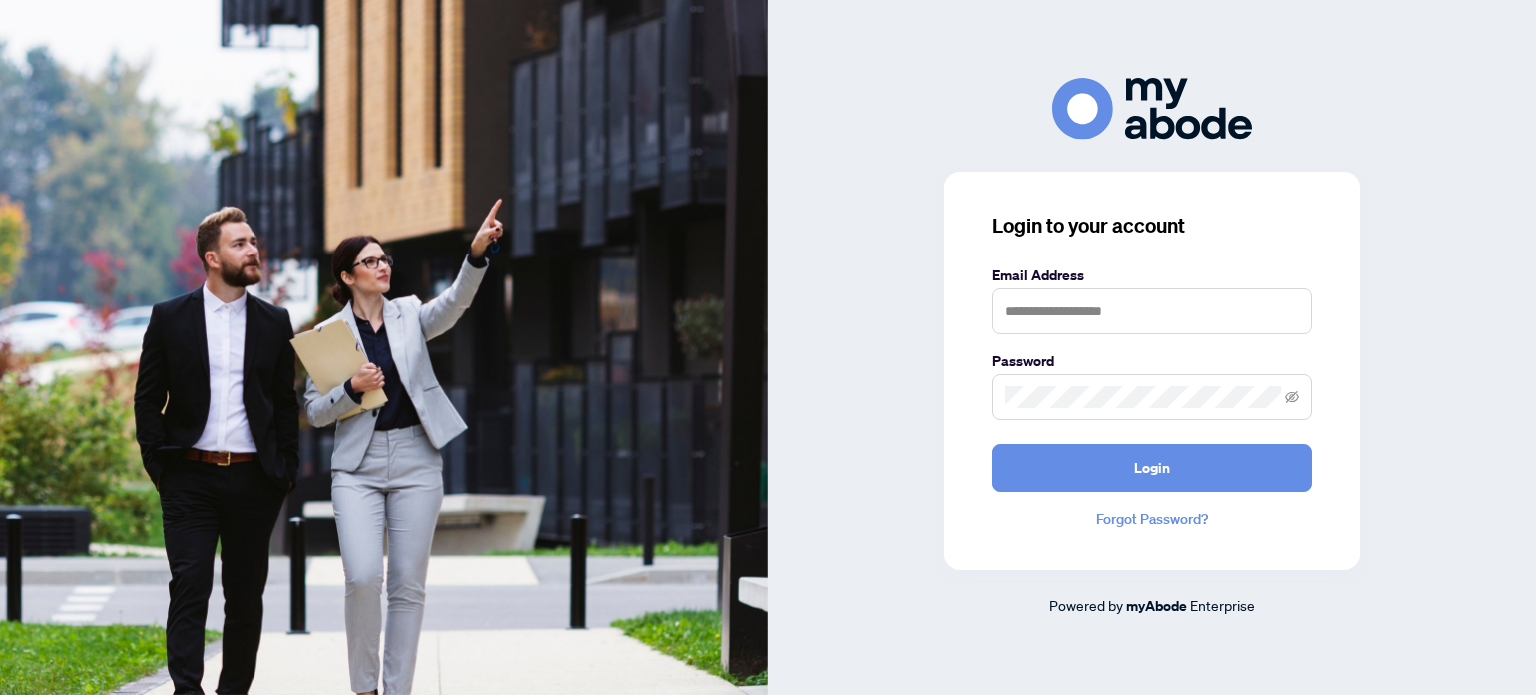scroll, scrollTop: 0, scrollLeft: 0, axis: both 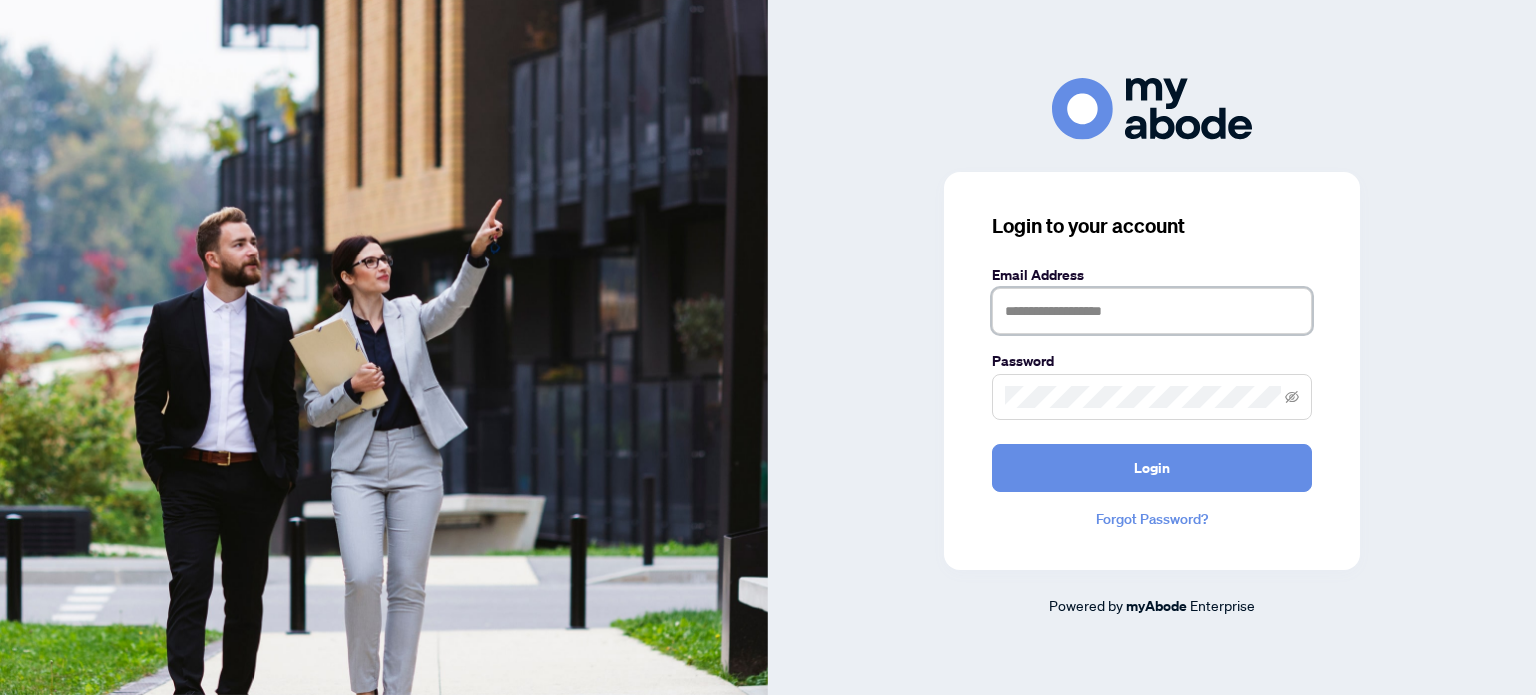 click at bounding box center [1152, 311] 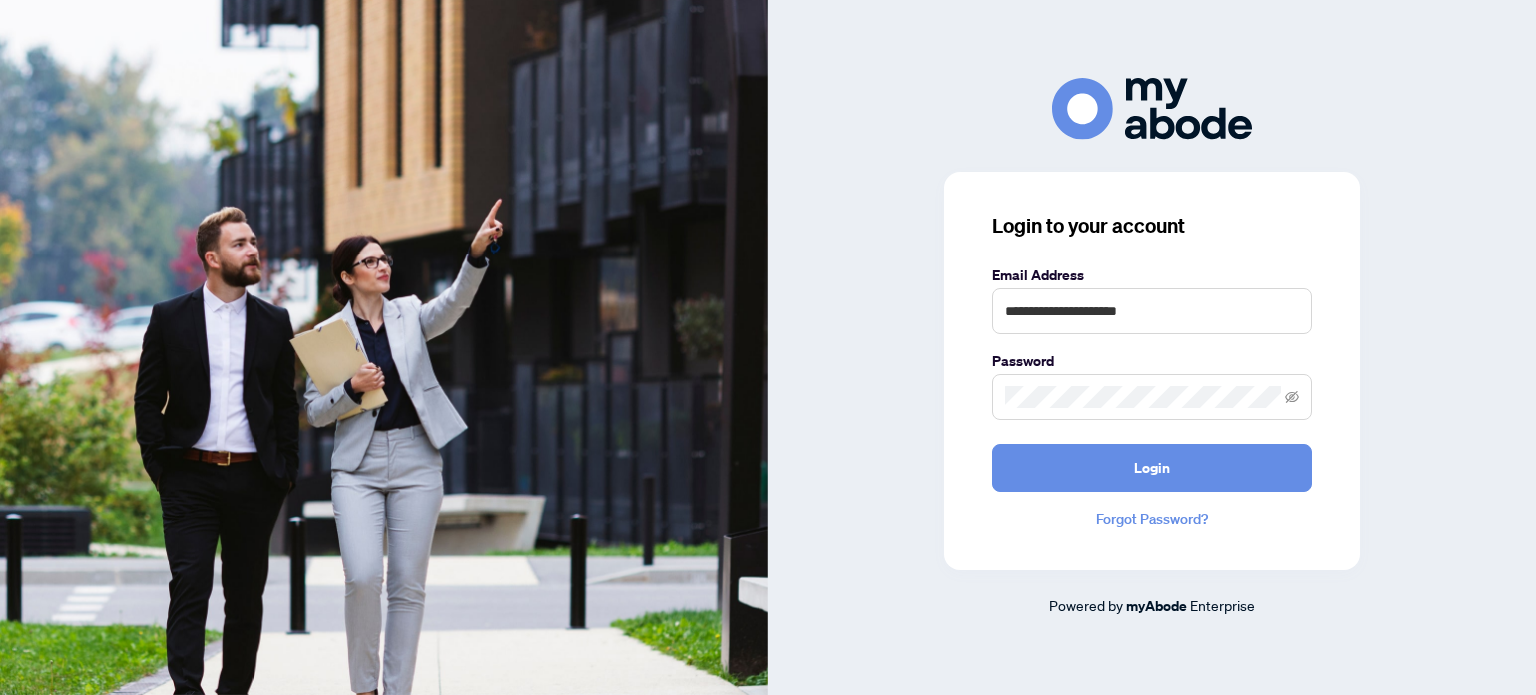 click at bounding box center (1152, 397) 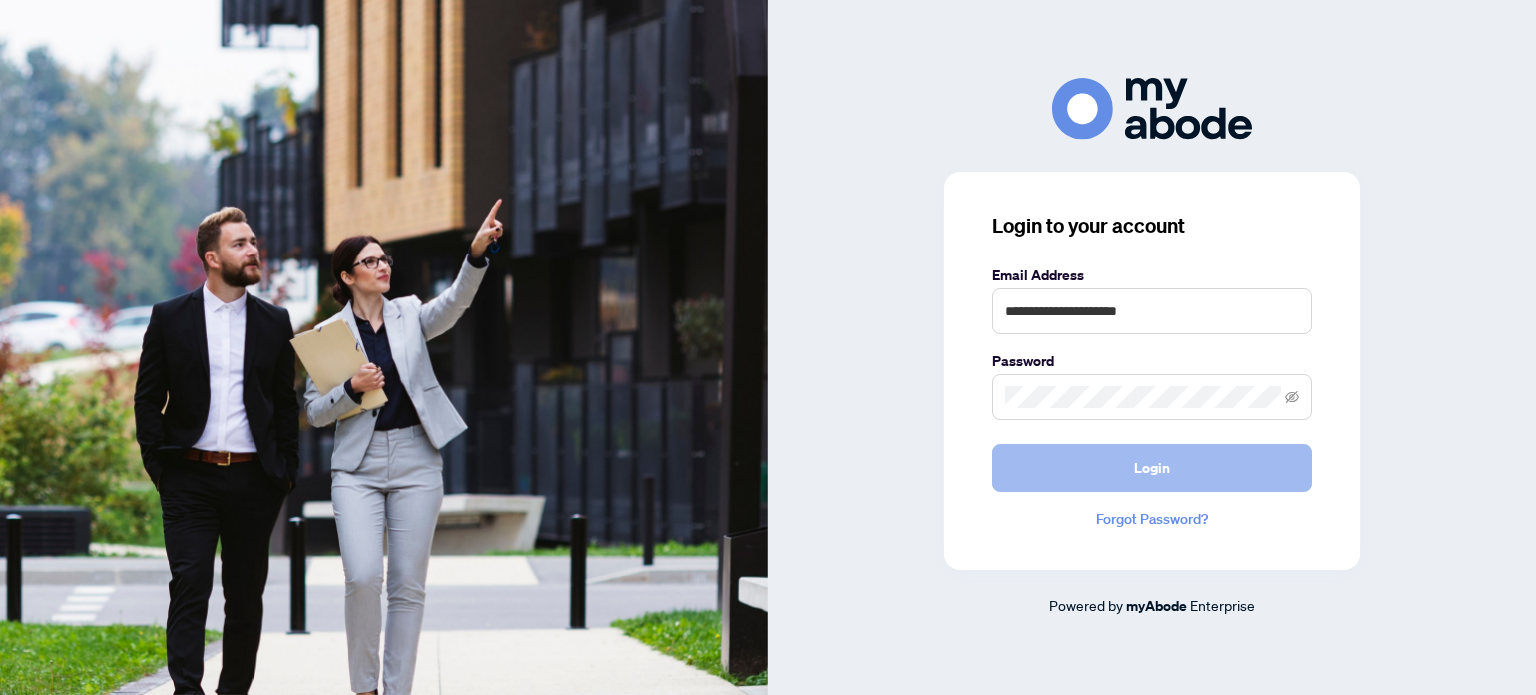 click on "Login" at bounding box center [1152, 468] 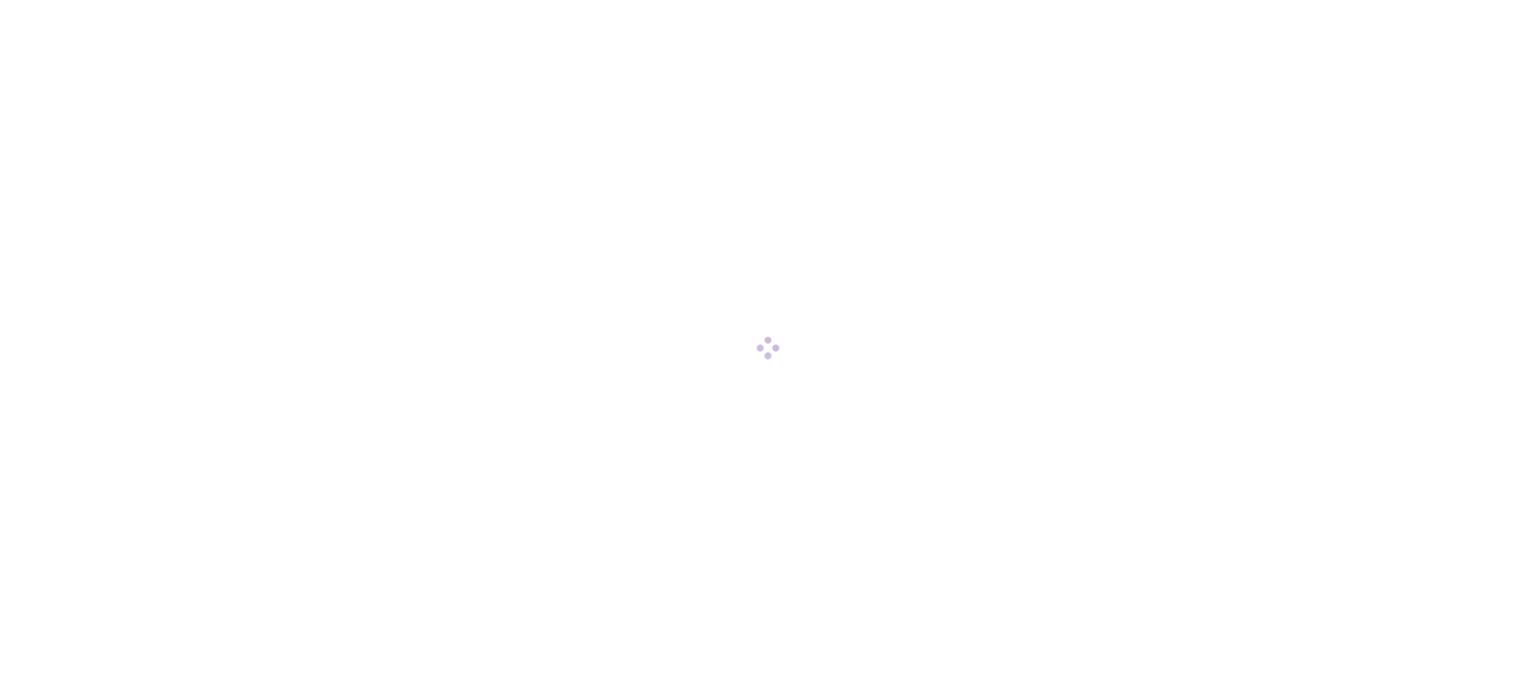 scroll, scrollTop: 0, scrollLeft: 0, axis: both 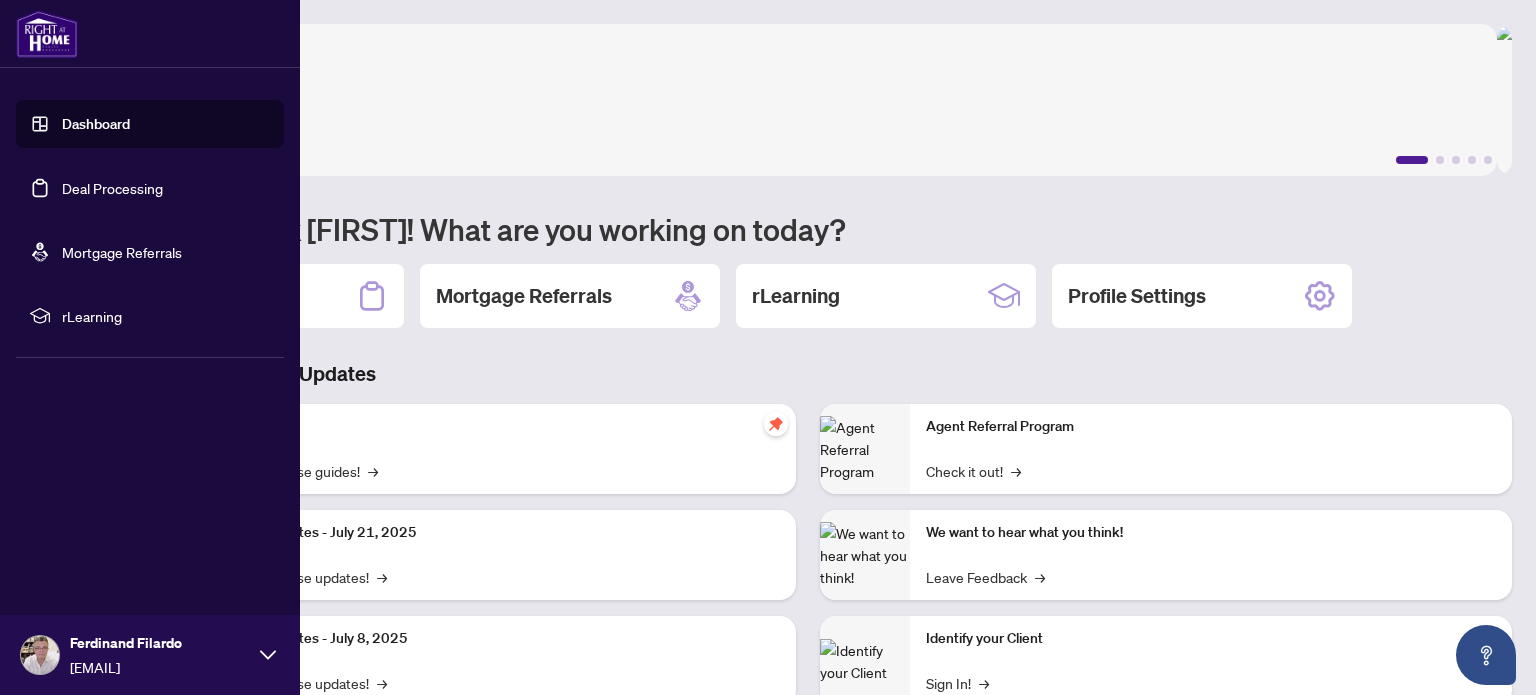click on "Dashboard" at bounding box center (96, 124) 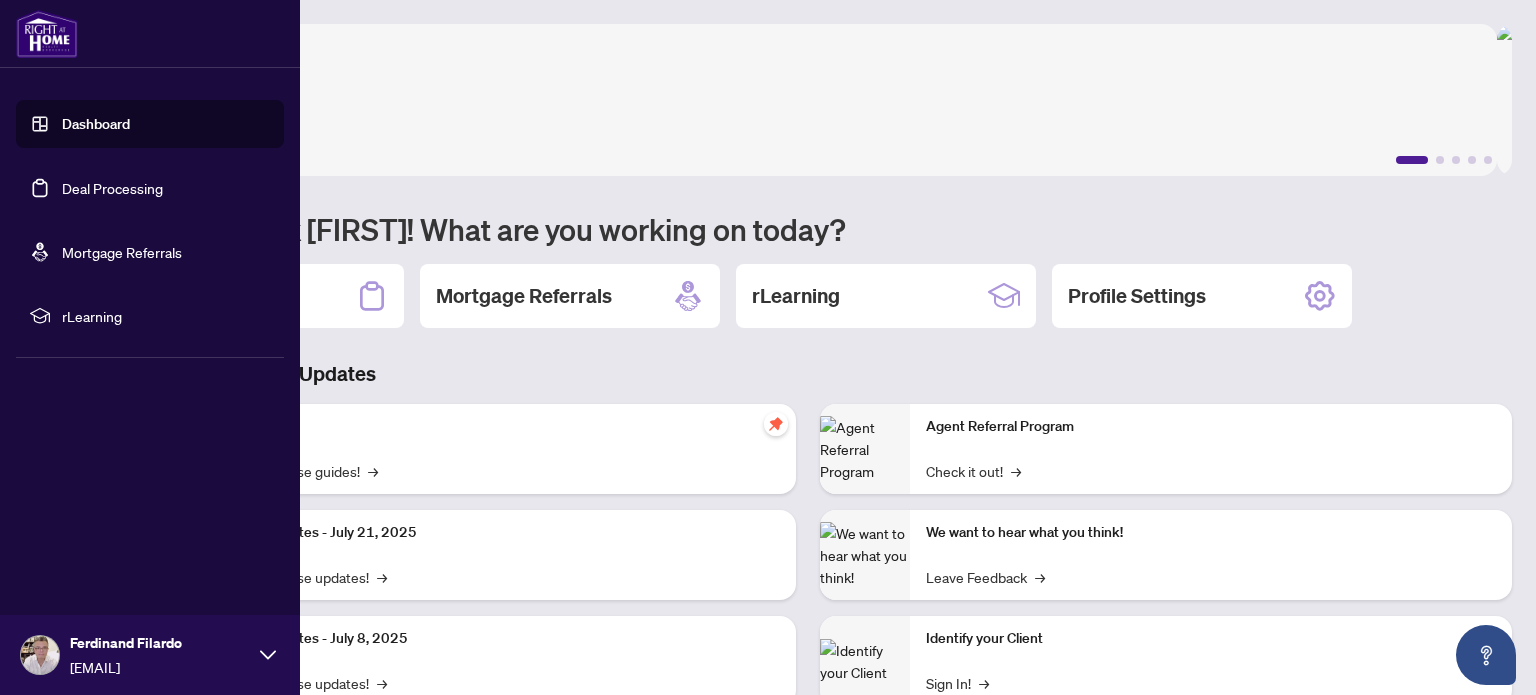 click on "Dashboard" at bounding box center (96, 124) 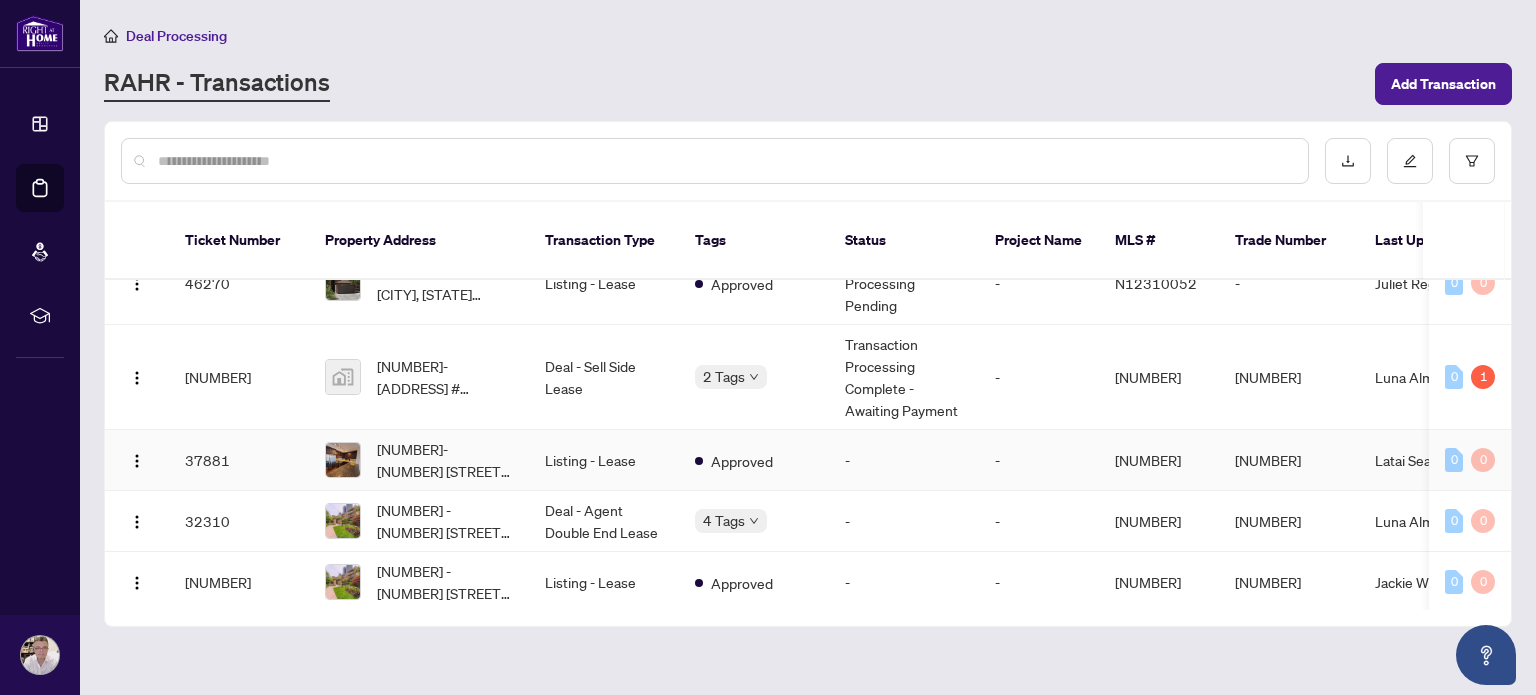 scroll, scrollTop: 0, scrollLeft: 0, axis: both 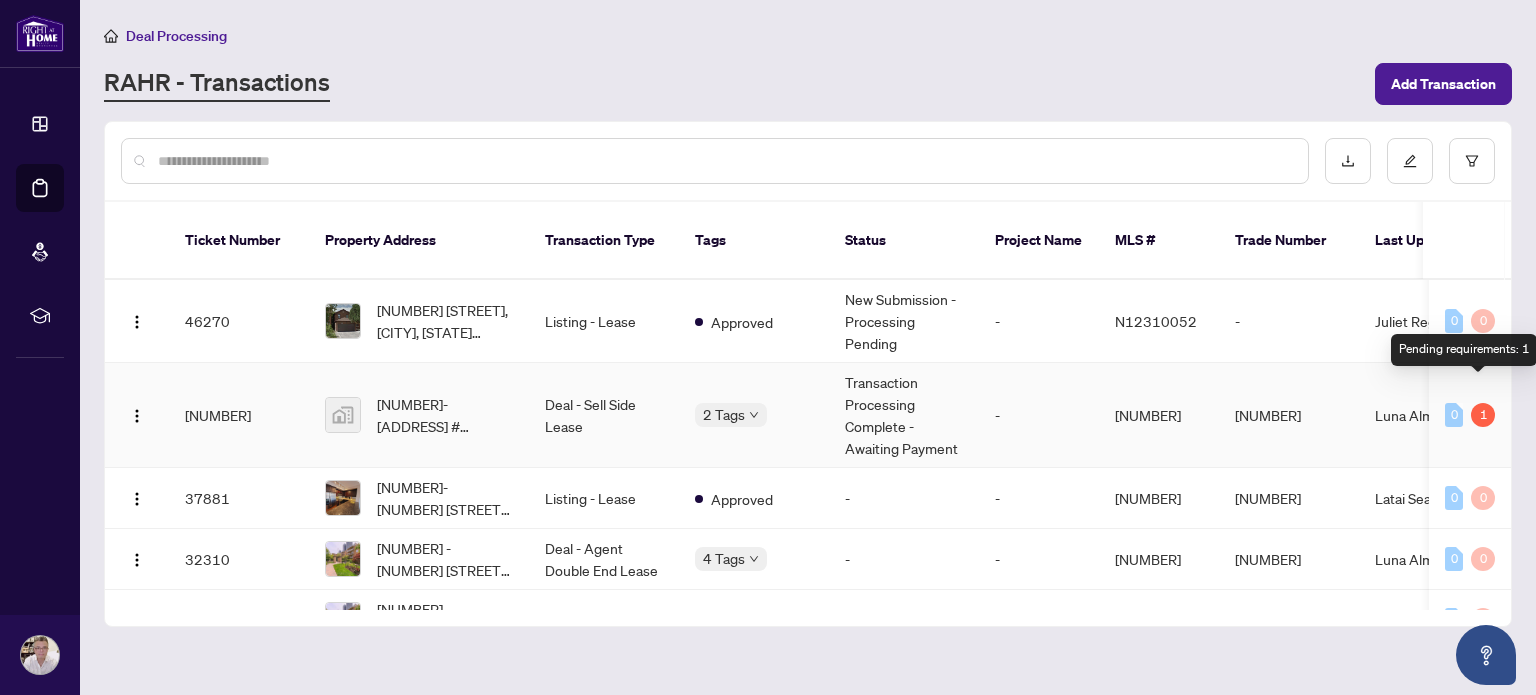 click on "1" at bounding box center (1483, 415) 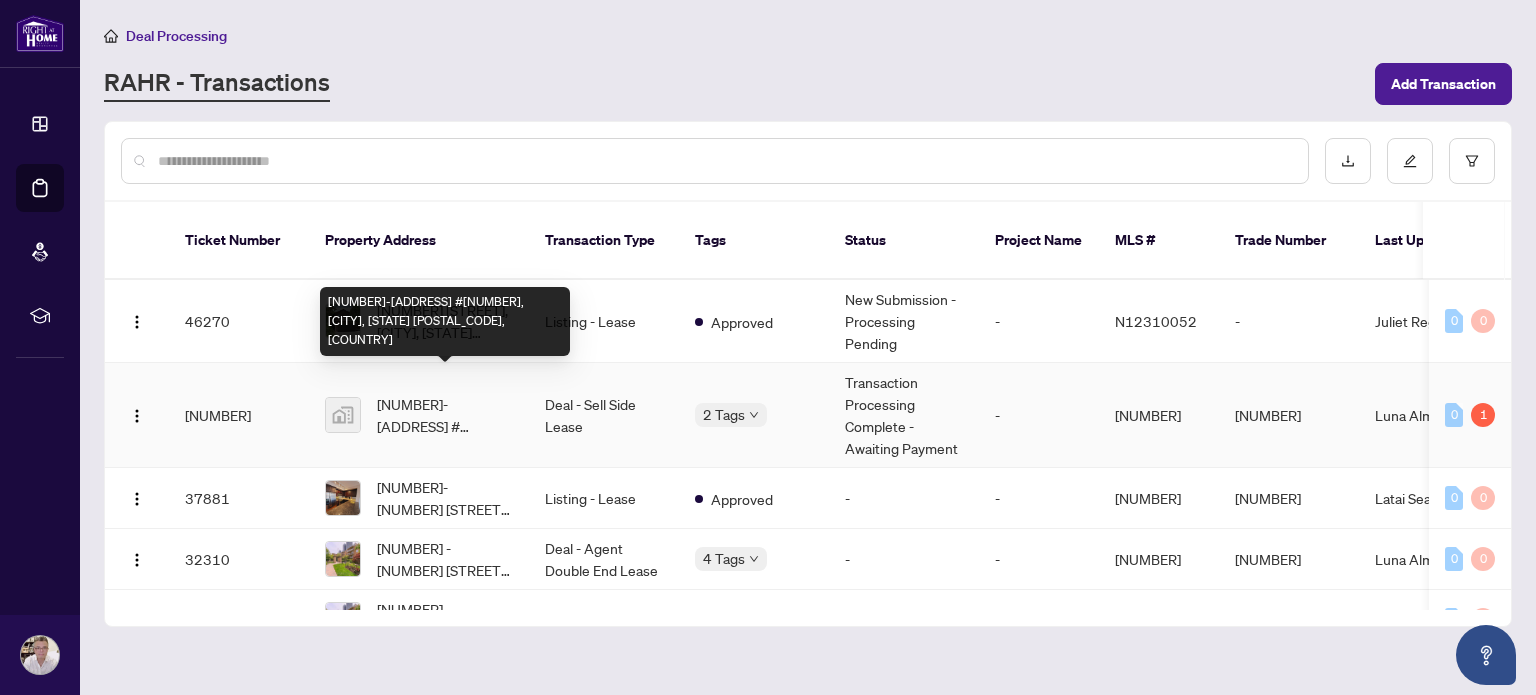 click on "[NUMBER]-[ADDRESS] #[NUMBER], [CITY], [STATE] [POSTAL_CODE], [COUNTRY]" at bounding box center [445, 415] 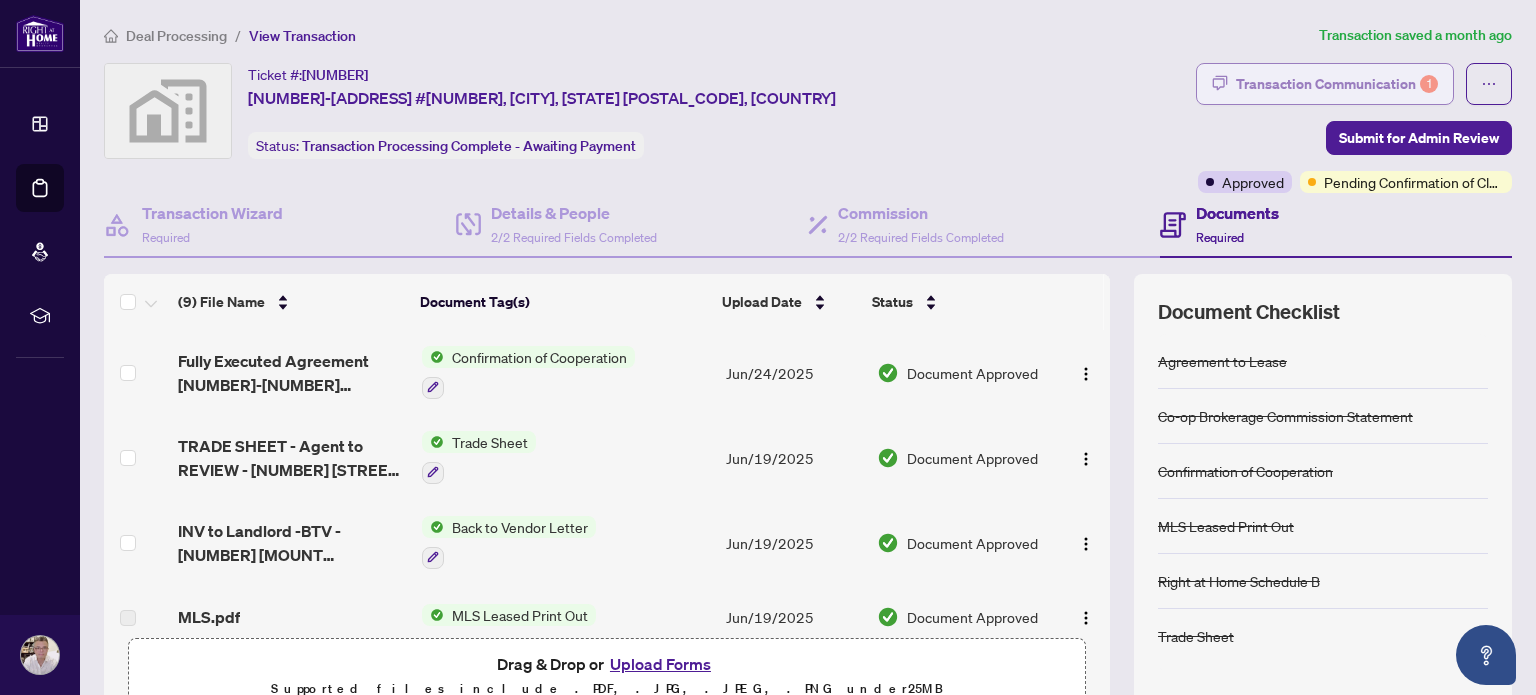 click on "Transaction Communication 1" at bounding box center [1337, 84] 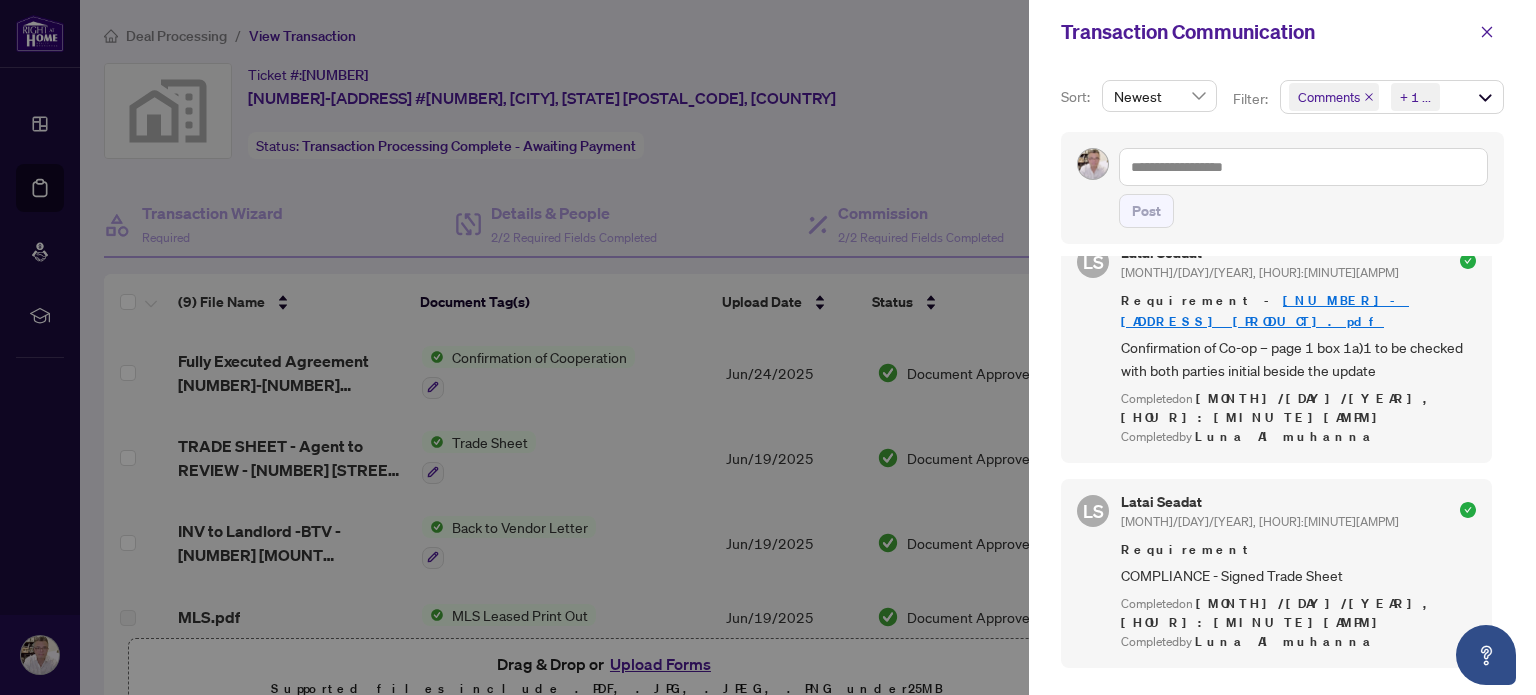 scroll, scrollTop: 0, scrollLeft: 0, axis: both 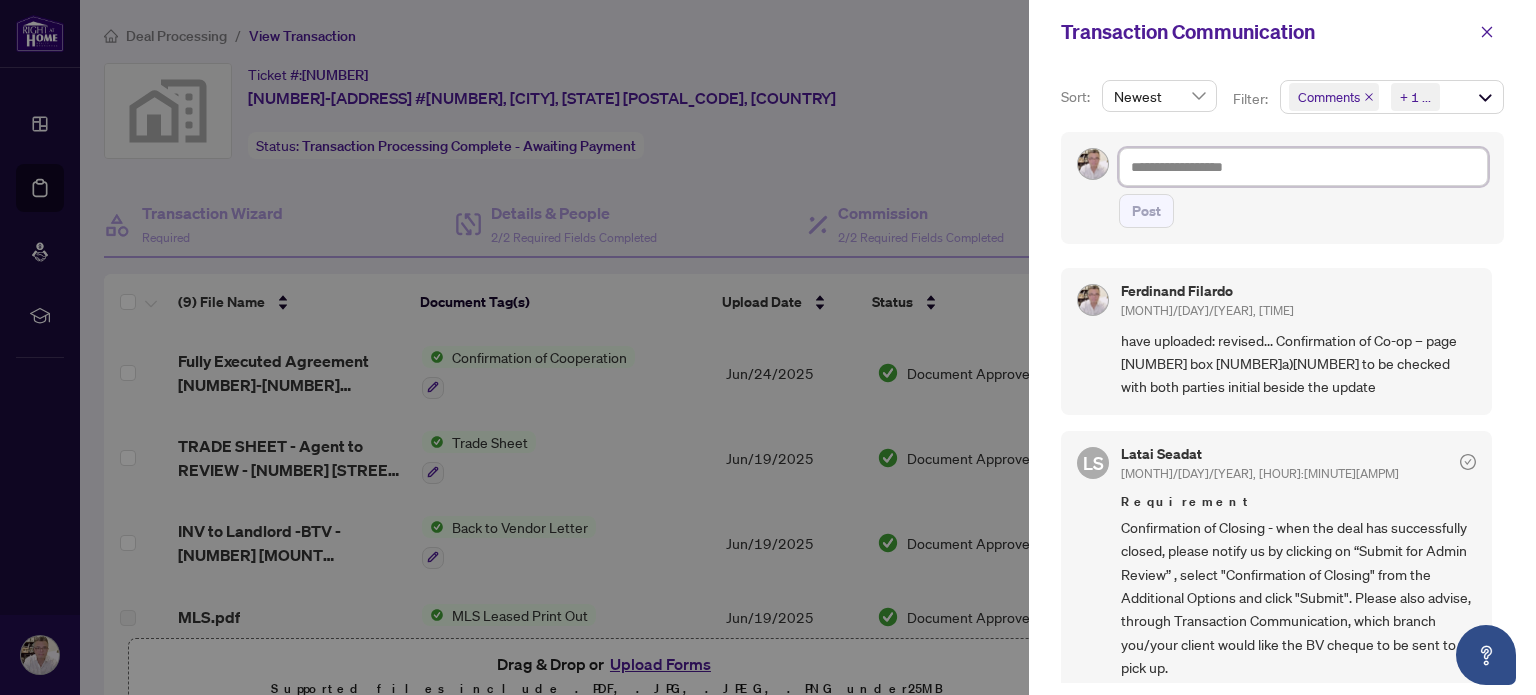 drag, startPoint x: 1316, startPoint y: 167, endPoint x: 1266, endPoint y: 172, distance: 50.24938 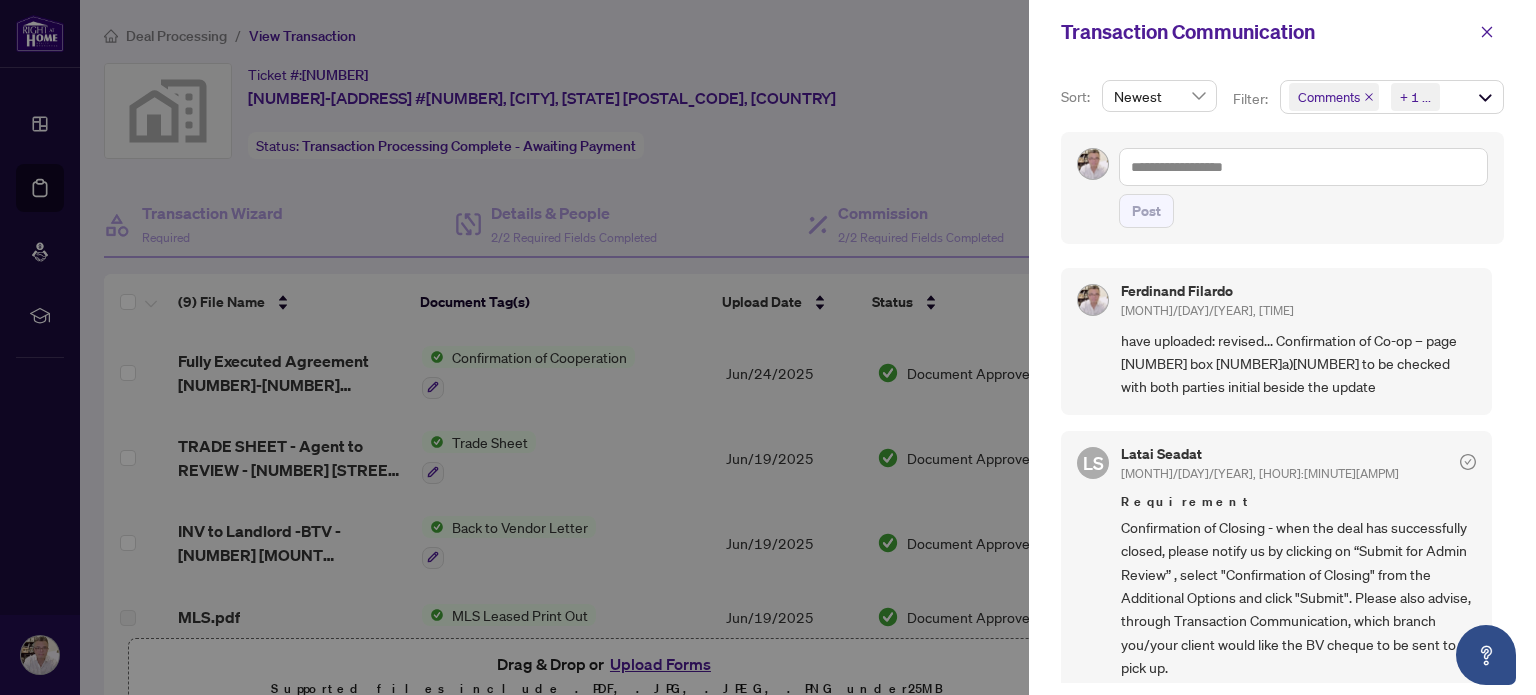 click at bounding box center (768, 347) 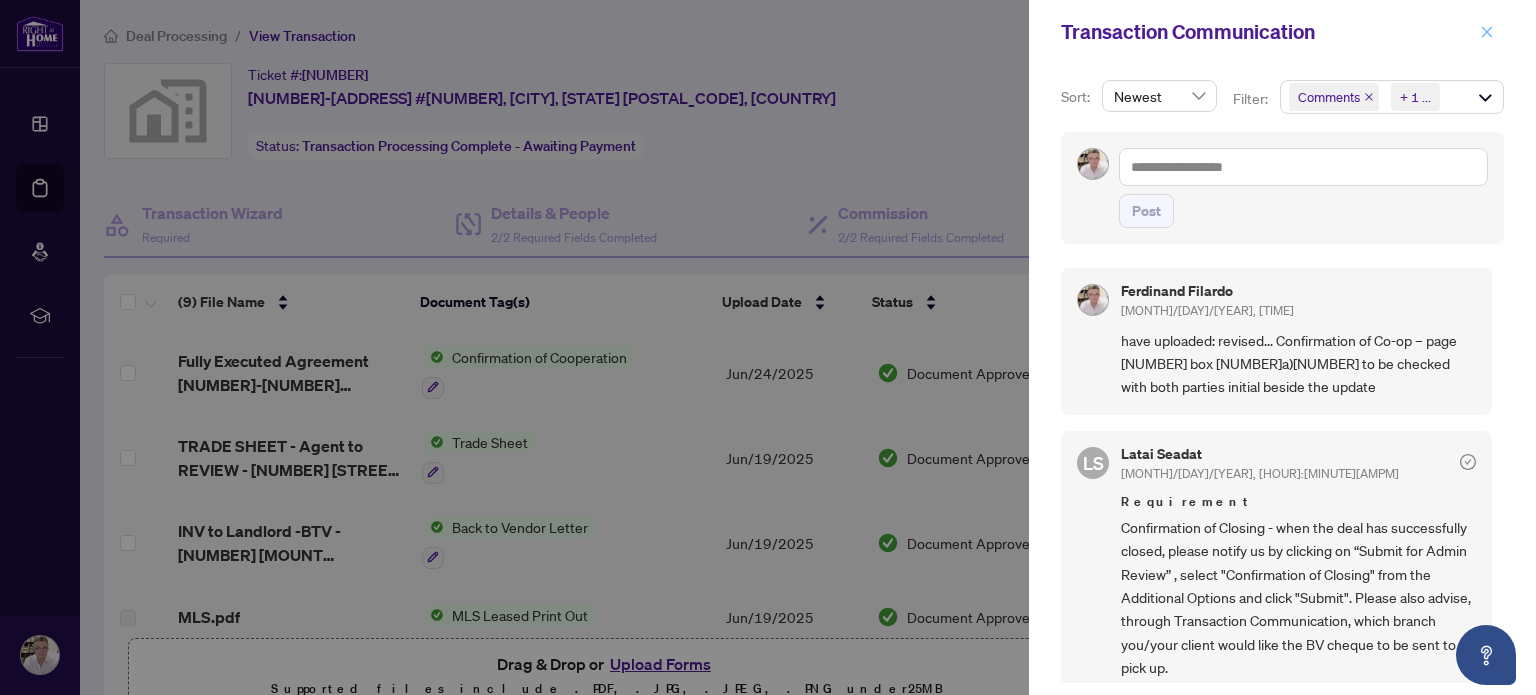 click 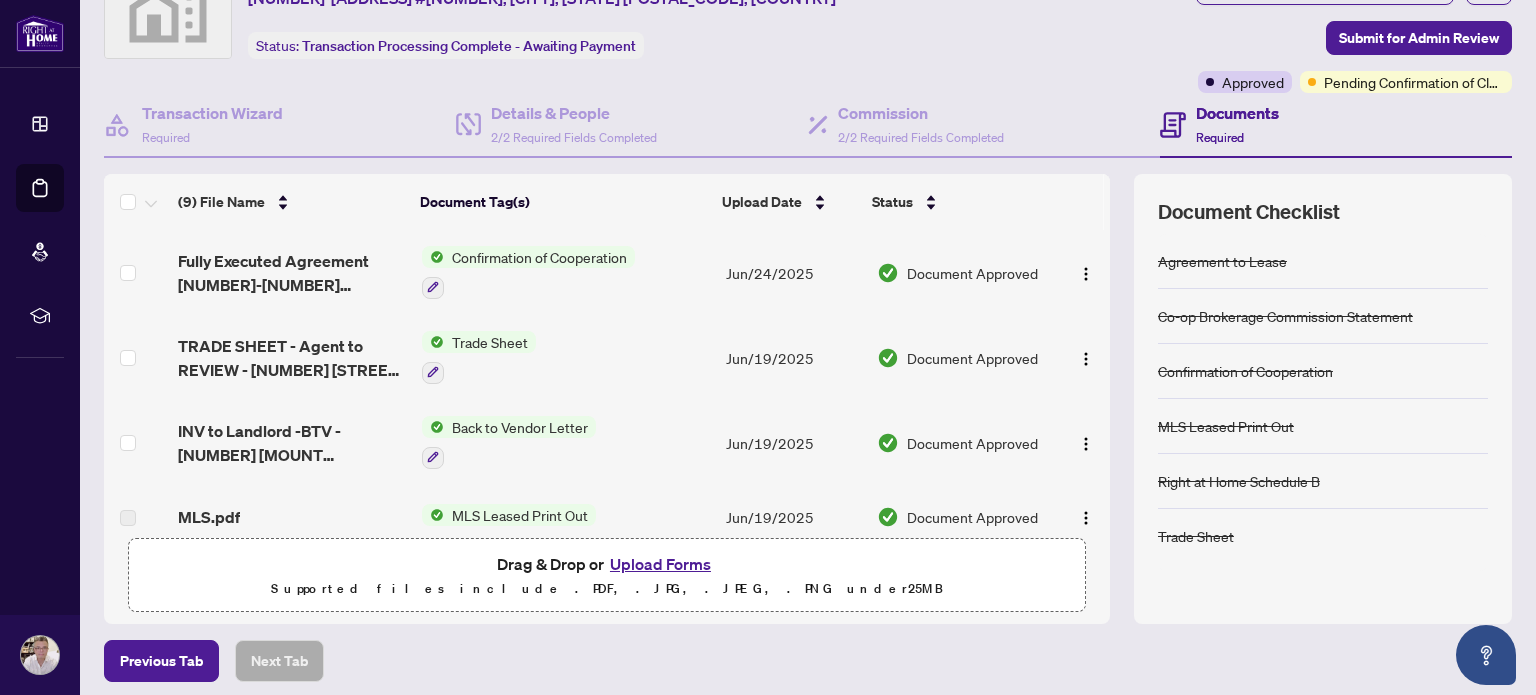 scroll, scrollTop: 178, scrollLeft: 0, axis: vertical 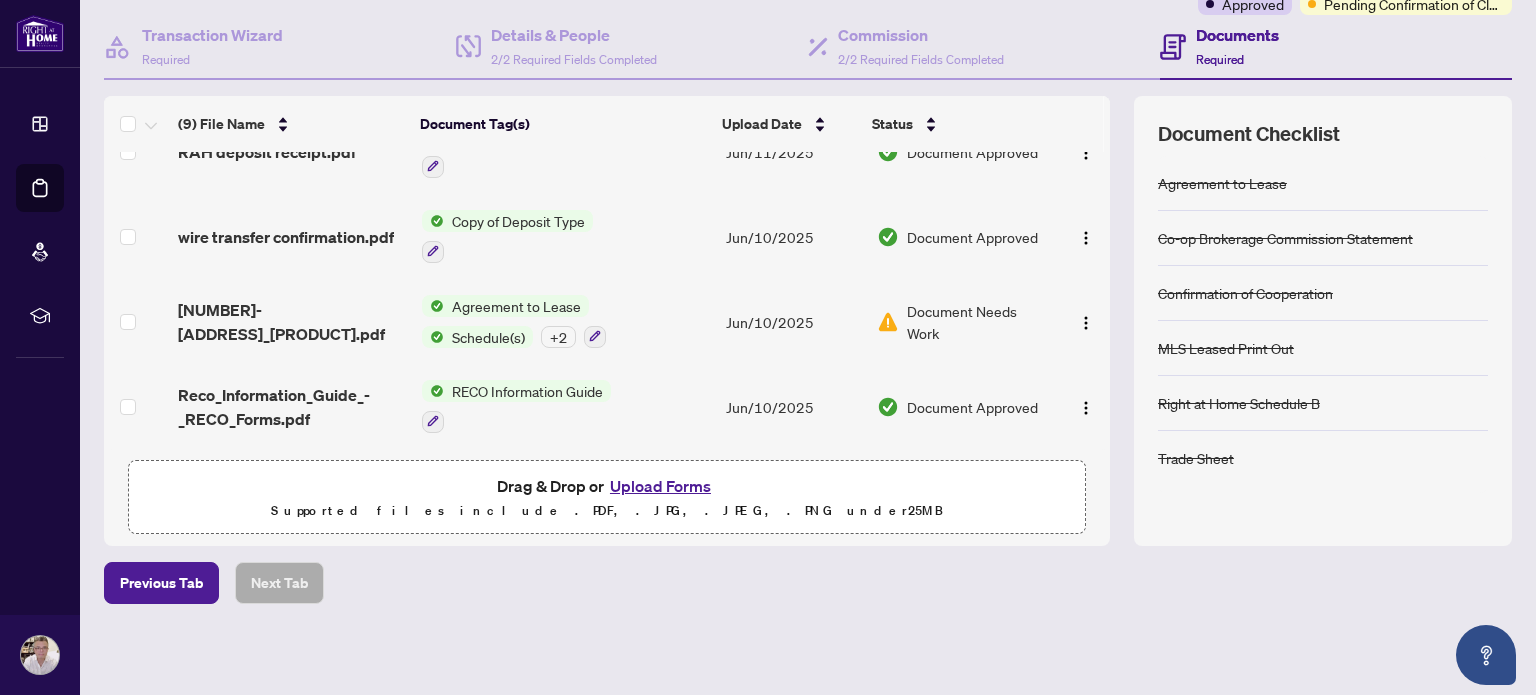 click on "Document Needs Work" at bounding box center (978, 322) 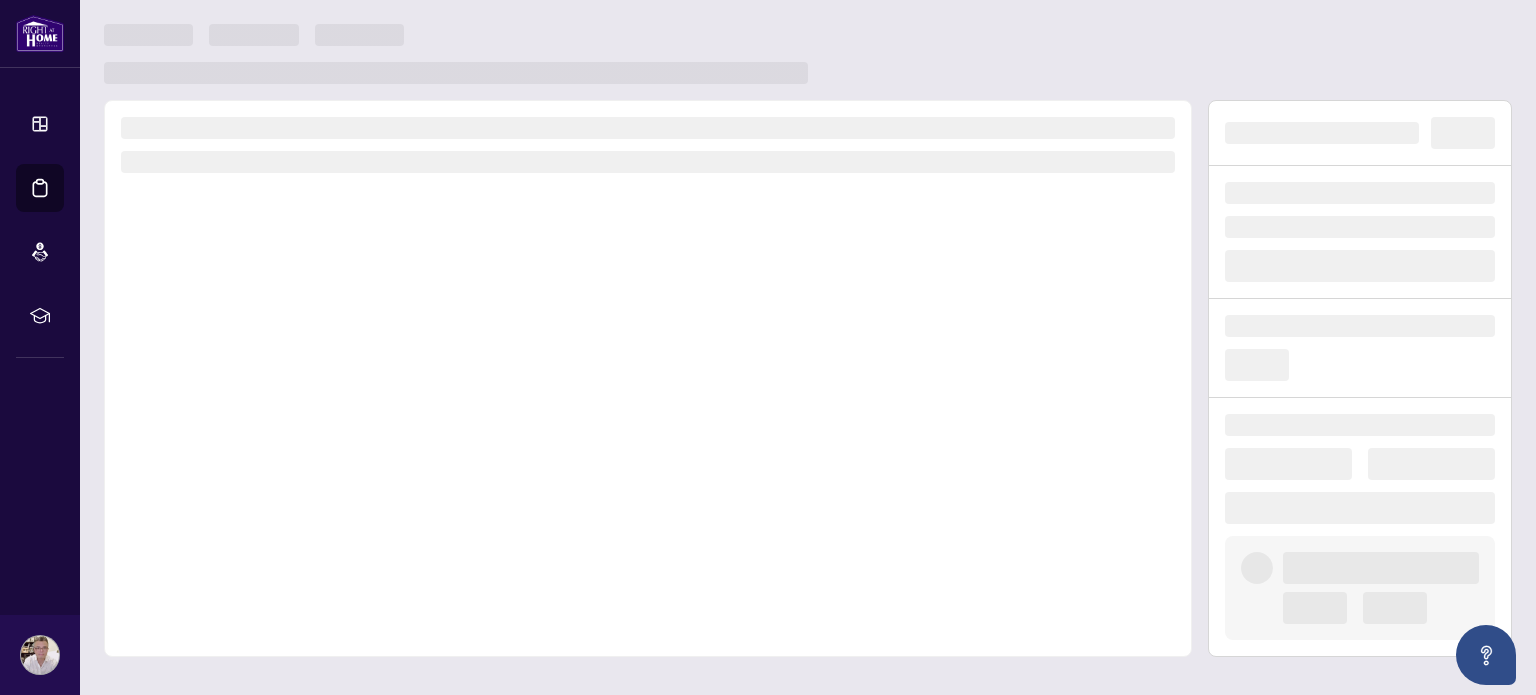 scroll, scrollTop: 0, scrollLeft: 0, axis: both 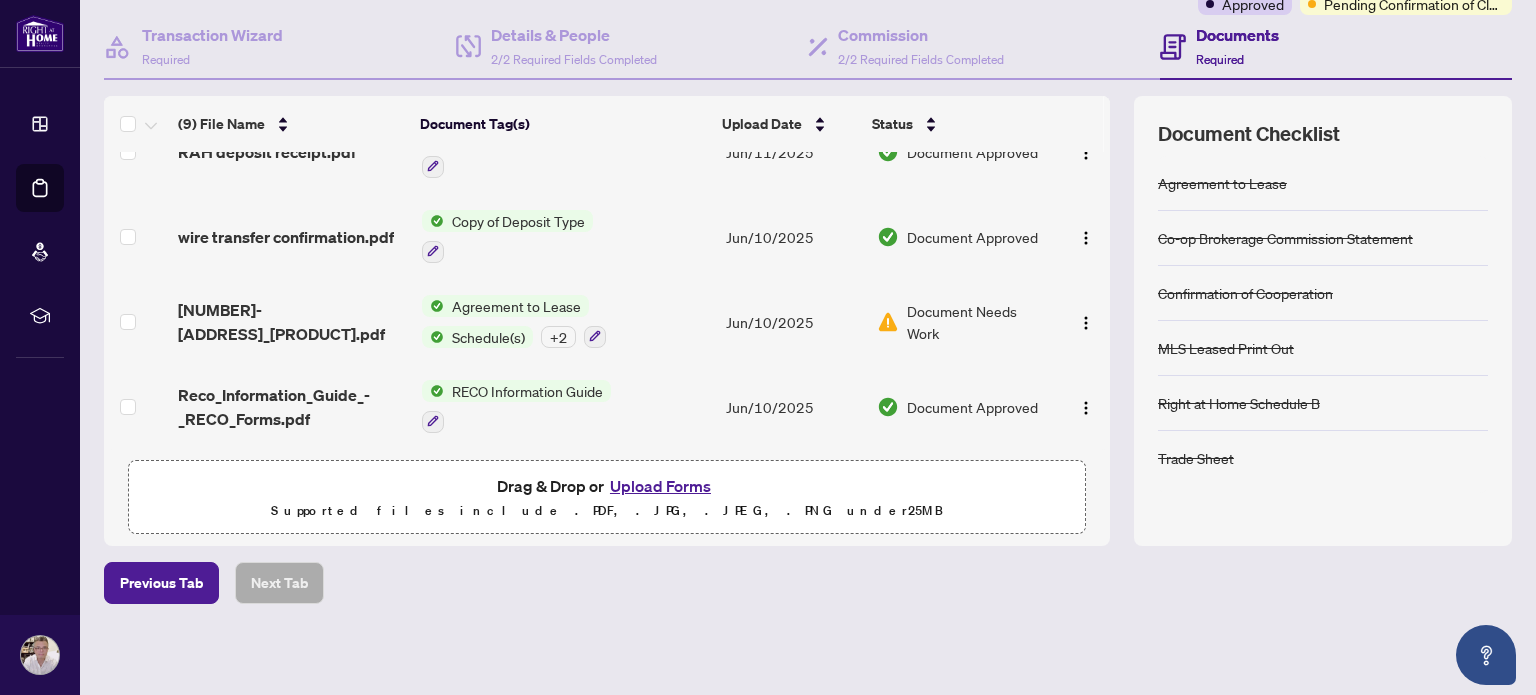 click on "Upload Forms" at bounding box center [660, 486] 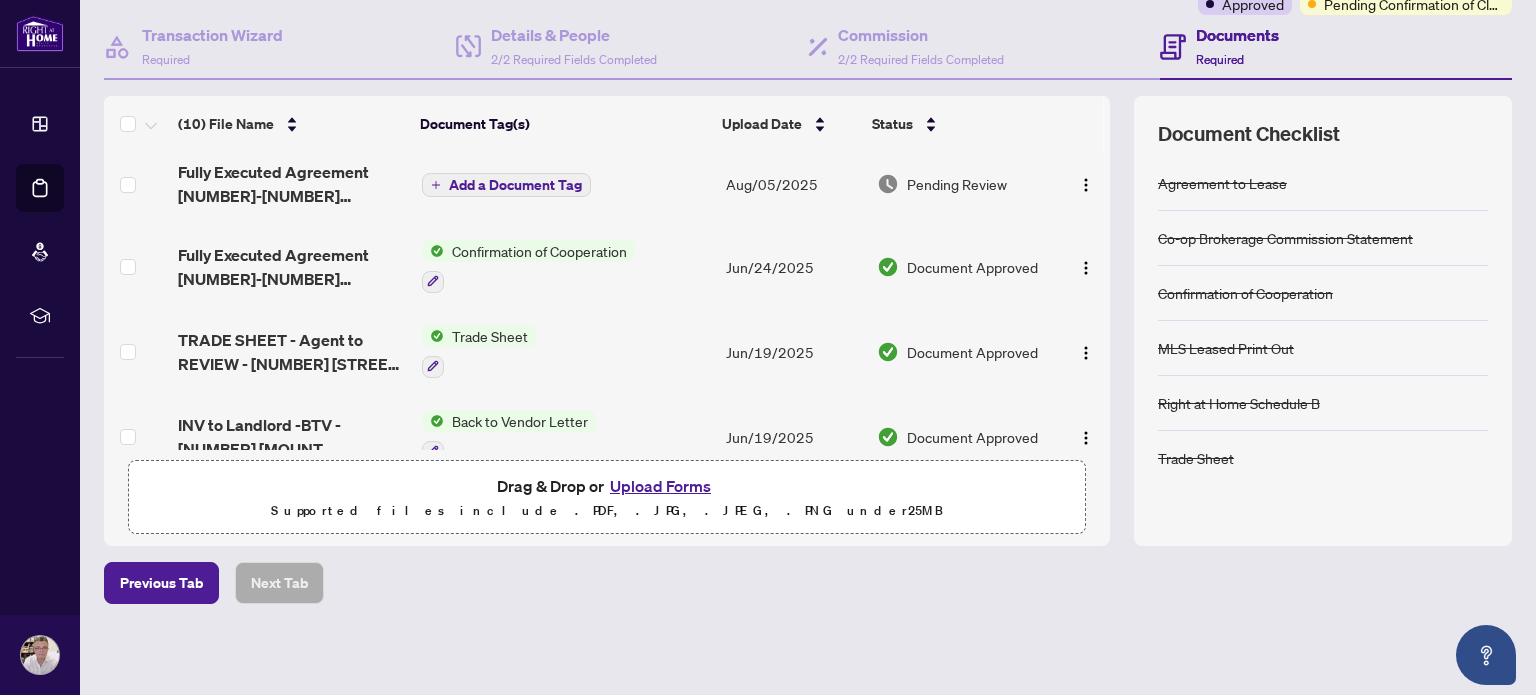 scroll, scrollTop: 0, scrollLeft: 0, axis: both 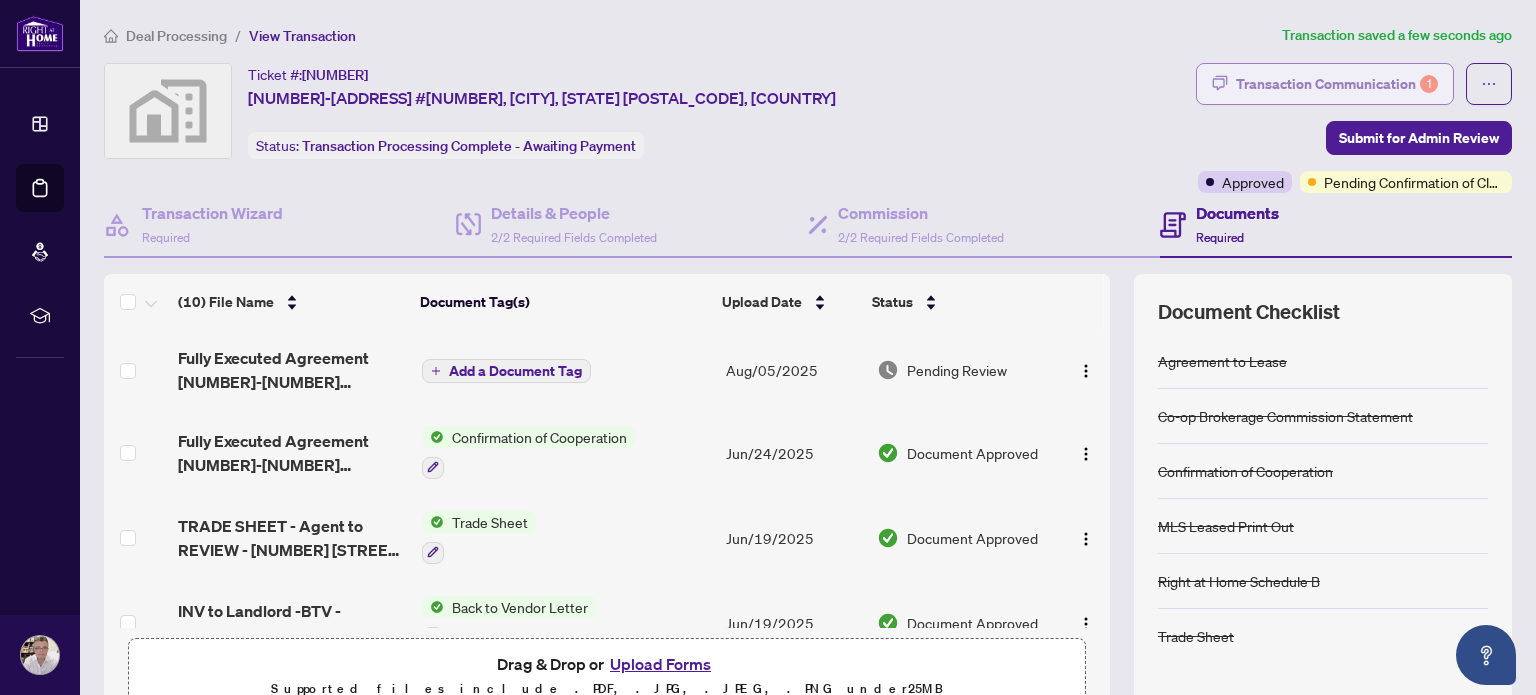 click on "Transaction Communication 1" at bounding box center [1337, 84] 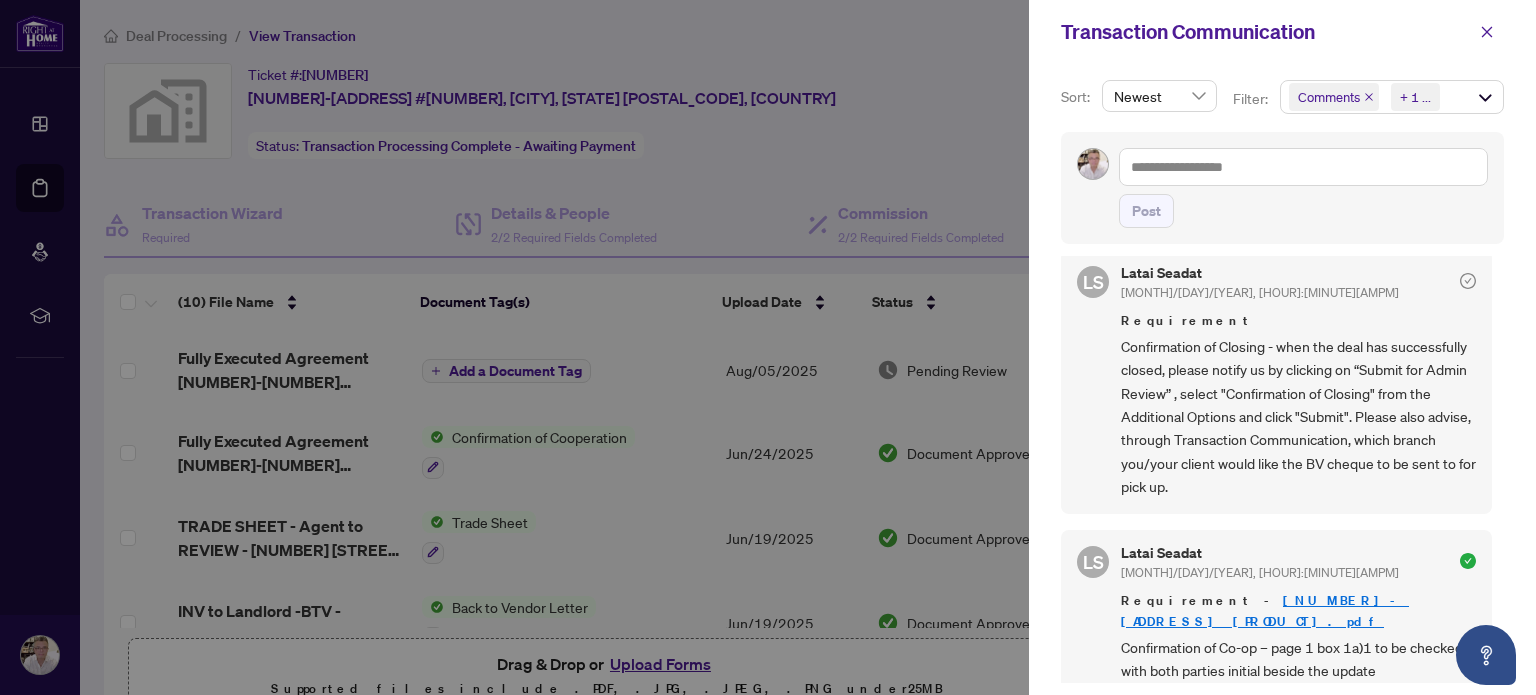 scroll, scrollTop: 0, scrollLeft: 0, axis: both 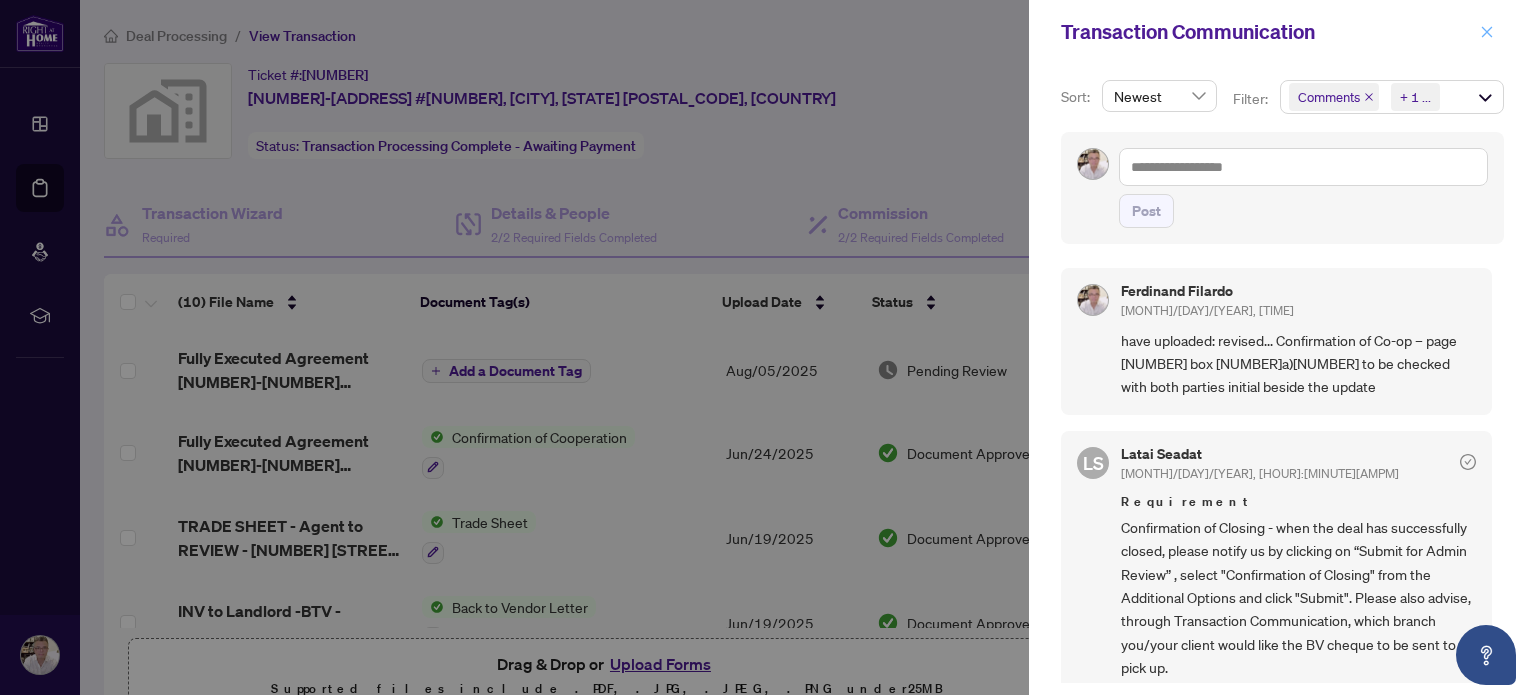 click 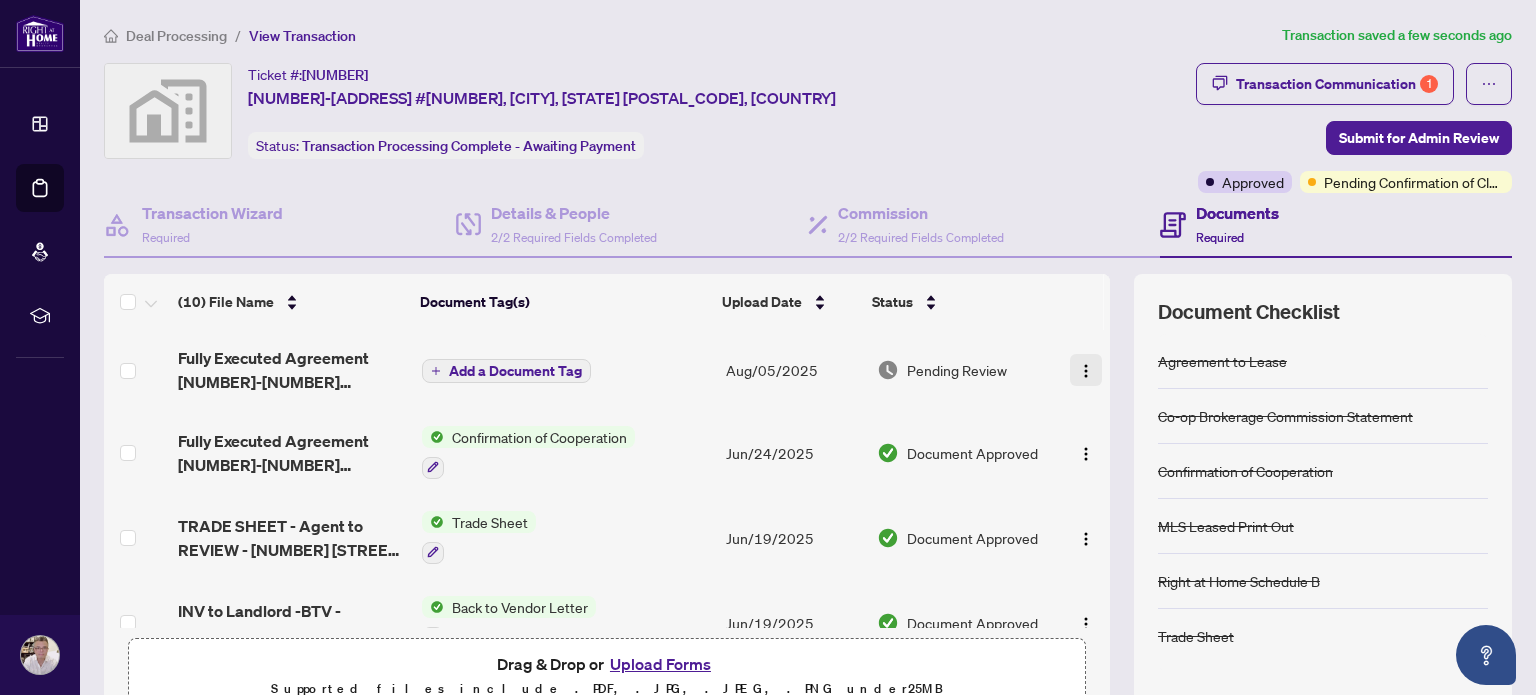 click at bounding box center [1086, 371] 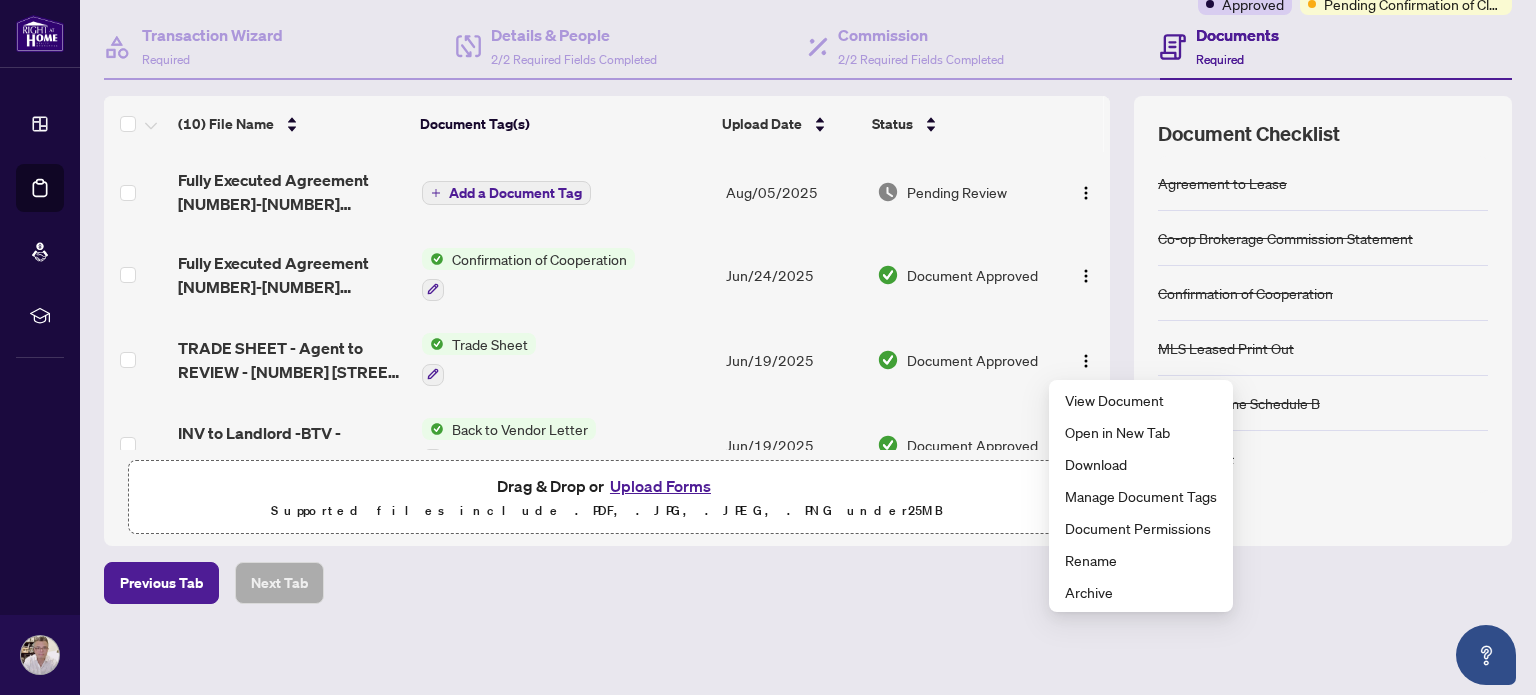 scroll, scrollTop: 0, scrollLeft: 0, axis: both 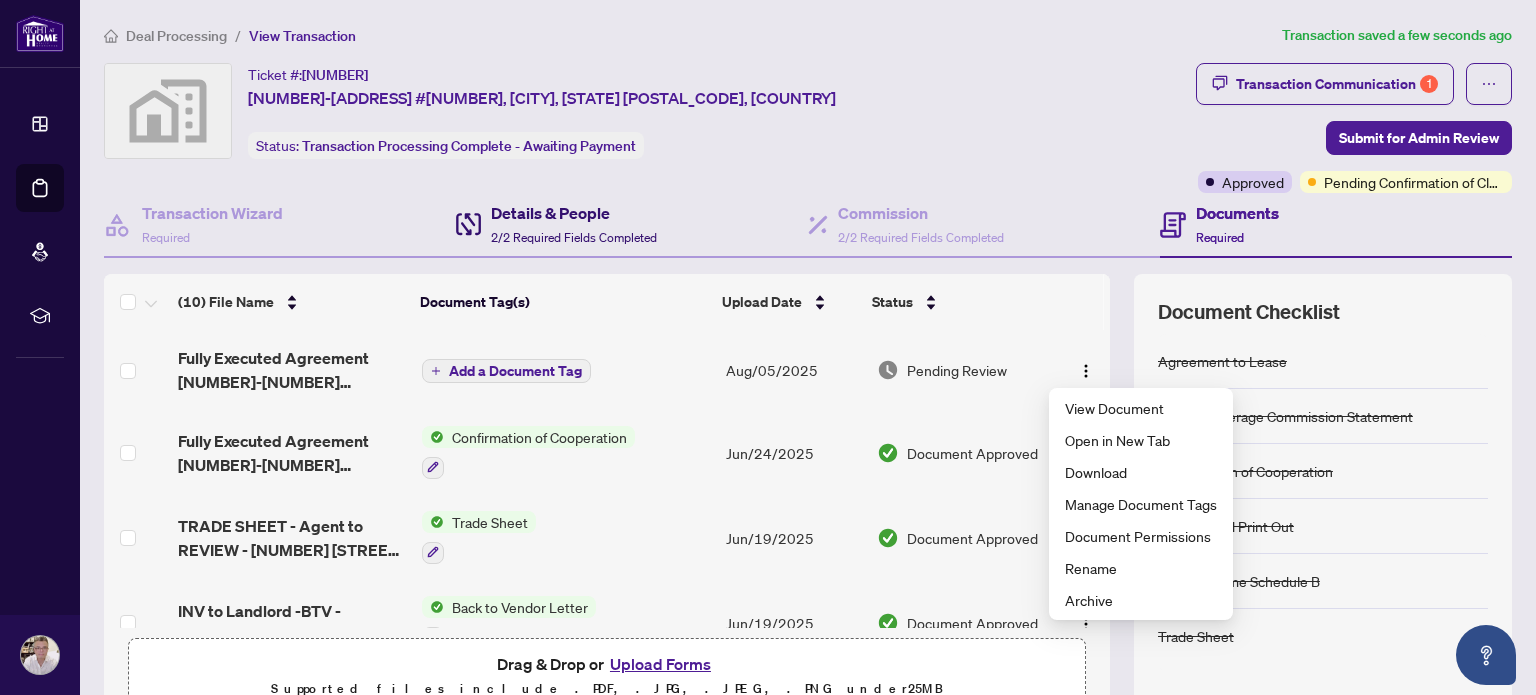 click on "Details & People" at bounding box center (574, 213) 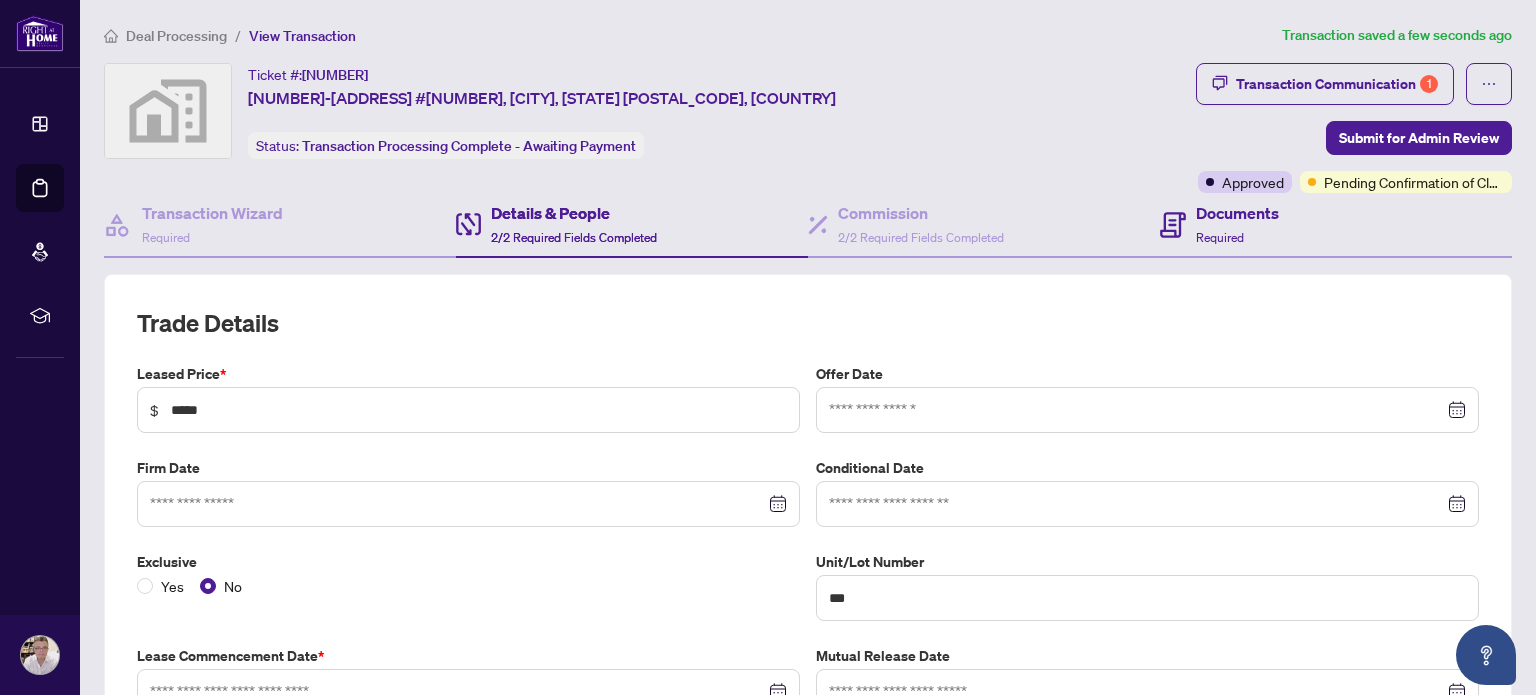 type on "**********" 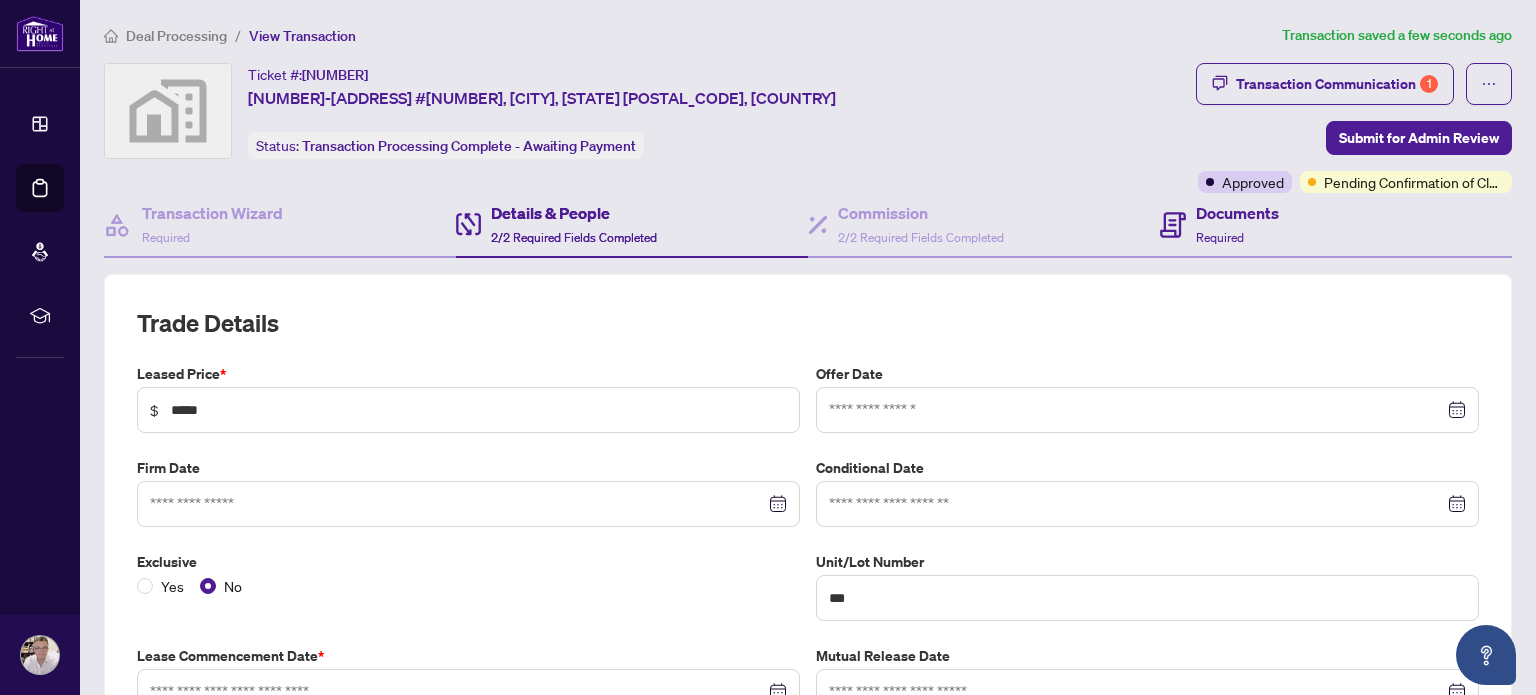 type on "**********" 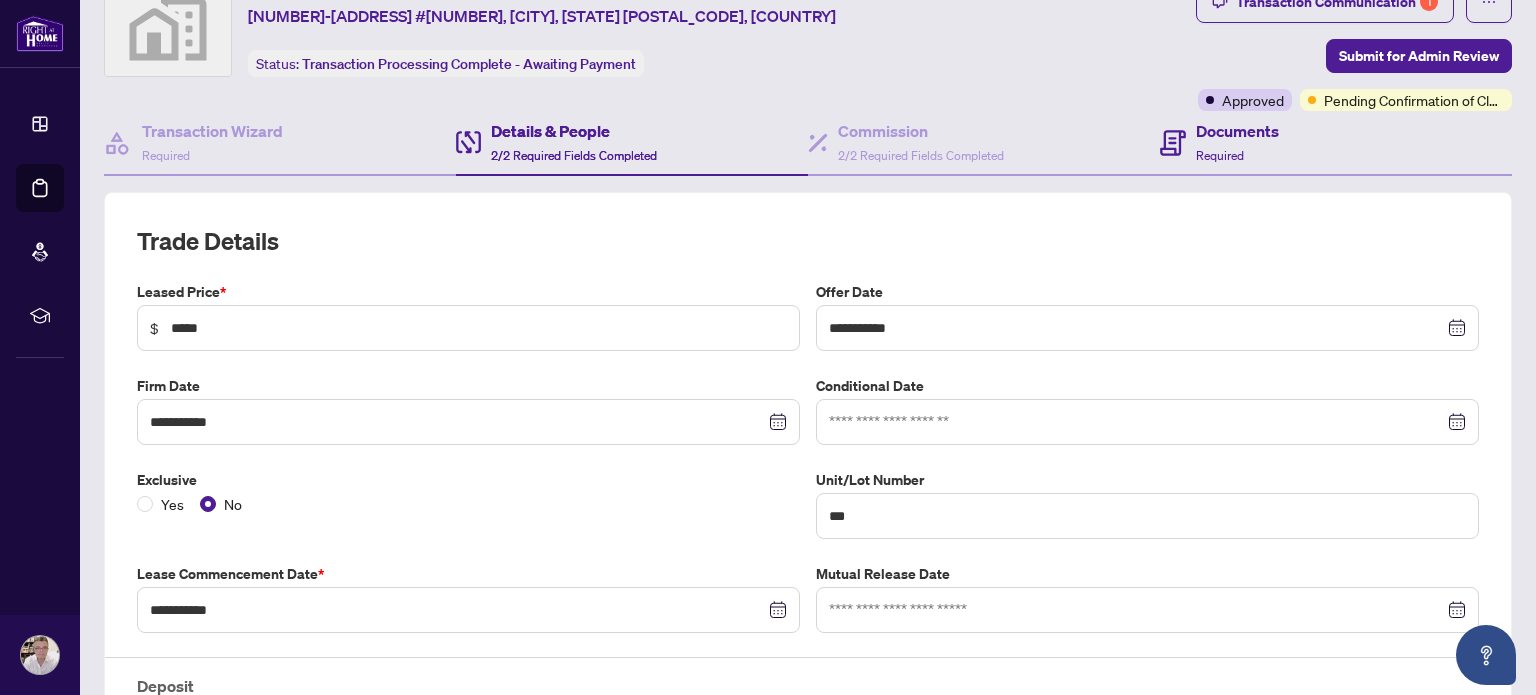 scroll, scrollTop: 0, scrollLeft: 0, axis: both 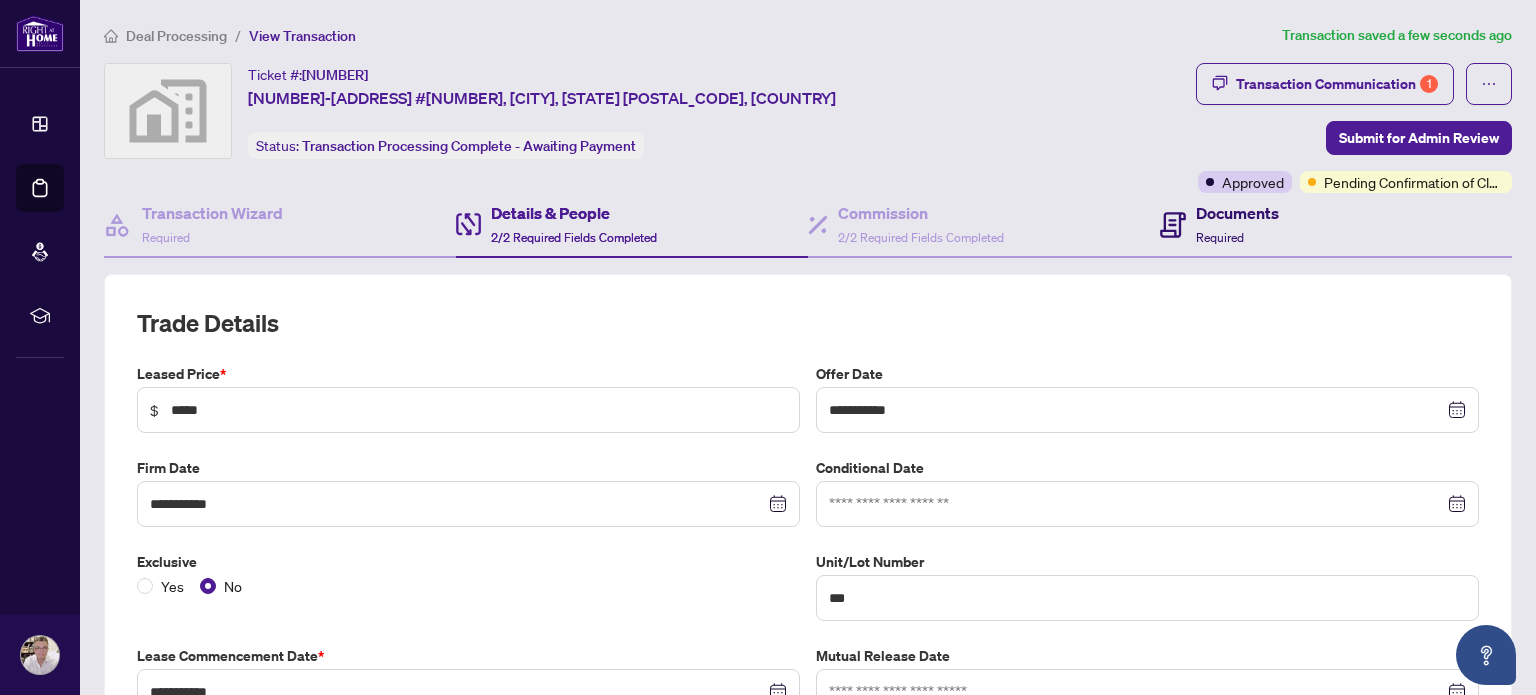 click on "Documents Required" at bounding box center [1237, 224] 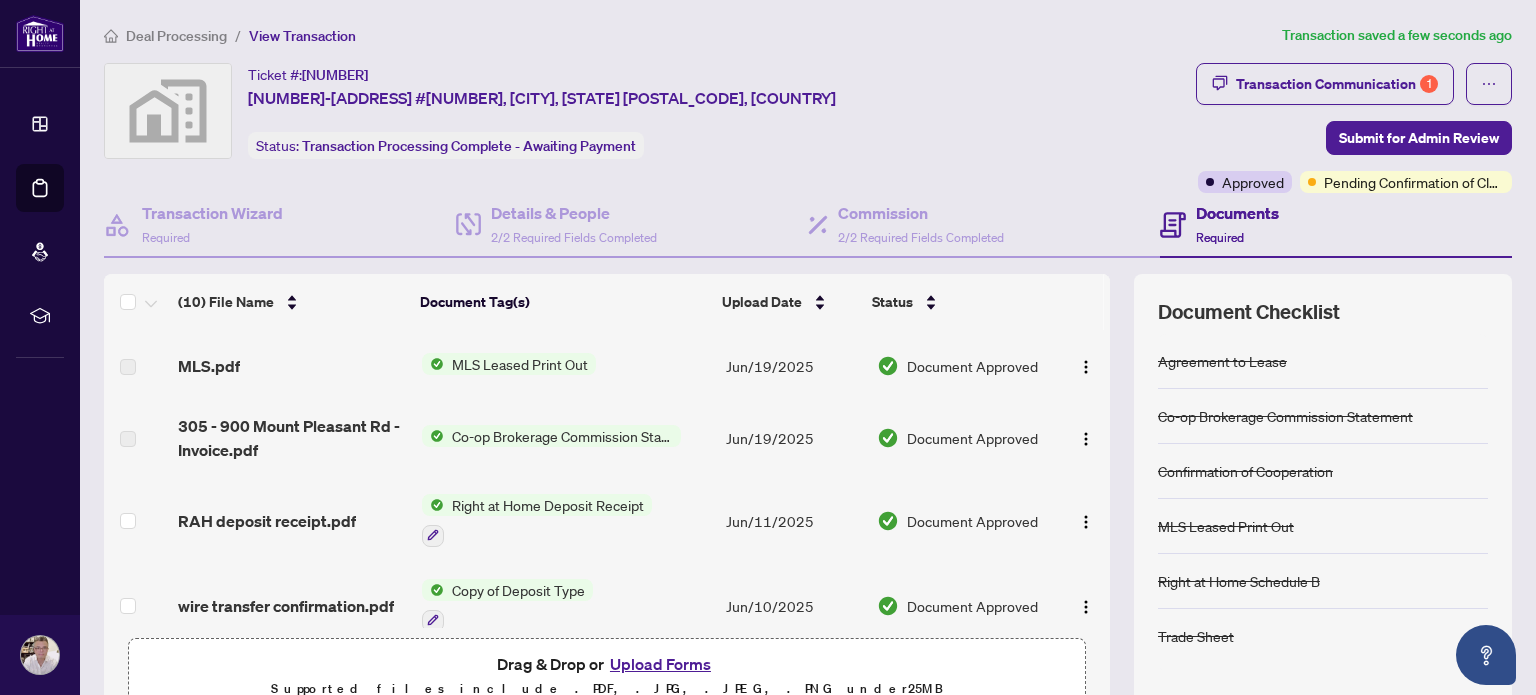 scroll, scrollTop: 523, scrollLeft: 0, axis: vertical 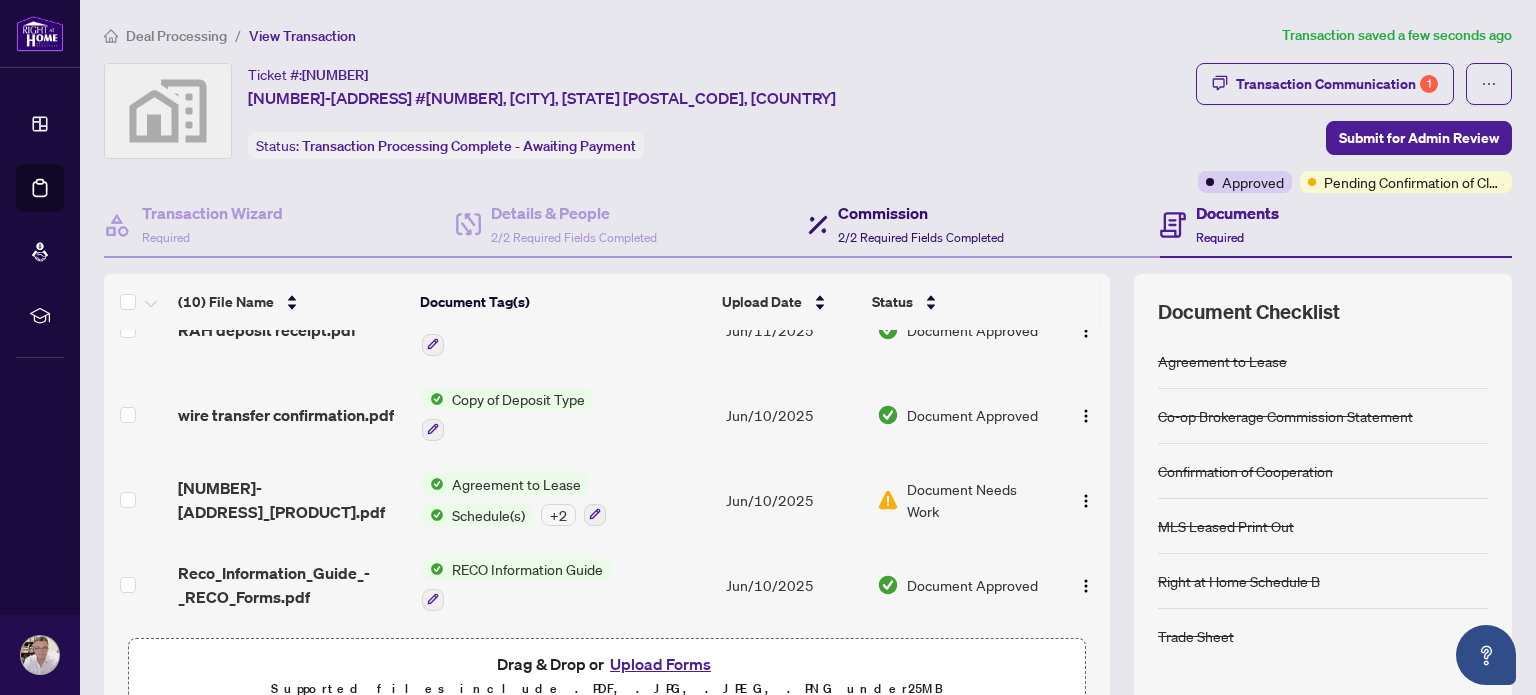 click on "Commission 2/2 Required Fields Completed" at bounding box center (921, 224) 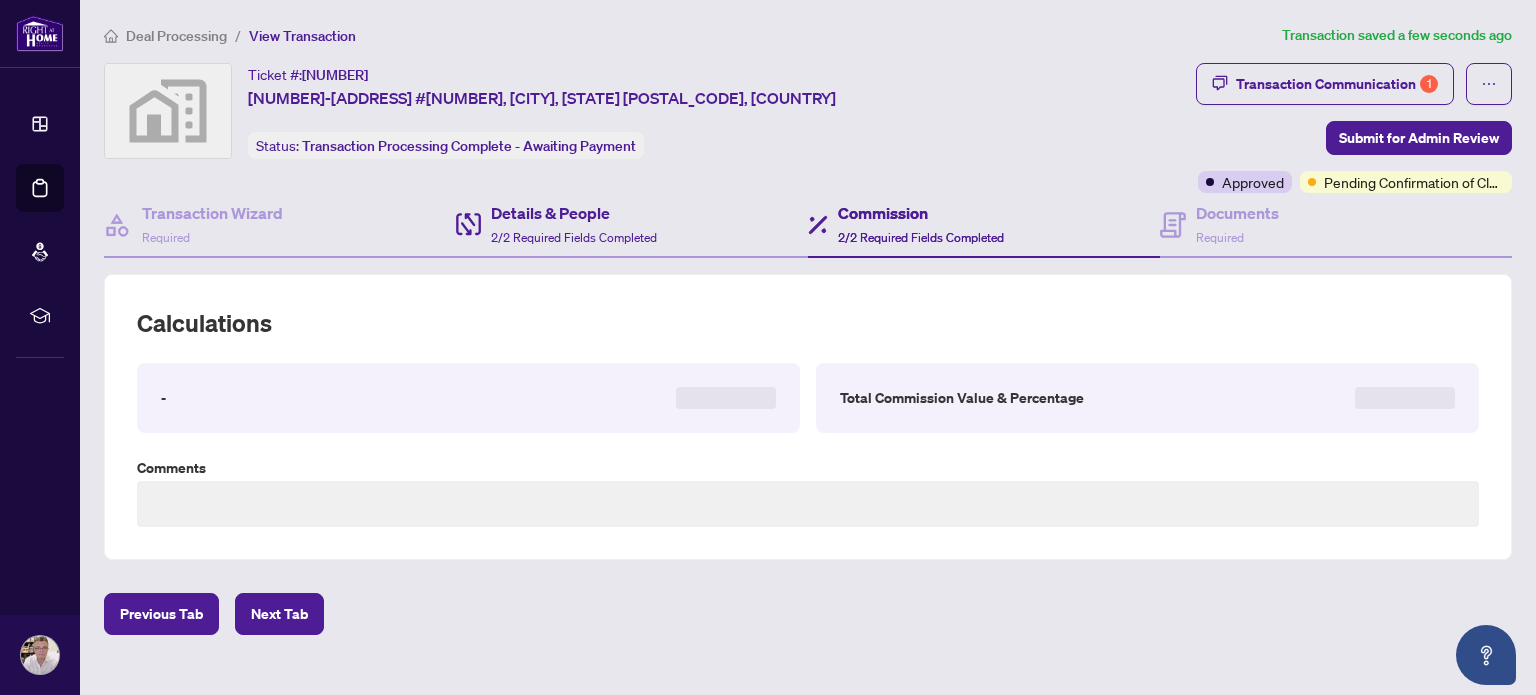 type on "**********" 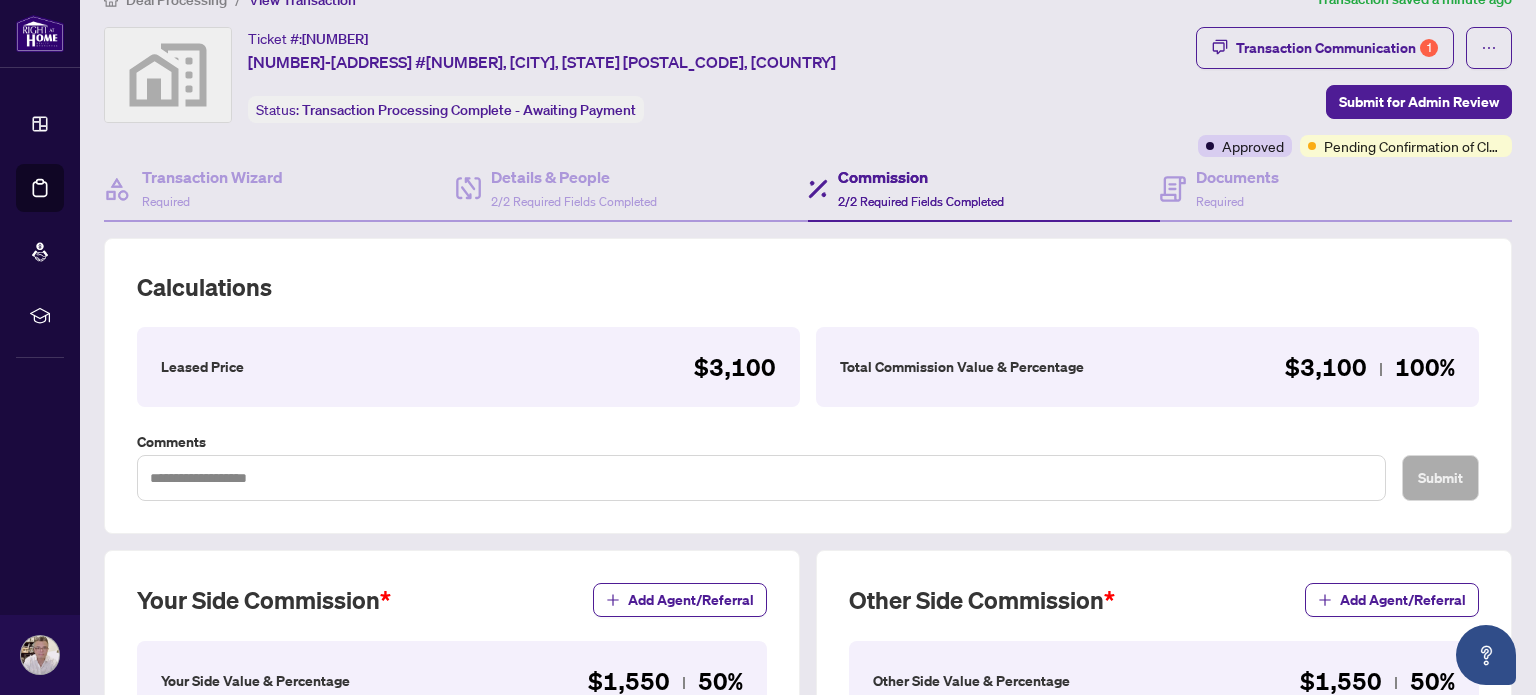 scroll, scrollTop: 0, scrollLeft: 0, axis: both 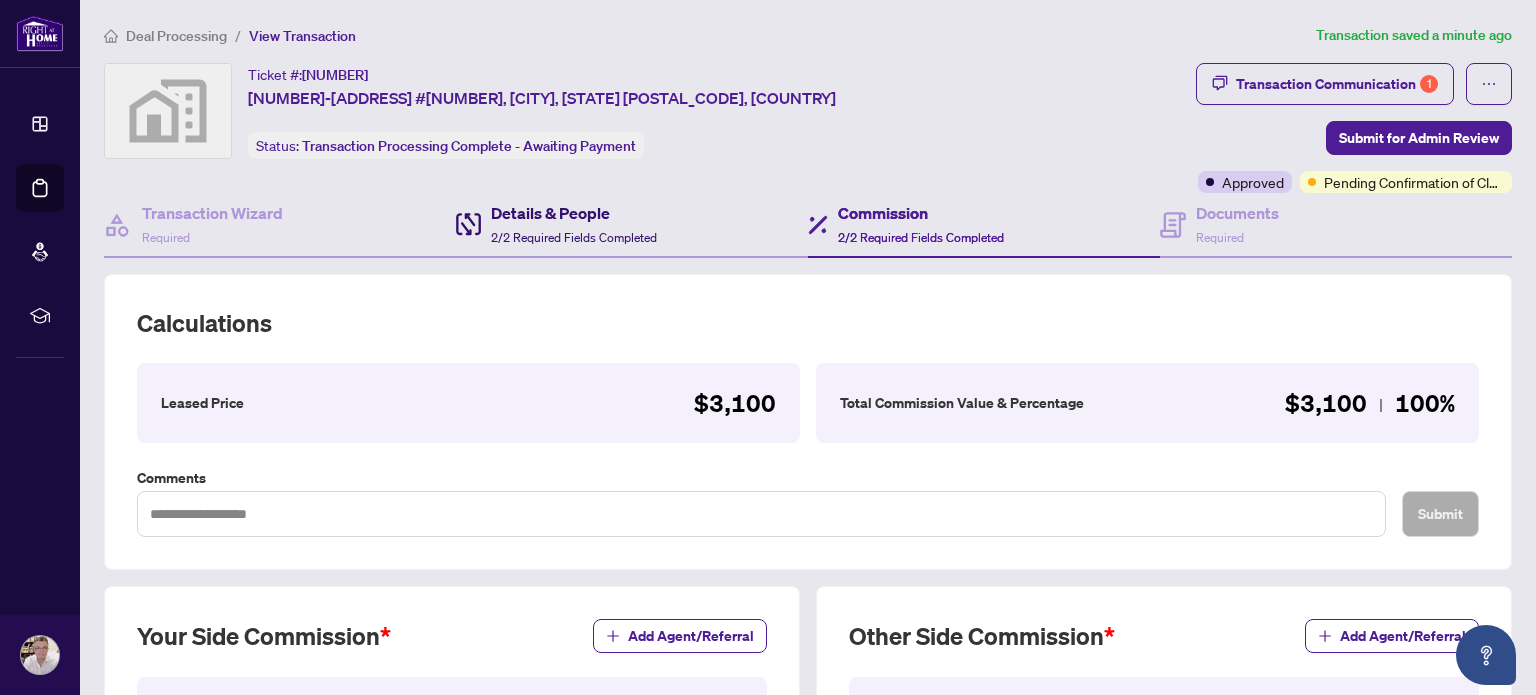 click on "Details & People" at bounding box center [574, 213] 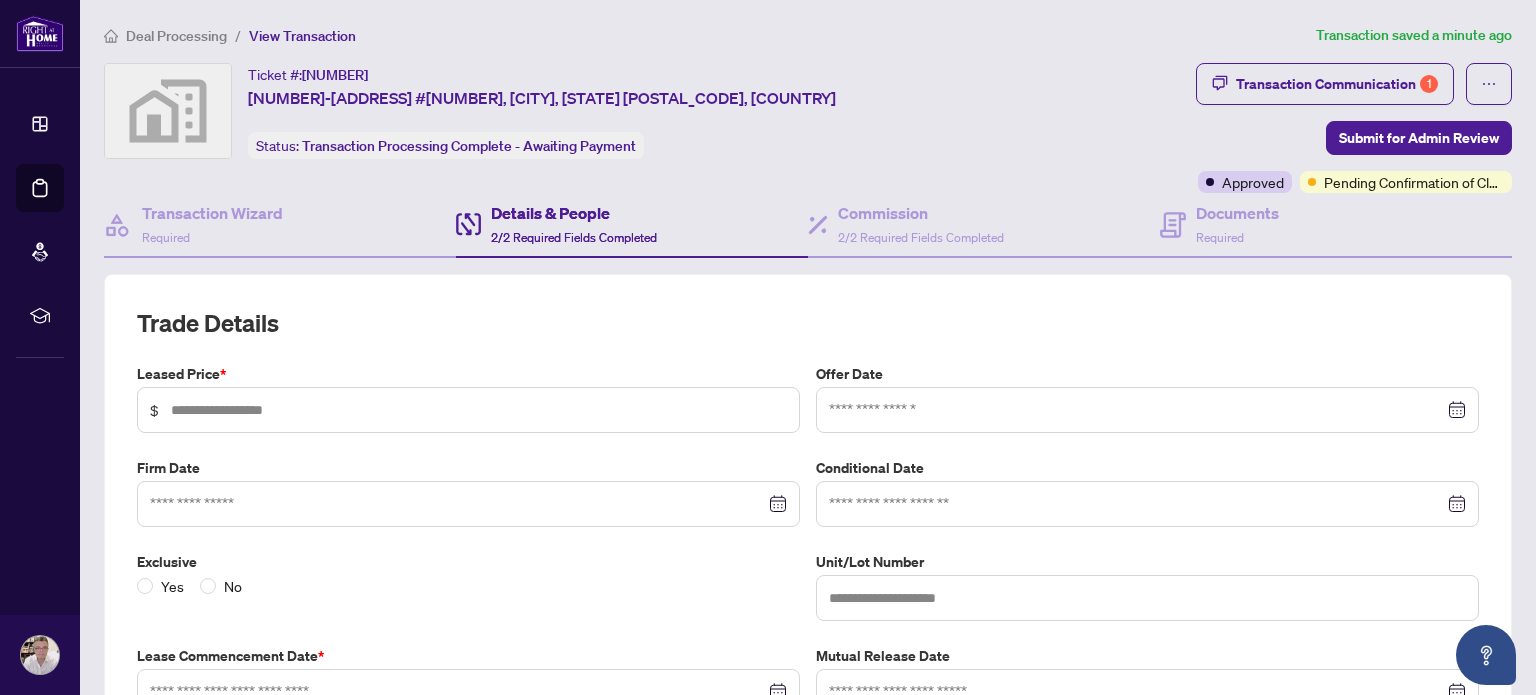 type on "*****" 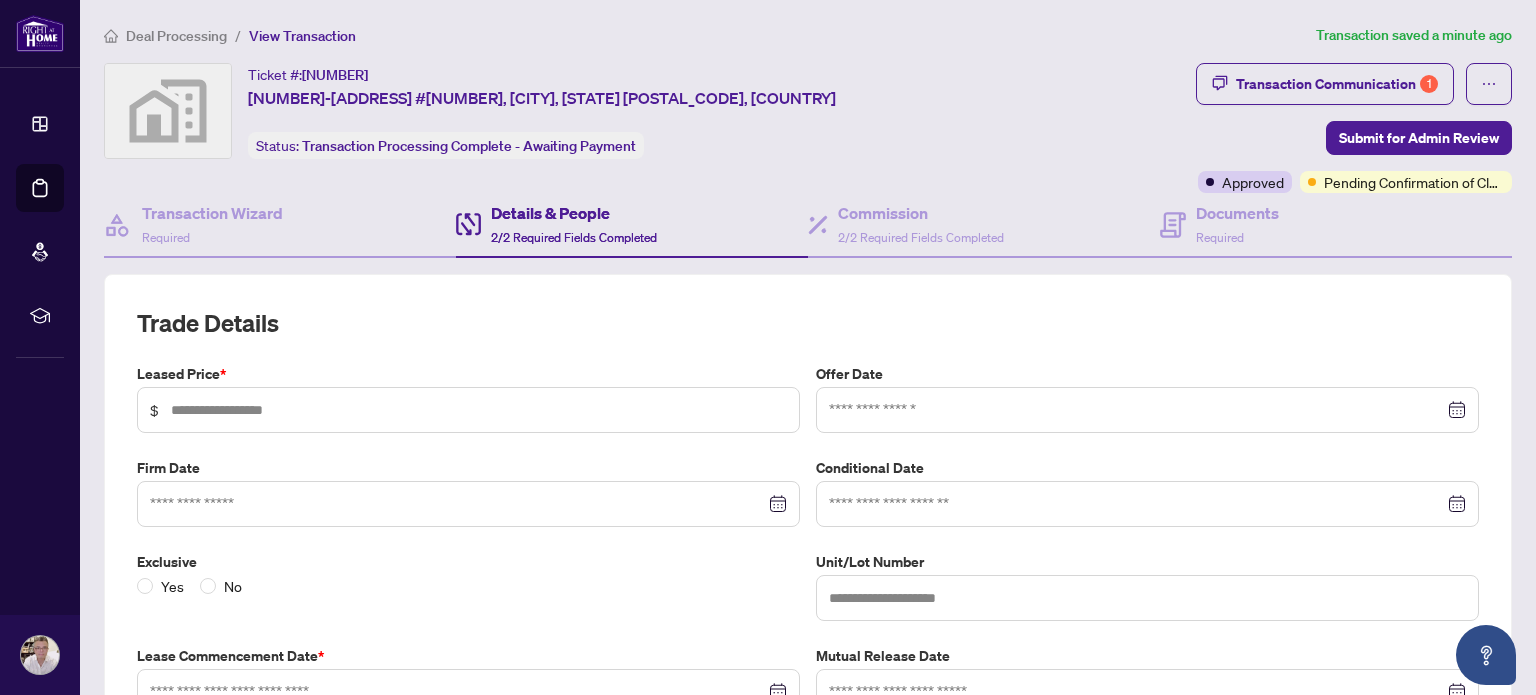 type on "***" 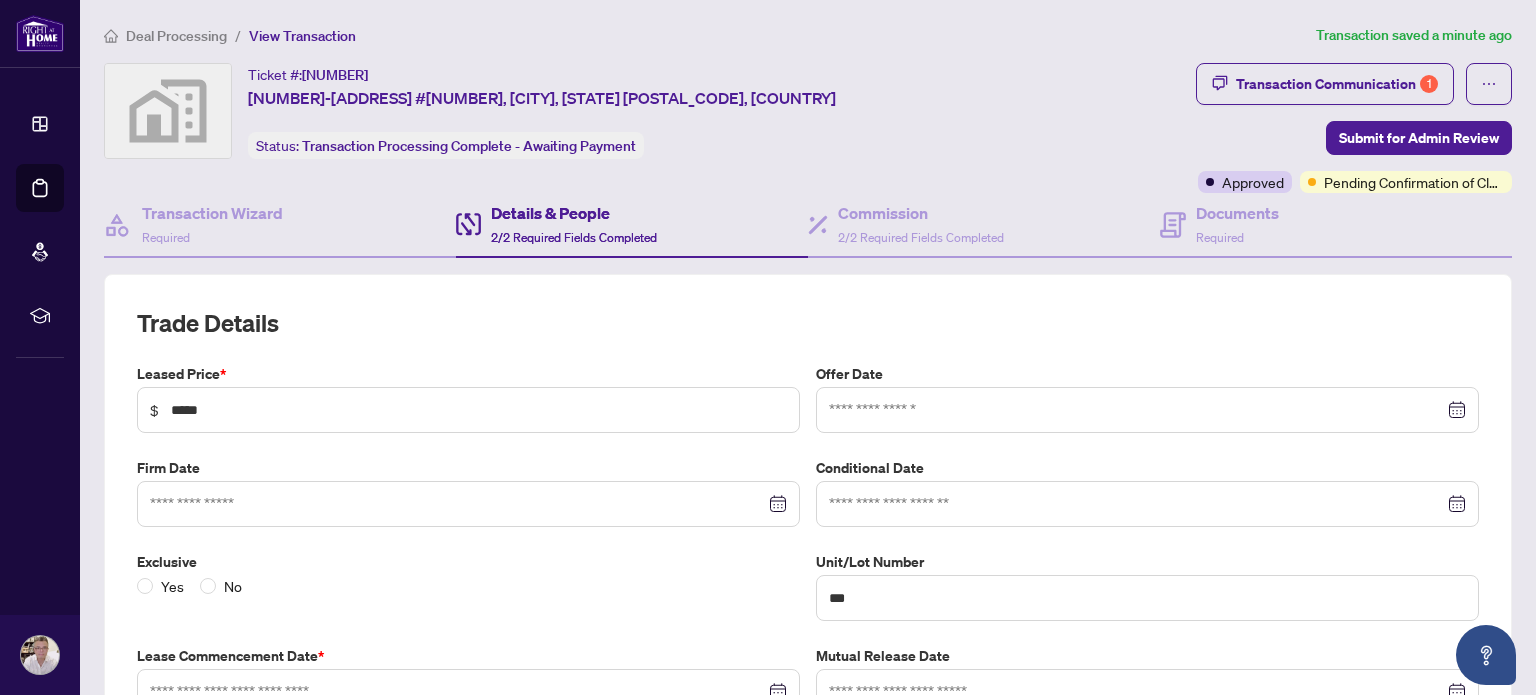 type on "**********" 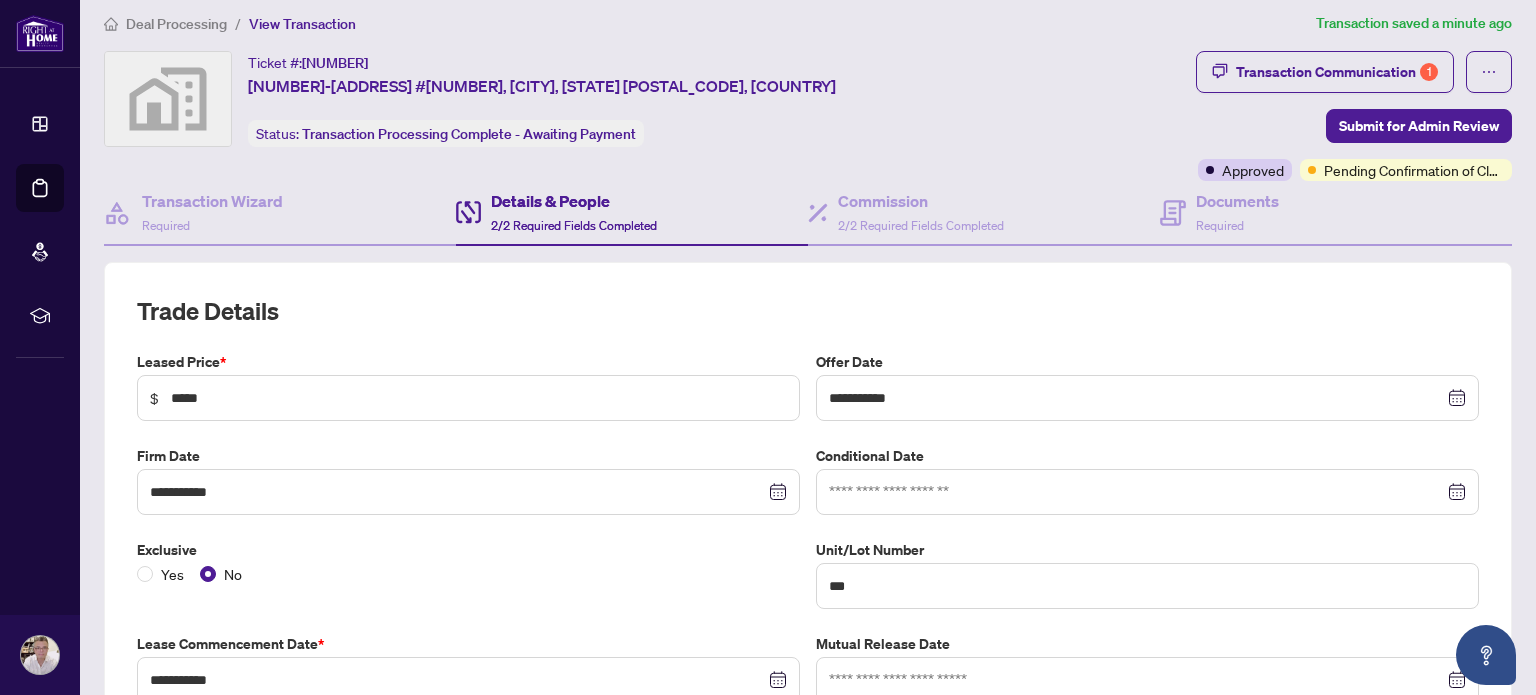 scroll, scrollTop: 0, scrollLeft: 0, axis: both 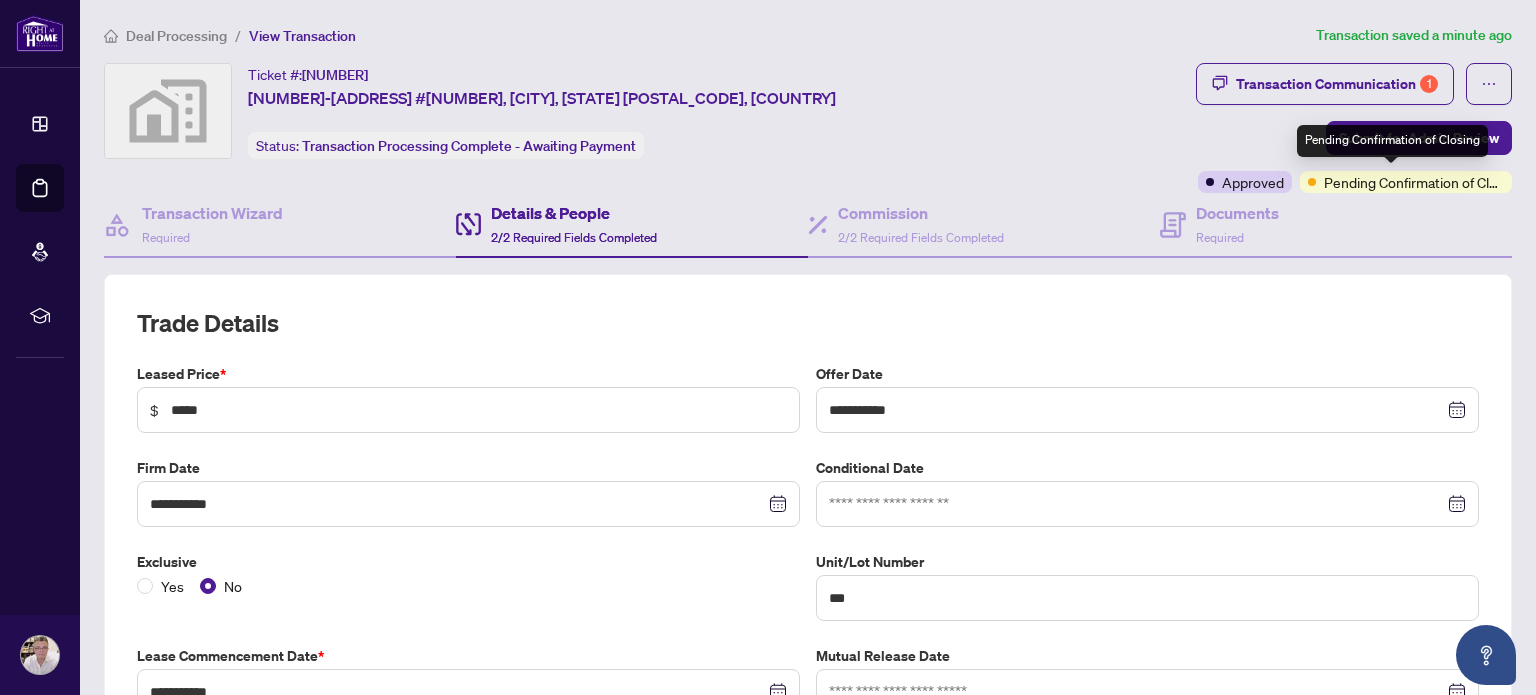 click on "Pending Confirmation of Closing" at bounding box center [1414, 182] 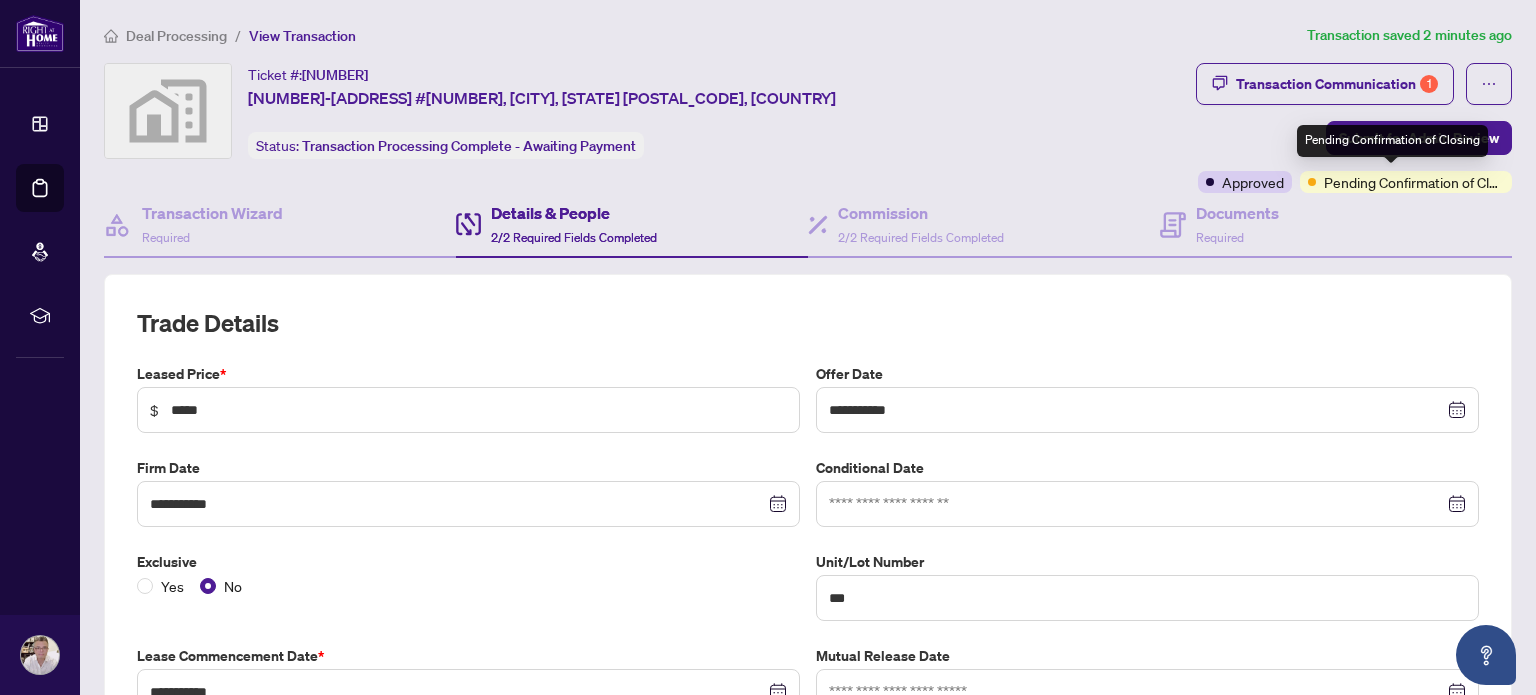 click on "Pending Confirmation of Closing" at bounding box center [1414, 182] 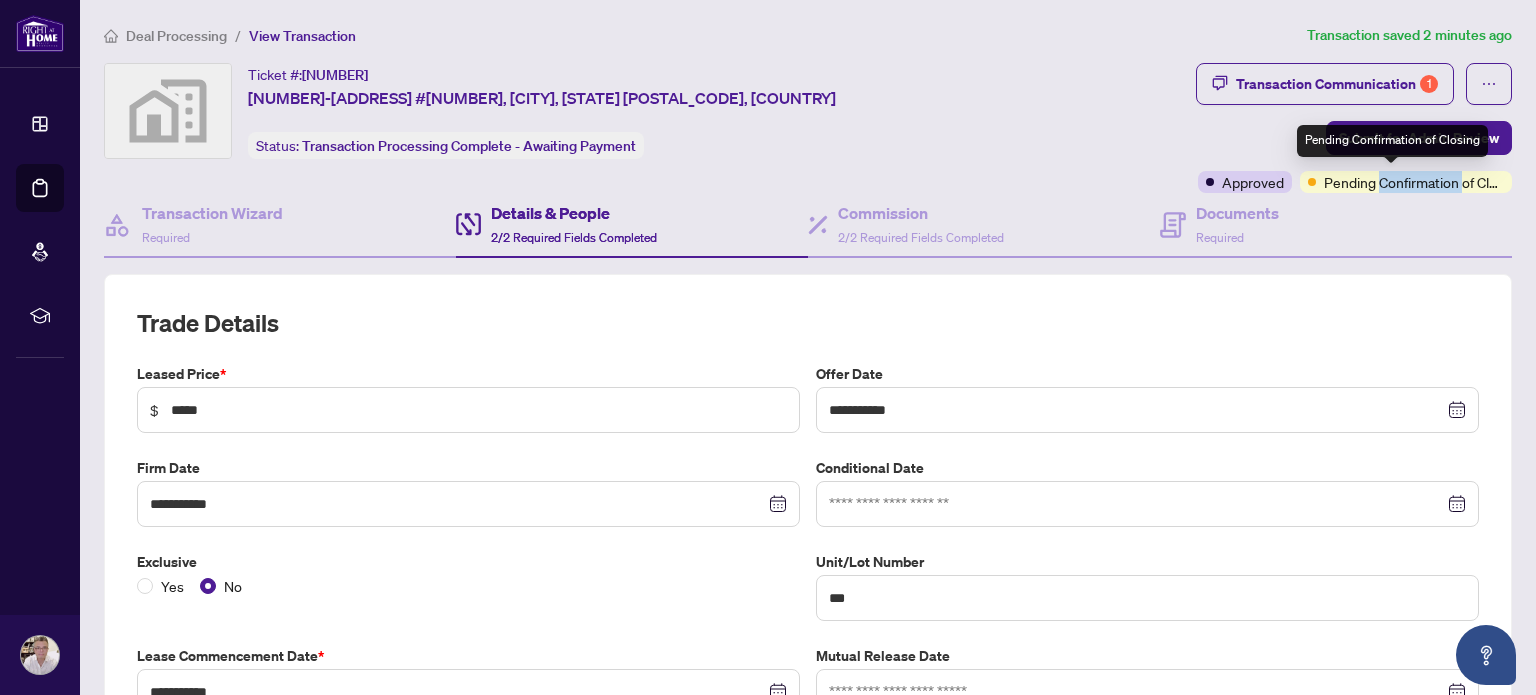 click on "Pending Confirmation of Closing" at bounding box center [1414, 182] 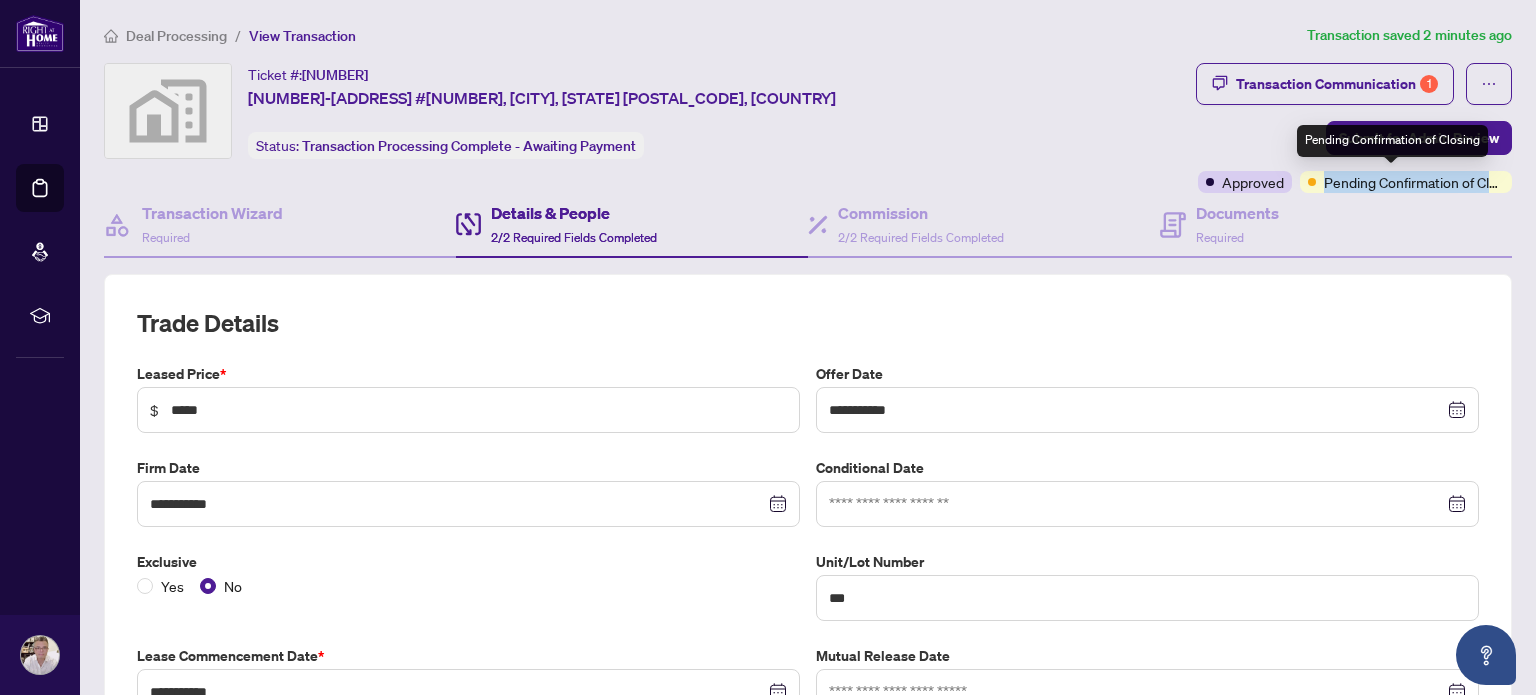 click on "Pending Confirmation of Closing" at bounding box center [1414, 182] 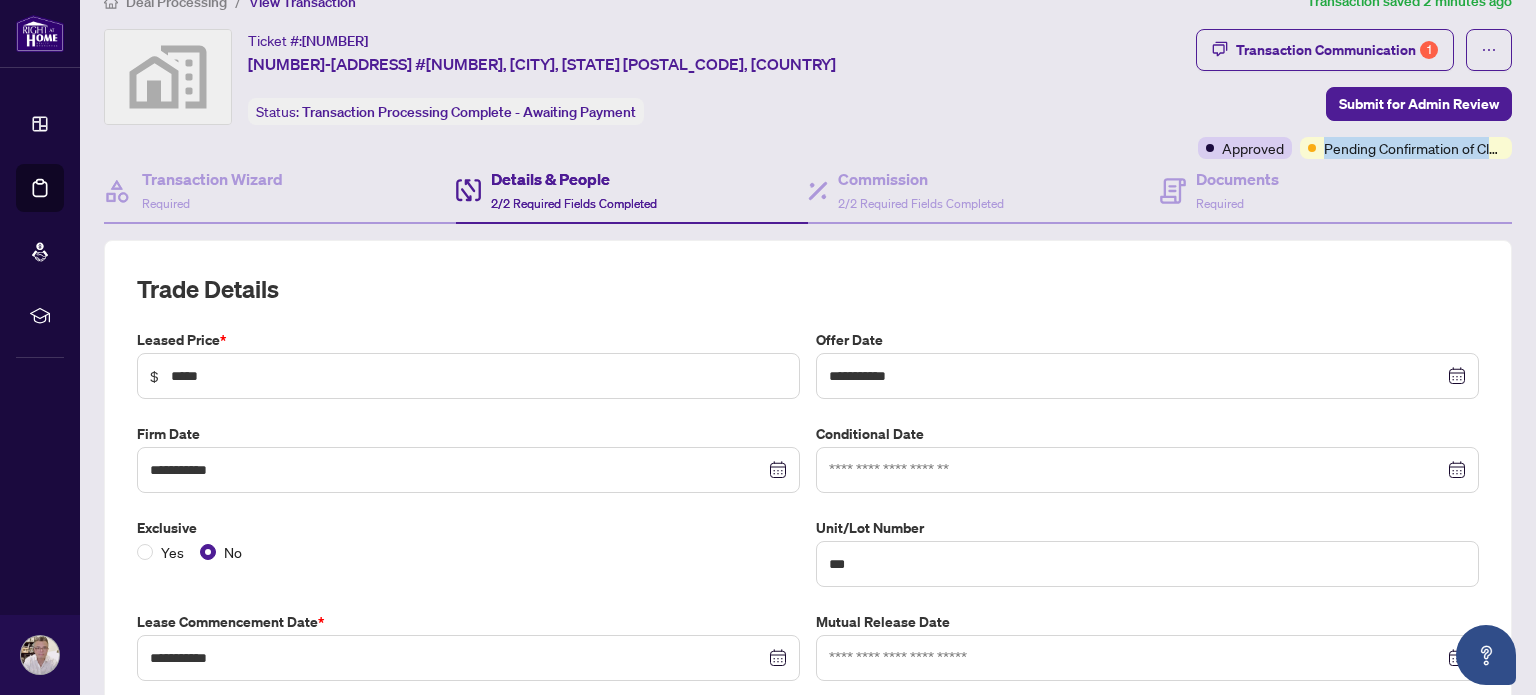 scroll, scrollTop: 0, scrollLeft: 0, axis: both 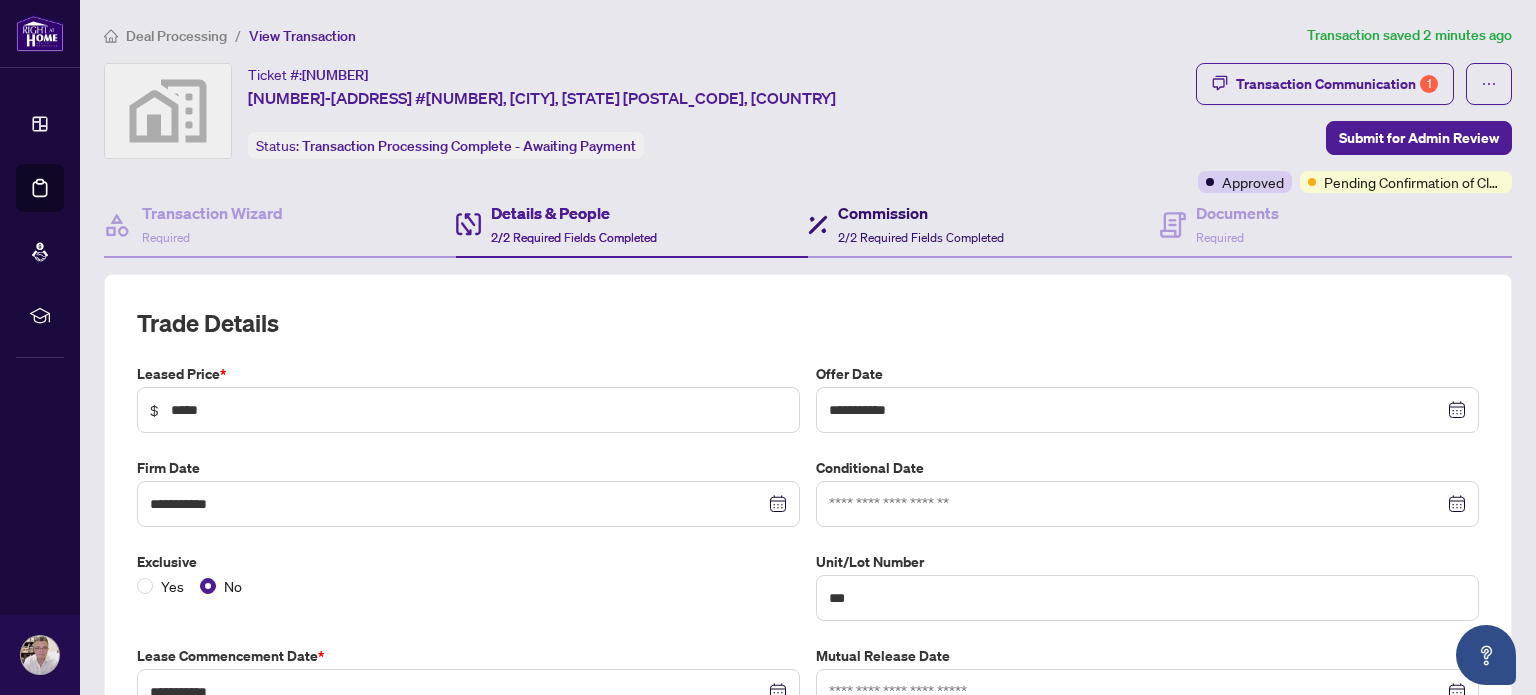click on "Commission 2/2 Required Fields Completed" at bounding box center (921, 224) 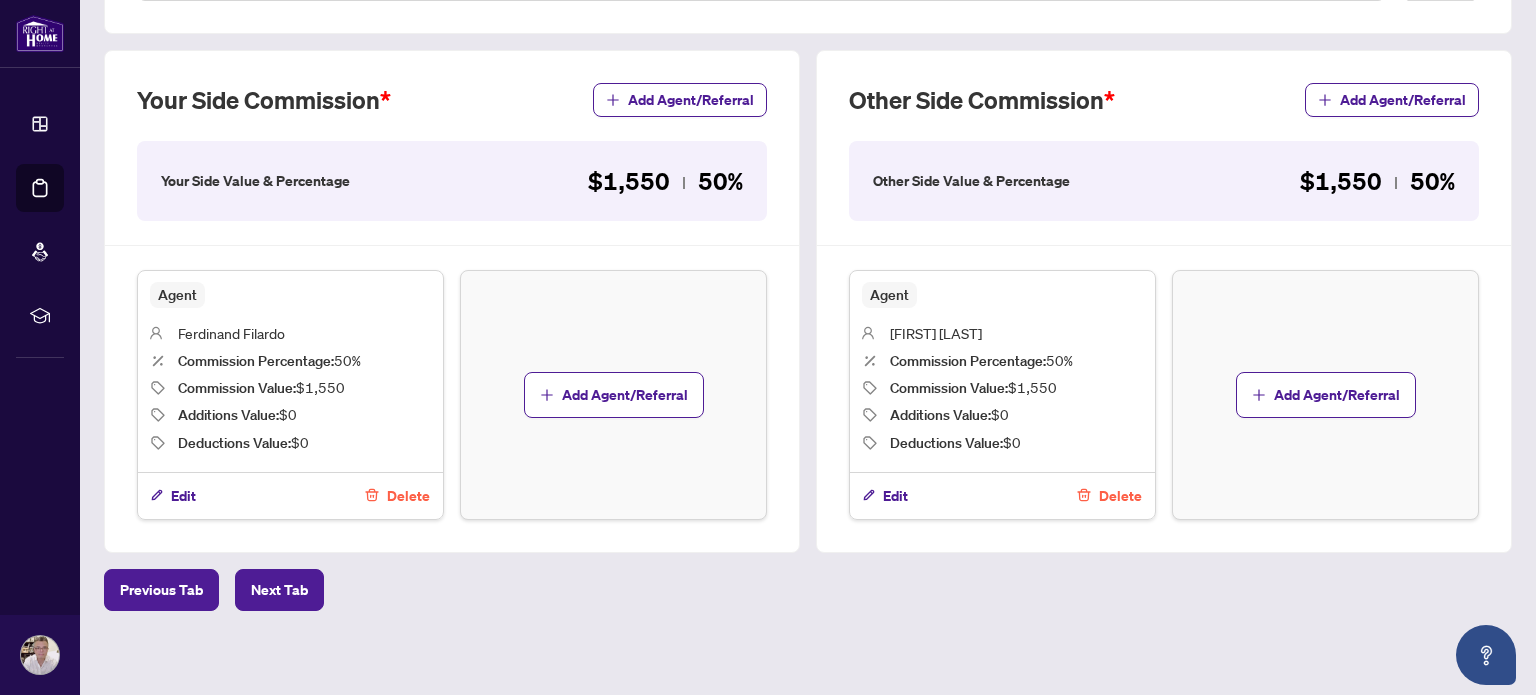 scroll, scrollTop: 0, scrollLeft: 0, axis: both 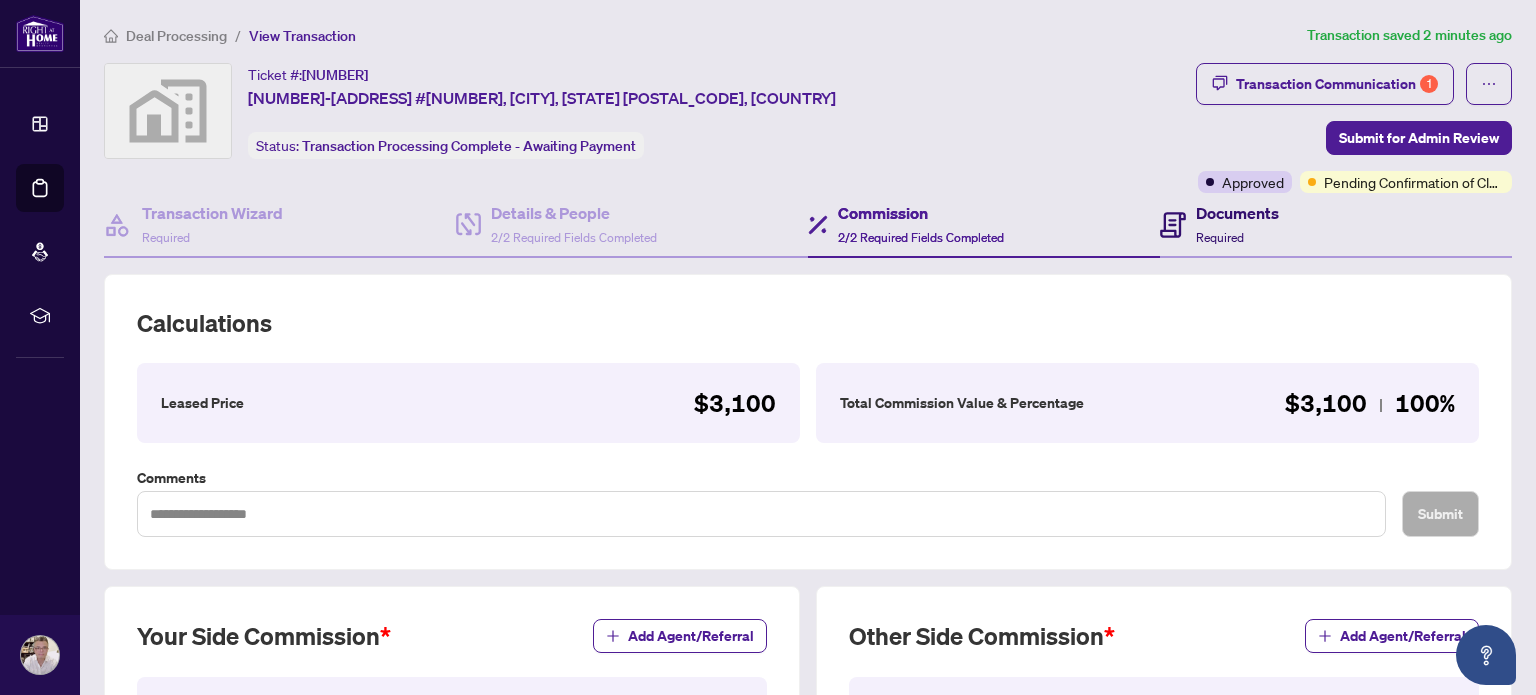 click on "Documents Required" at bounding box center [1237, 224] 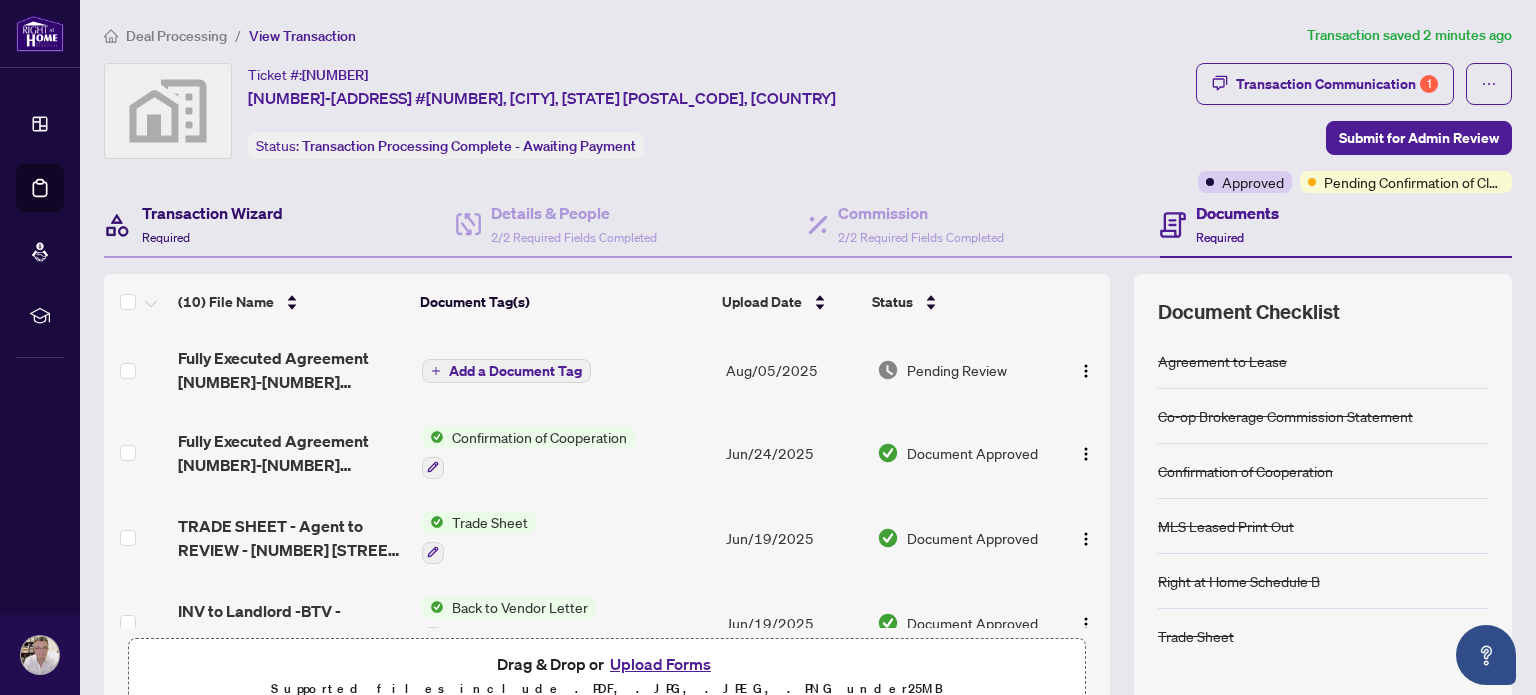 click on "Transaction Wizard" at bounding box center [212, 213] 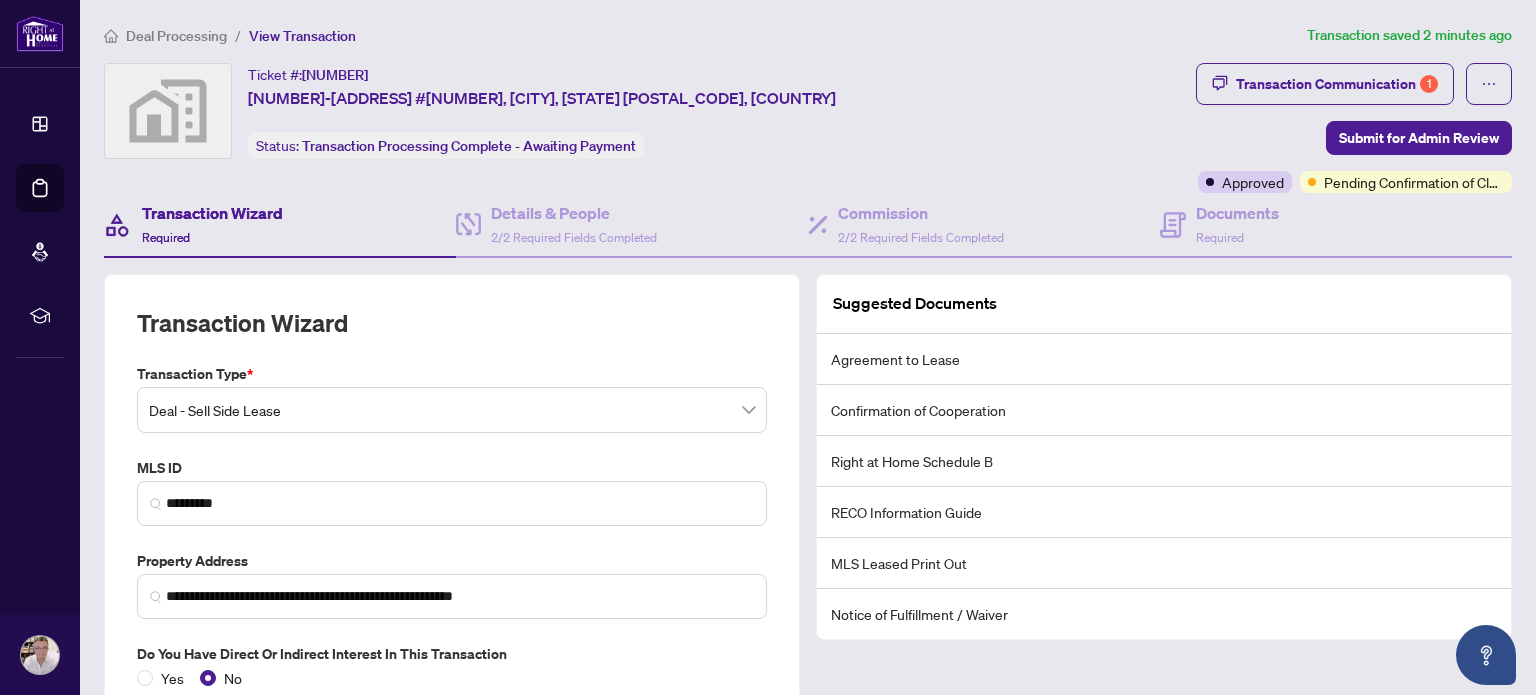 scroll, scrollTop: 175, scrollLeft: 0, axis: vertical 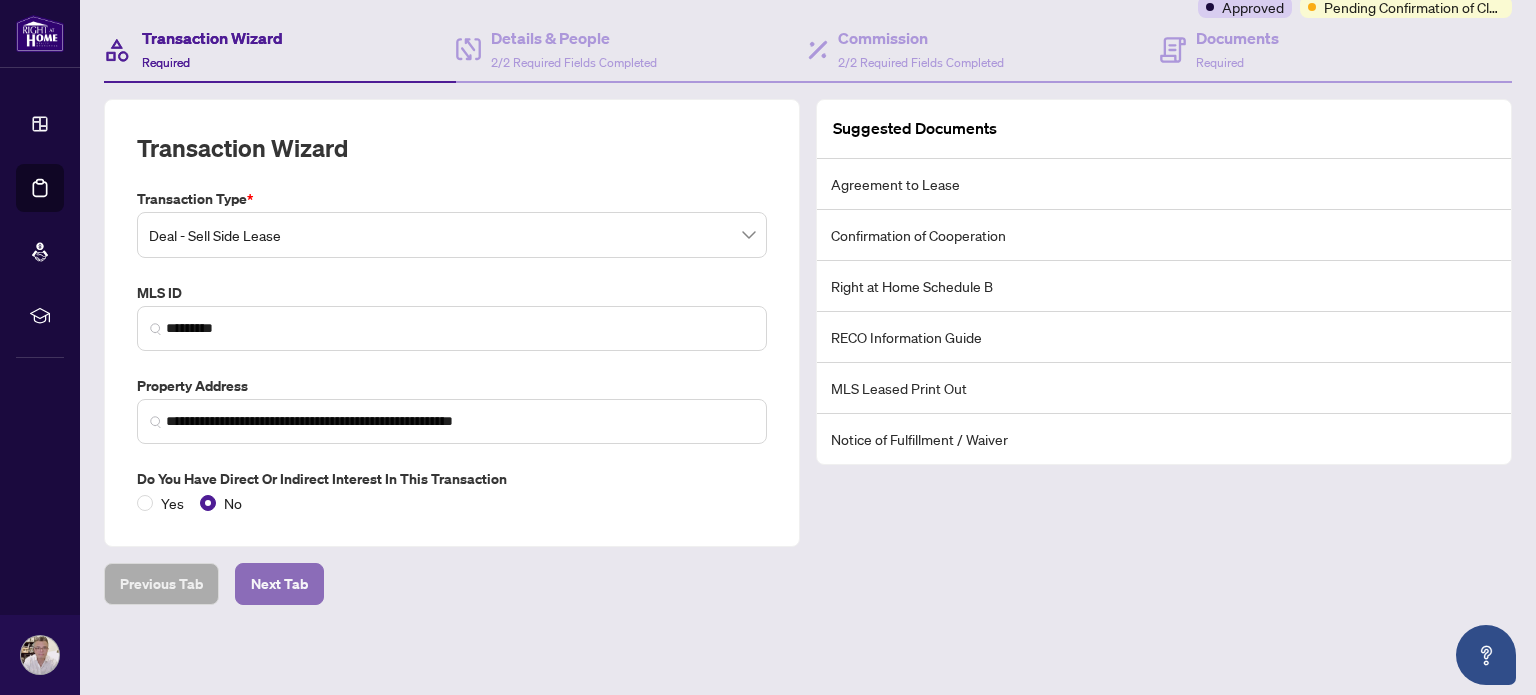 click on "Next Tab" at bounding box center (279, 584) 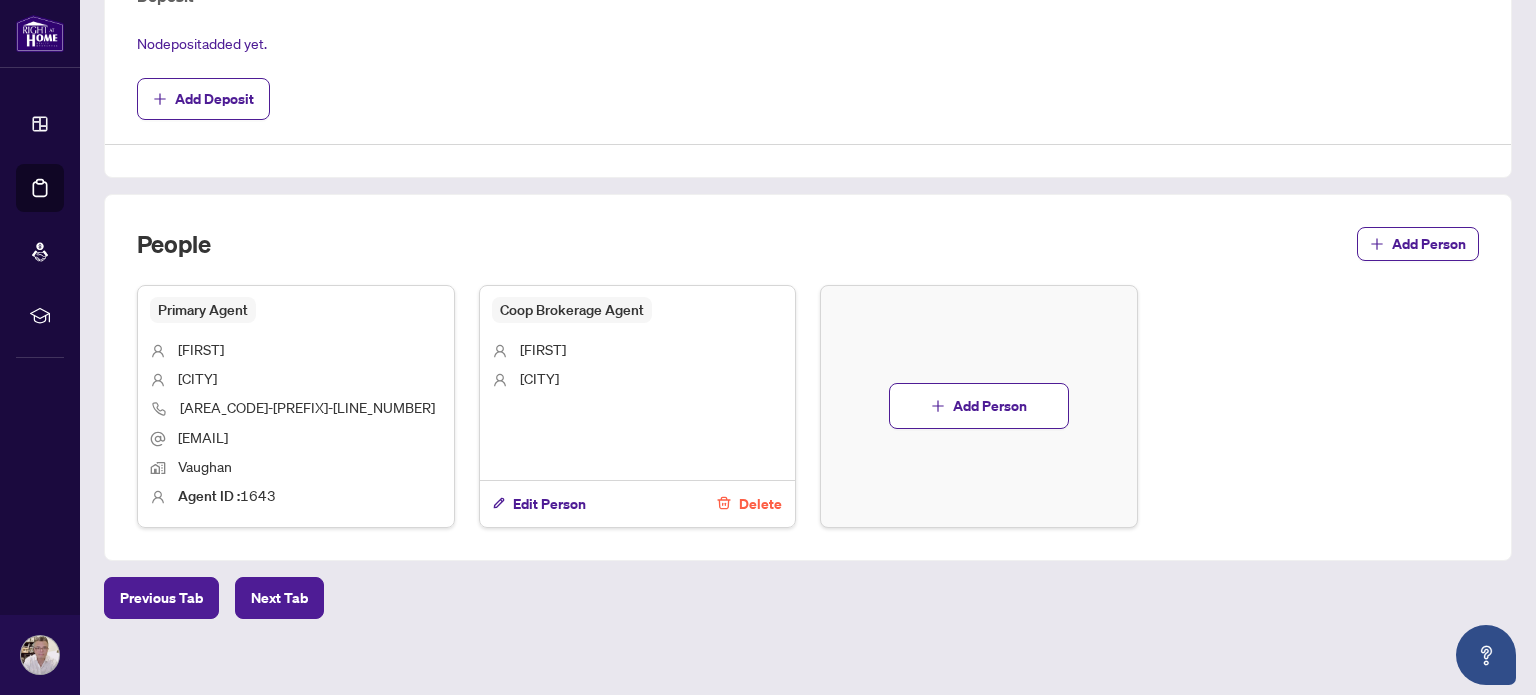 scroll, scrollTop: 775, scrollLeft: 0, axis: vertical 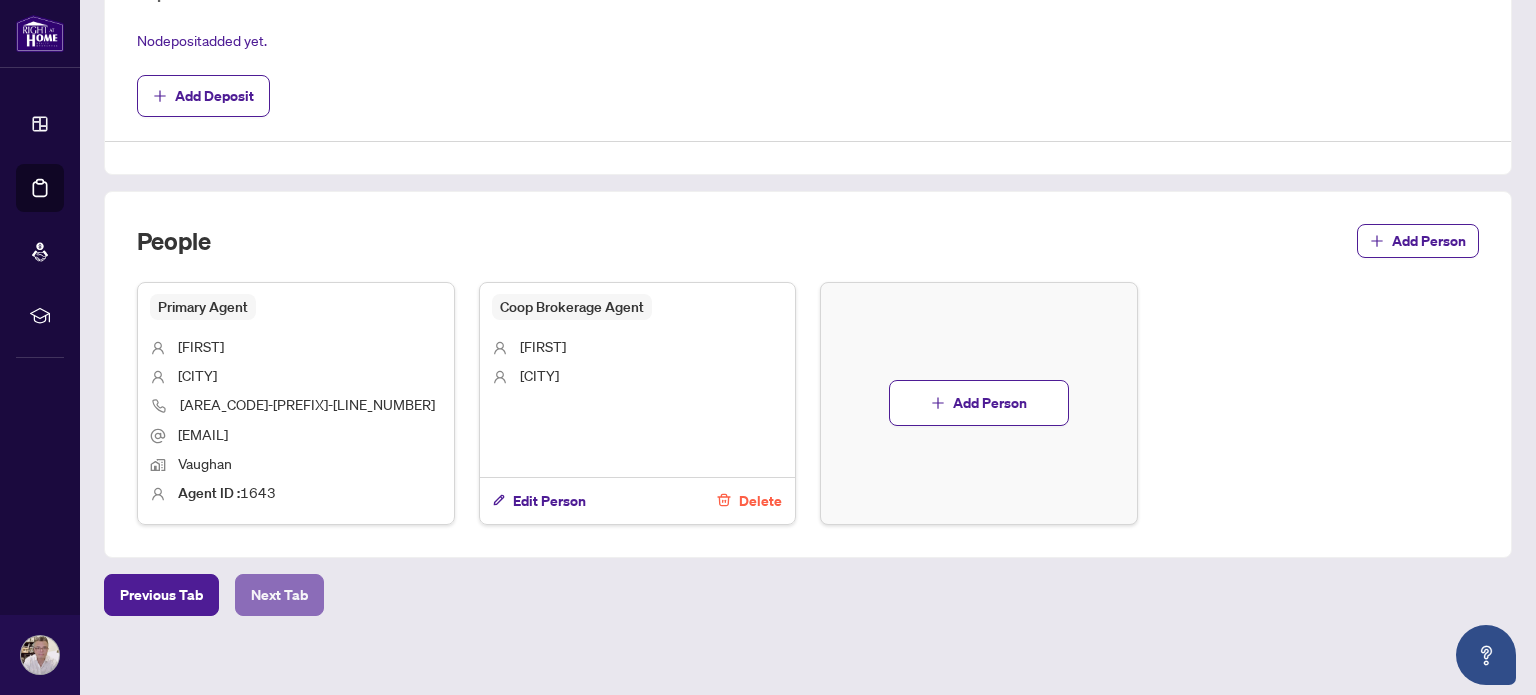 click on "Next Tab" at bounding box center [279, 595] 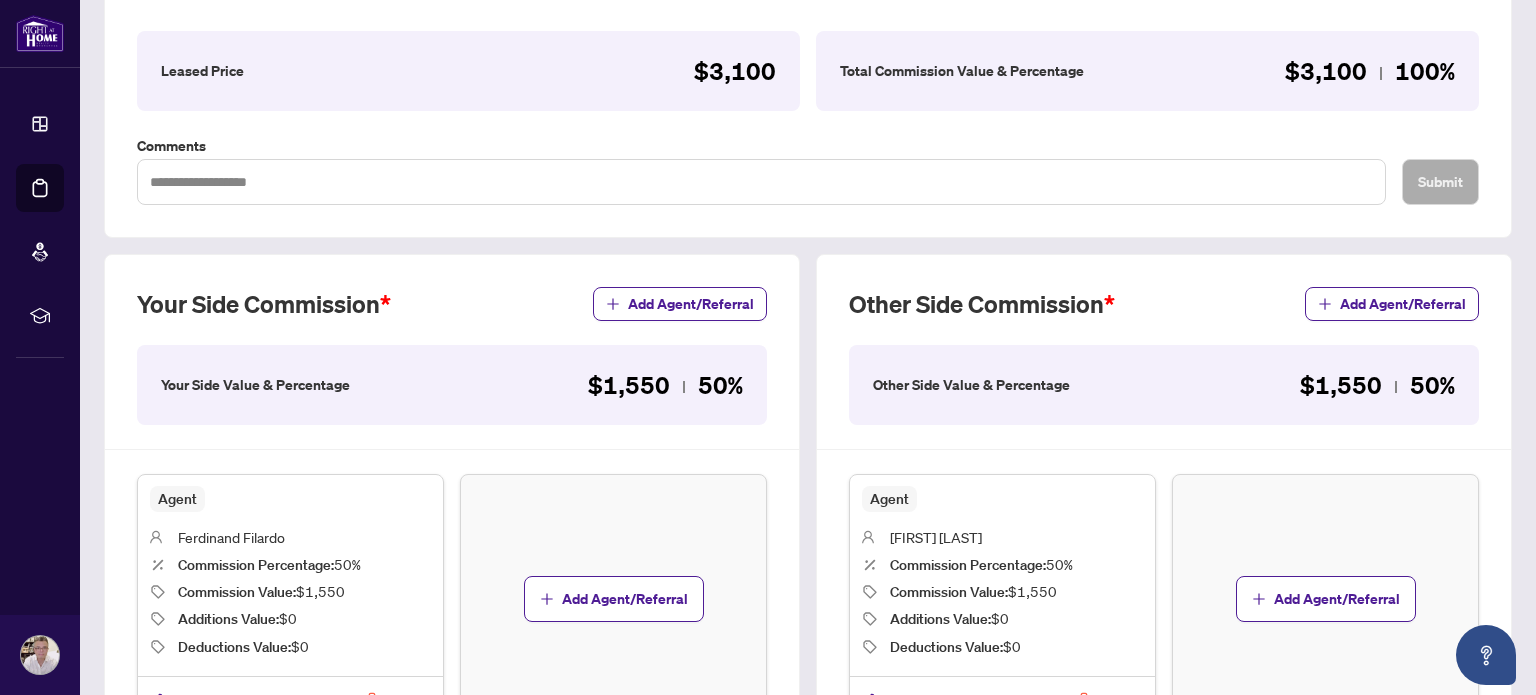 scroll, scrollTop: 300, scrollLeft: 0, axis: vertical 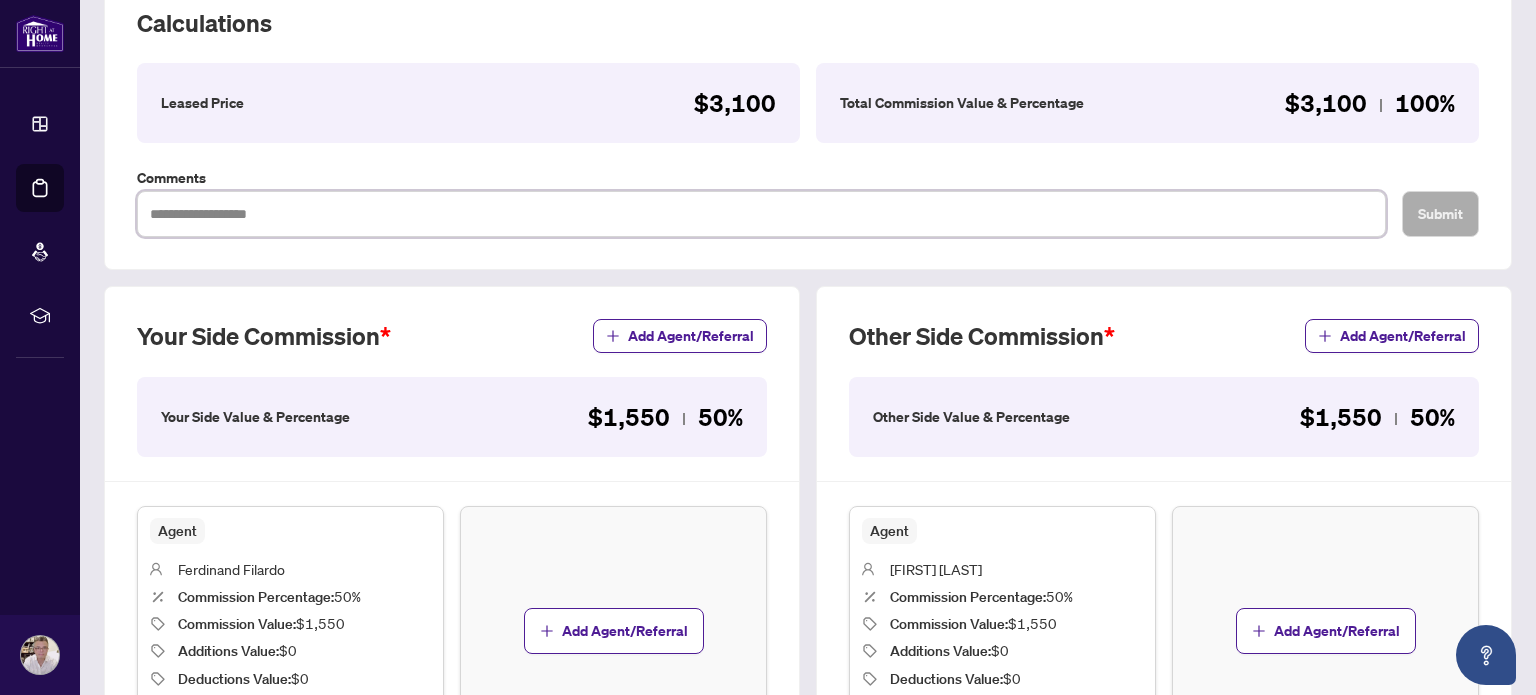 click at bounding box center [761, 214] 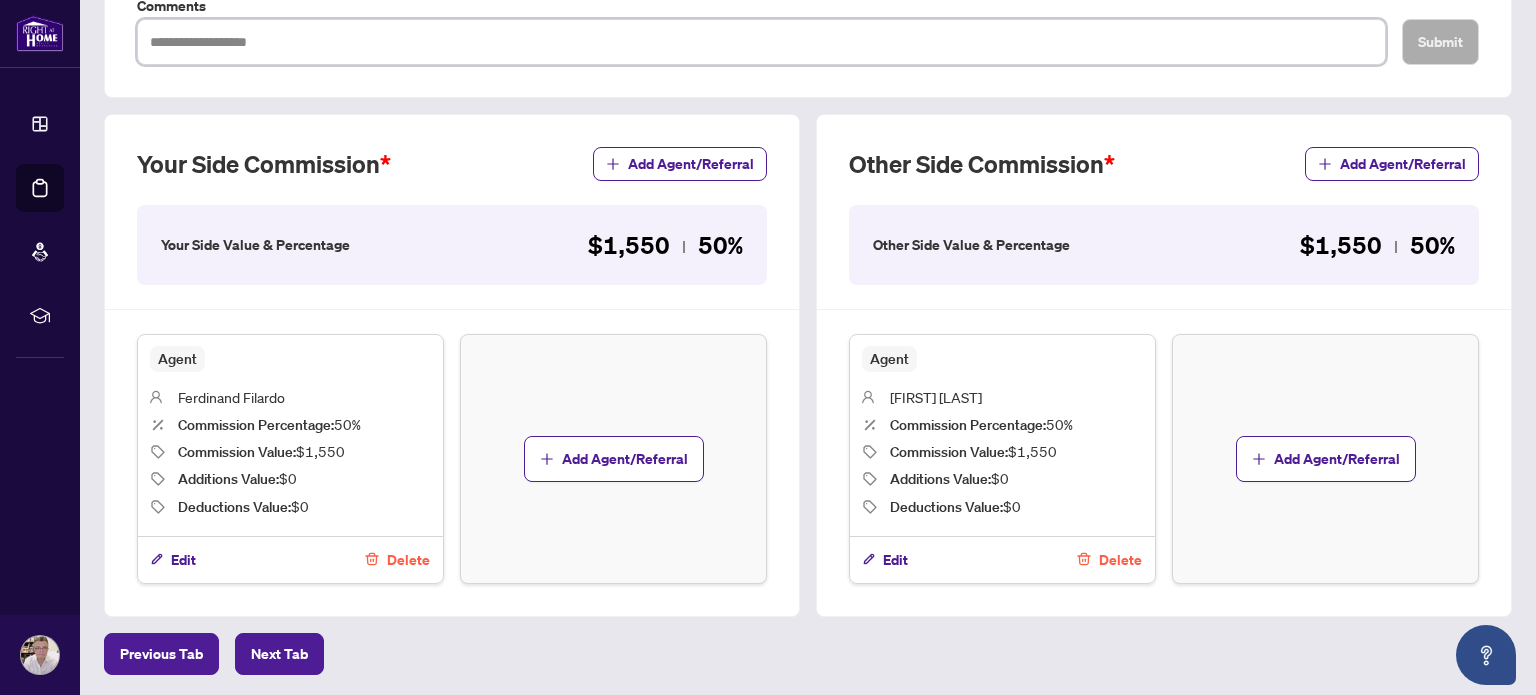 scroll, scrollTop: 536, scrollLeft: 0, axis: vertical 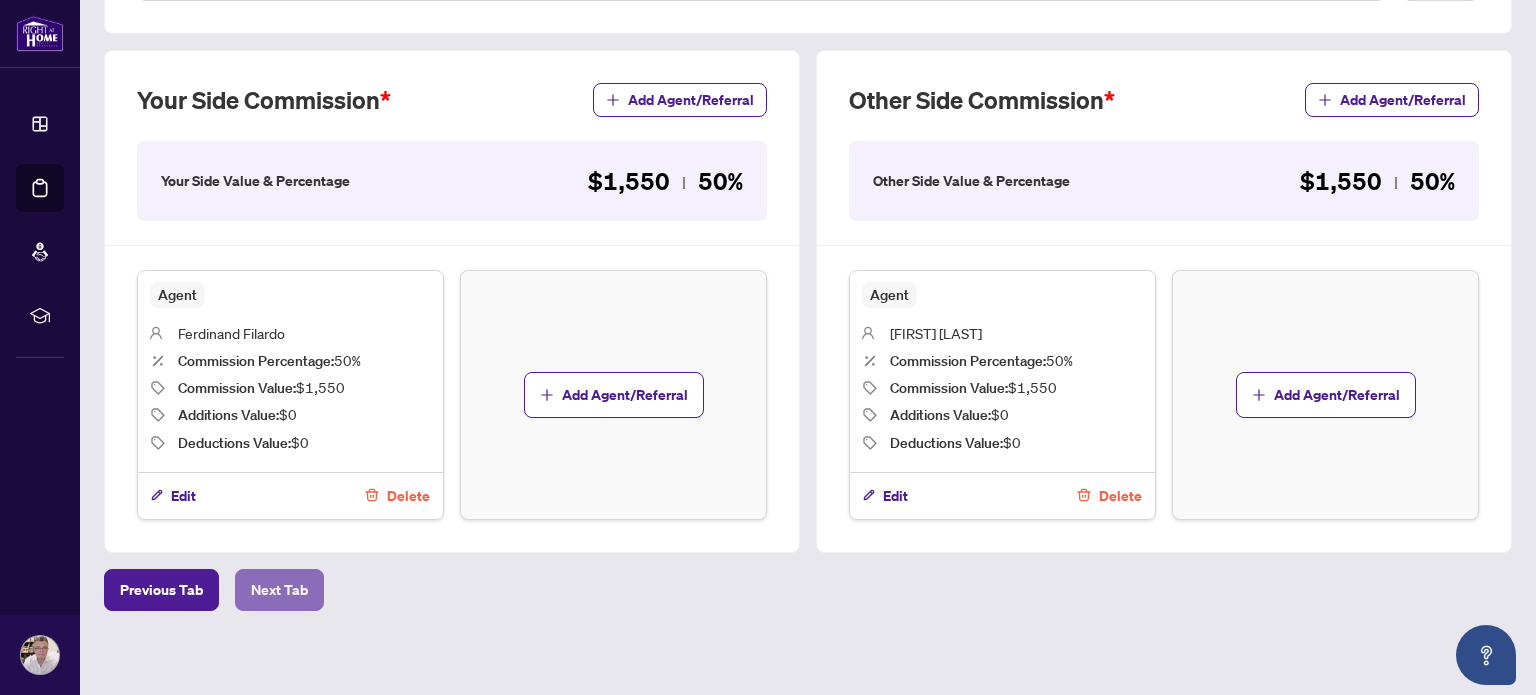 click on "Next Tab" at bounding box center (279, 590) 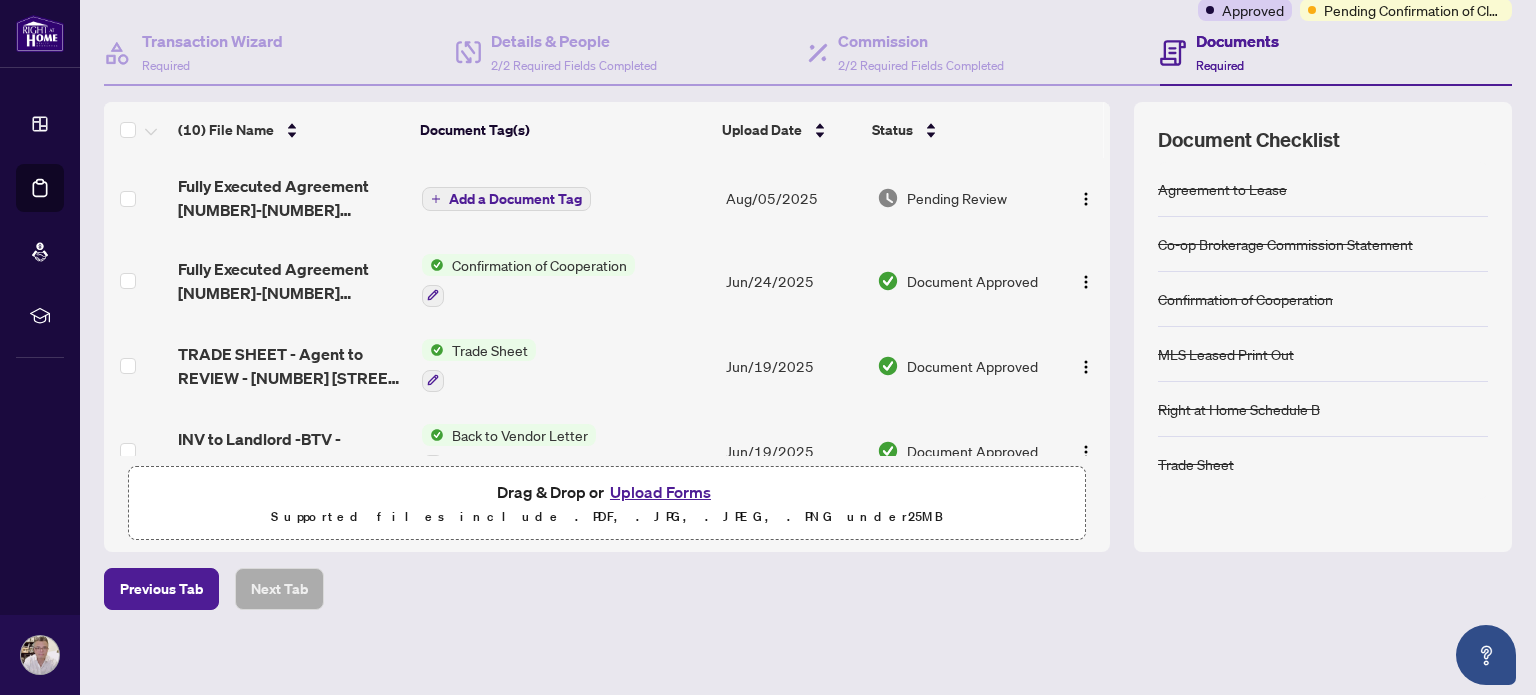 scroll, scrollTop: 178, scrollLeft: 0, axis: vertical 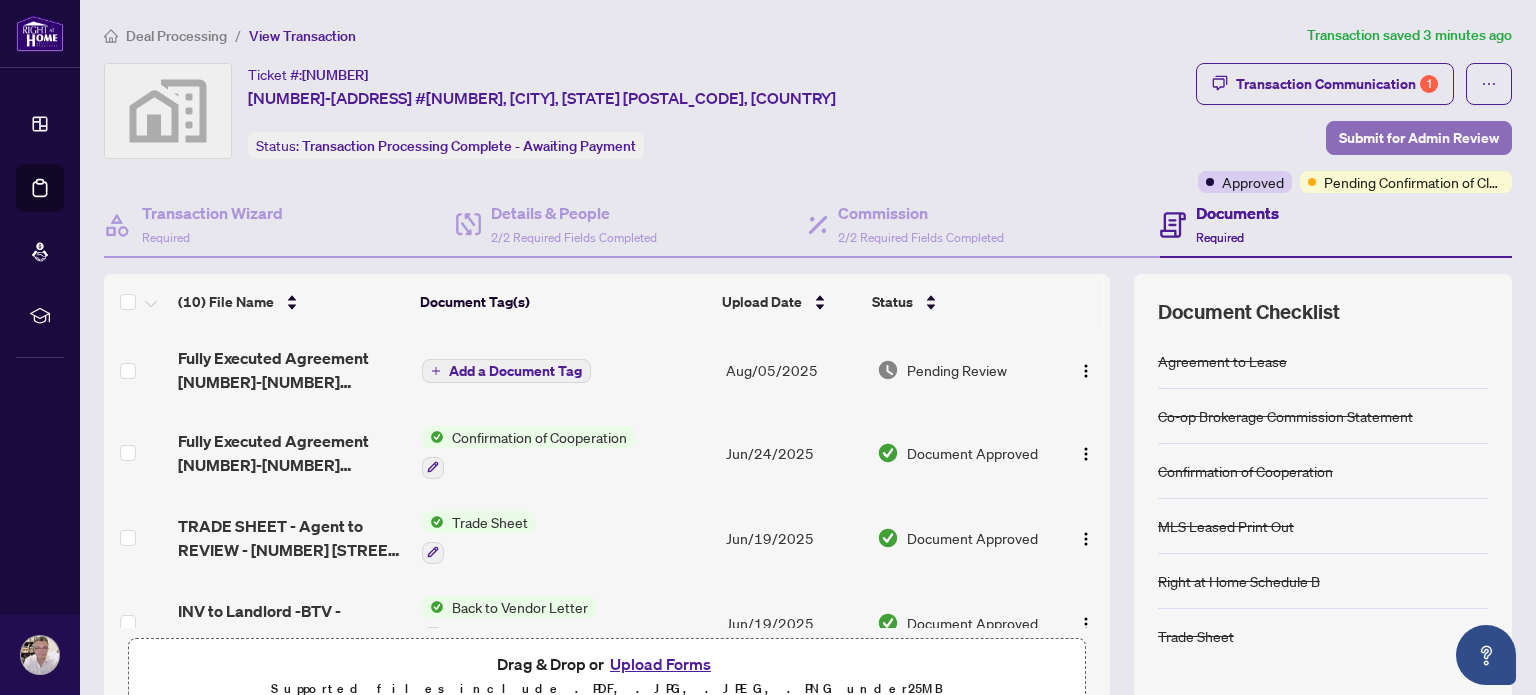click on "Submit for Admin Review" at bounding box center [1419, 138] 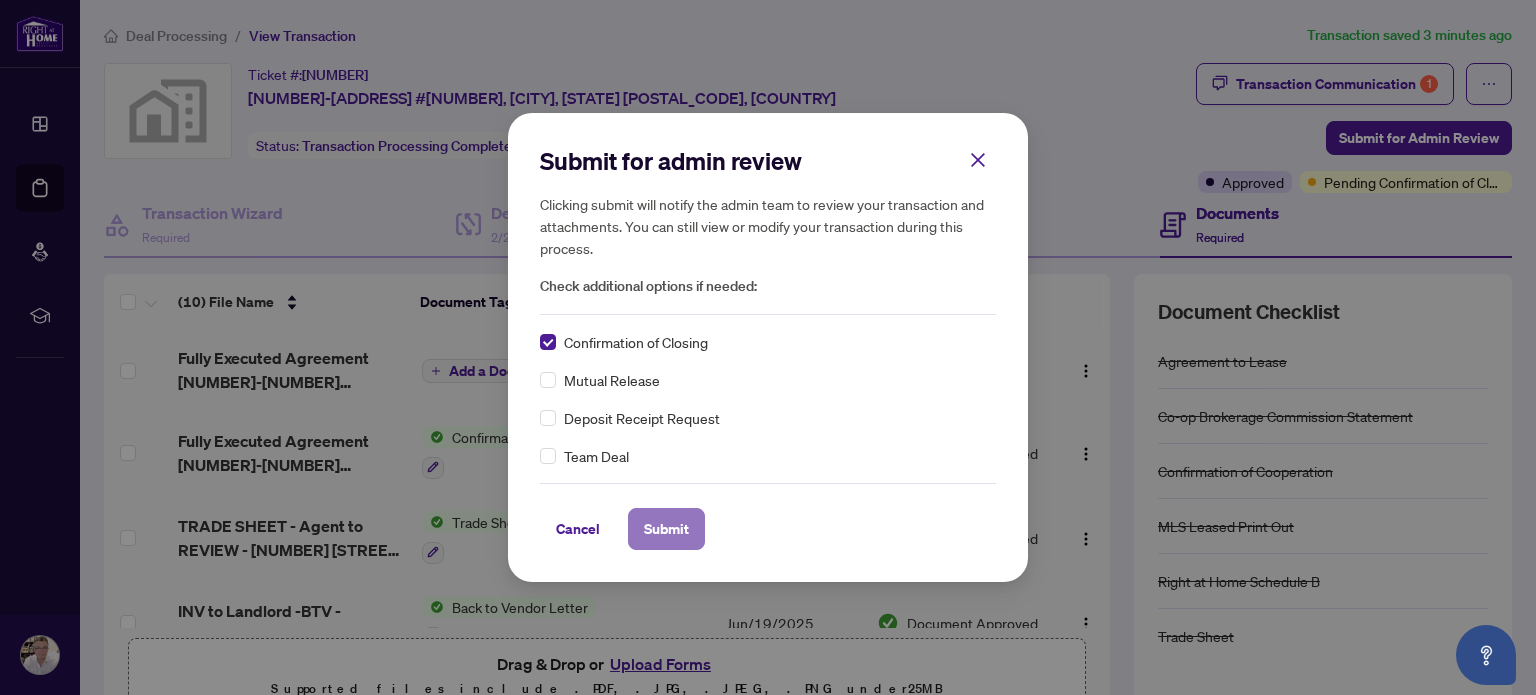 click on "Submit" at bounding box center (666, 529) 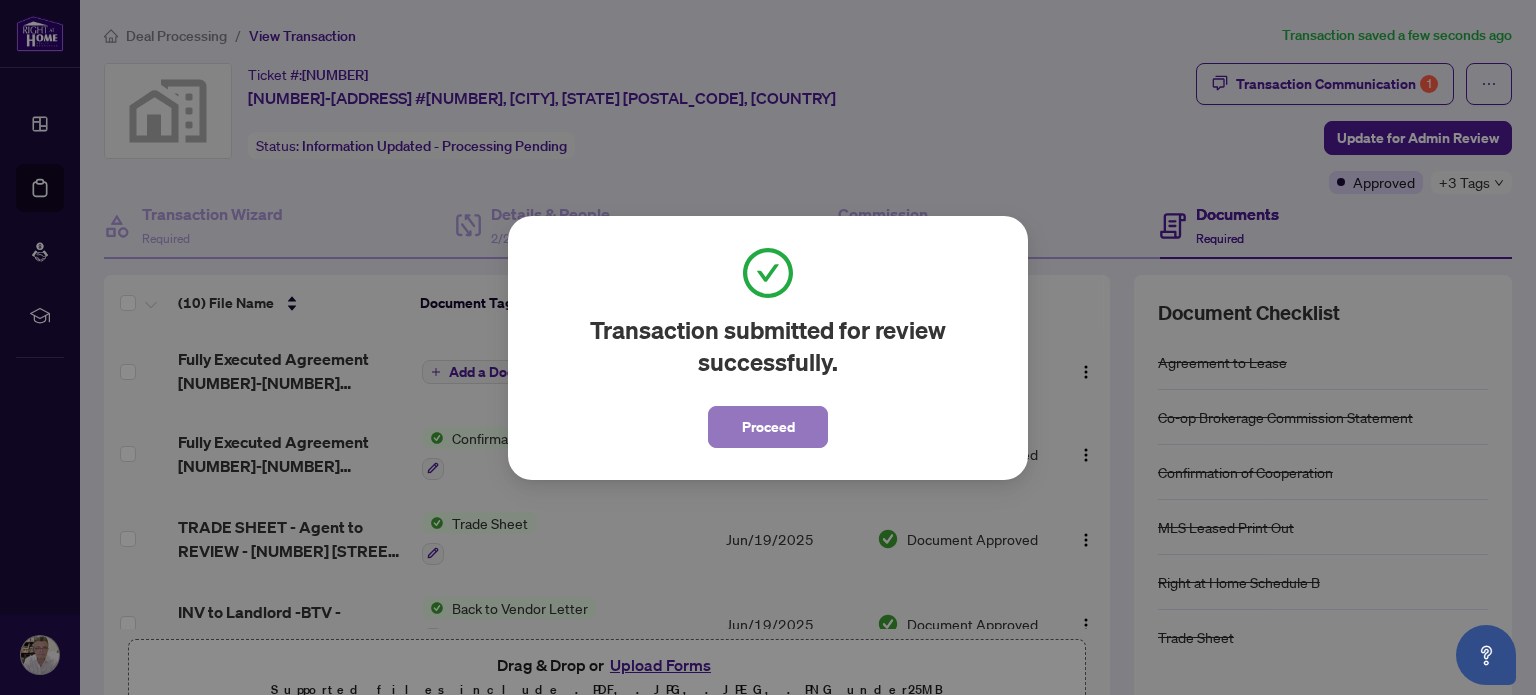 click on "Proceed" at bounding box center (768, 427) 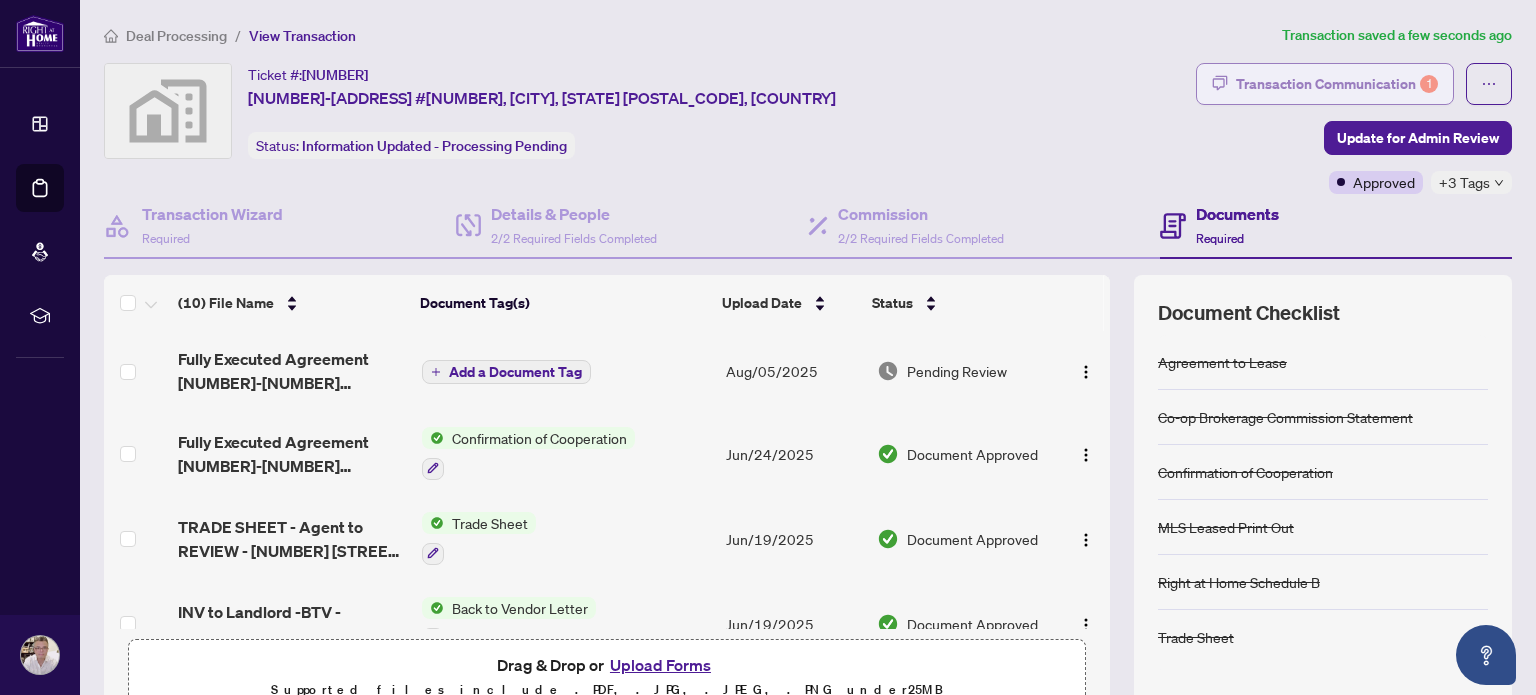click on "Transaction Communication 1" at bounding box center [1337, 84] 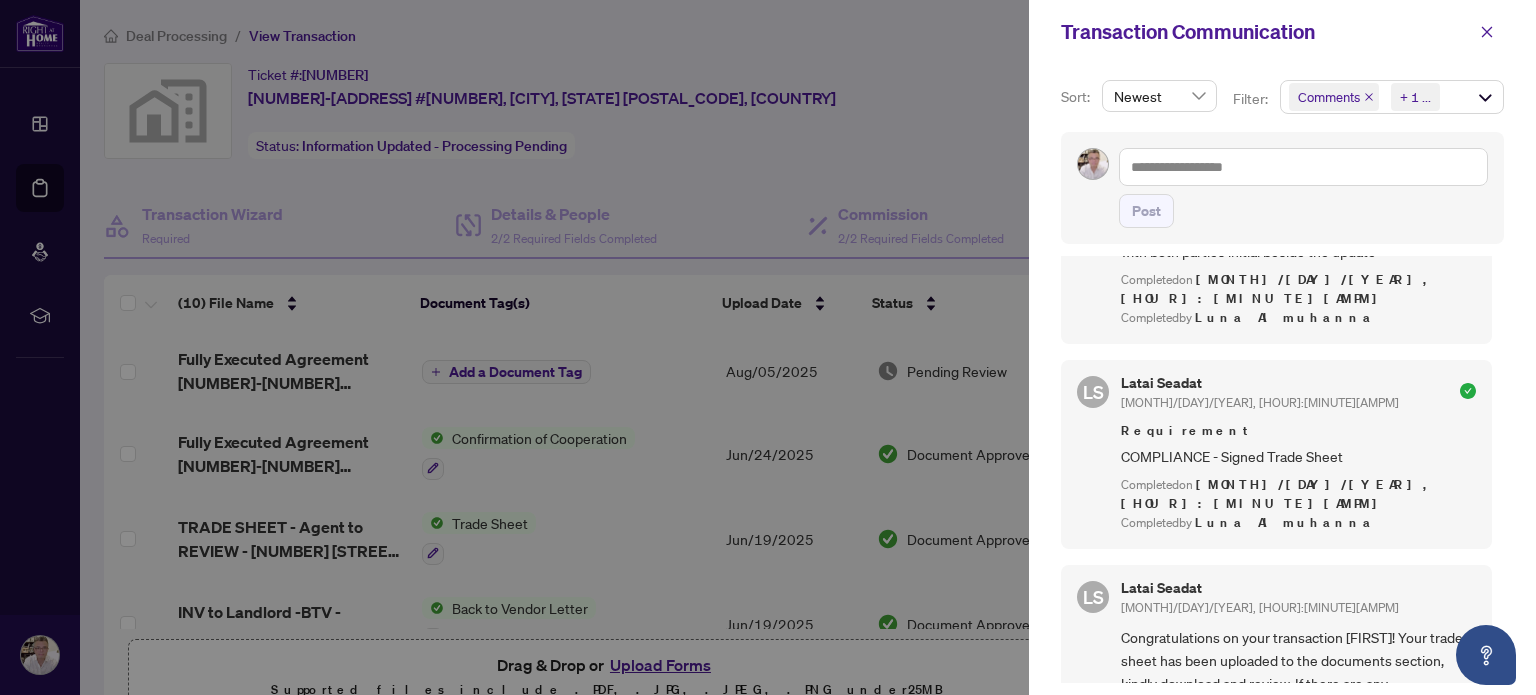scroll, scrollTop: 0, scrollLeft: 0, axis: both 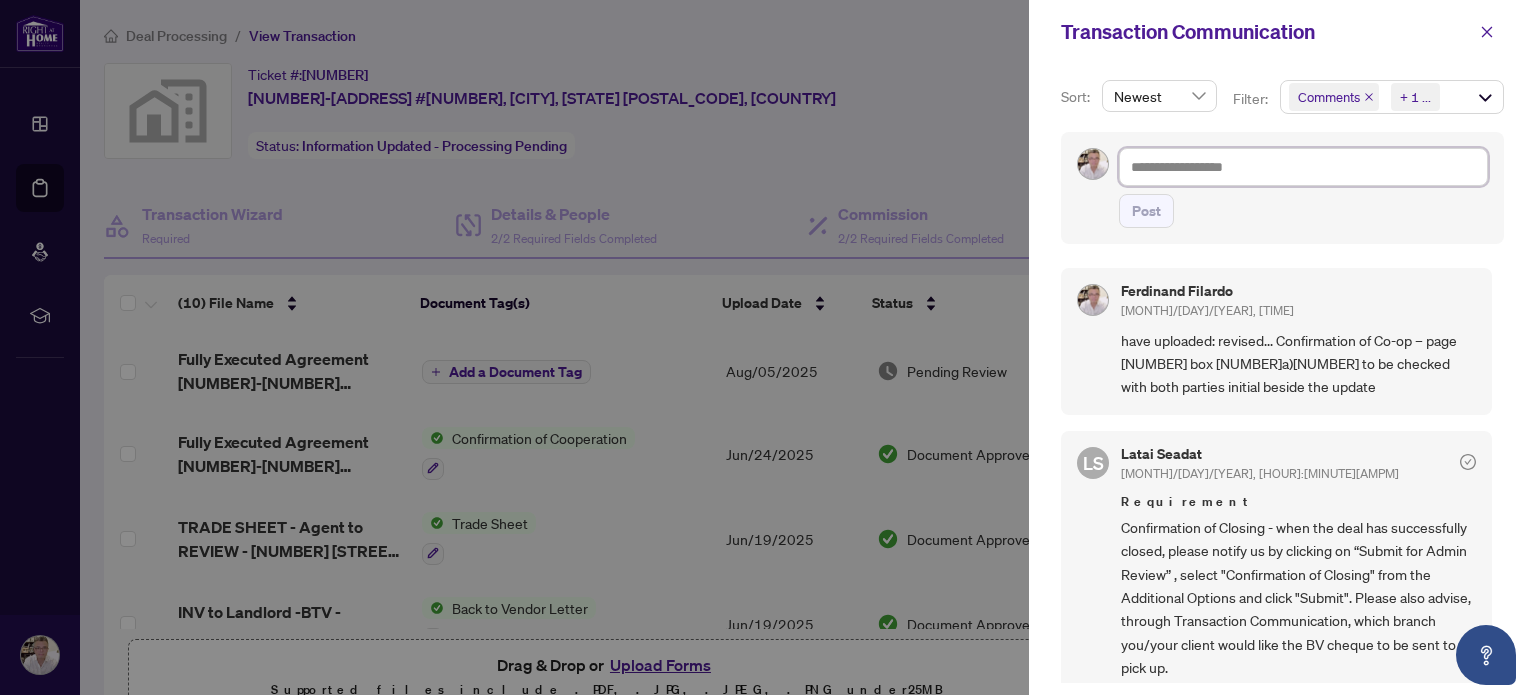 click at bounding box center (1303, 167) 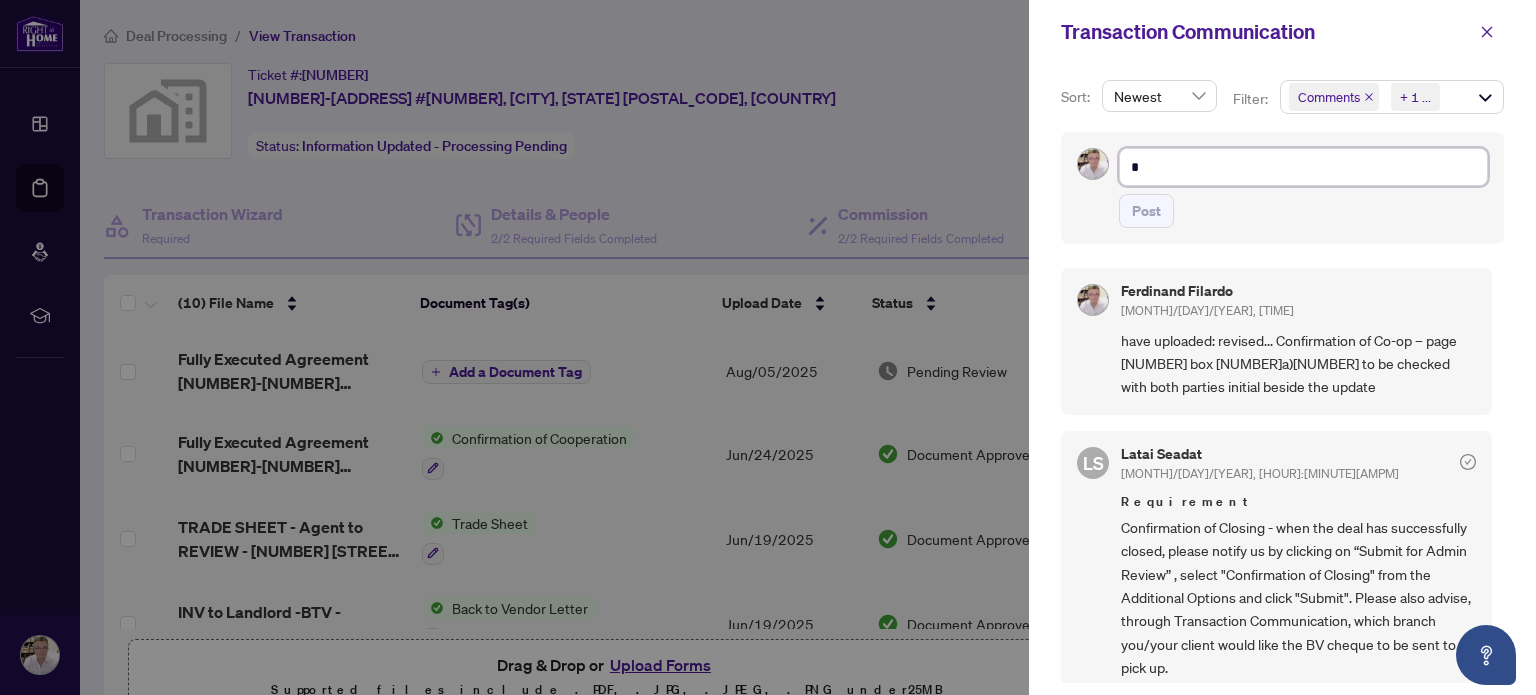 type on "**" 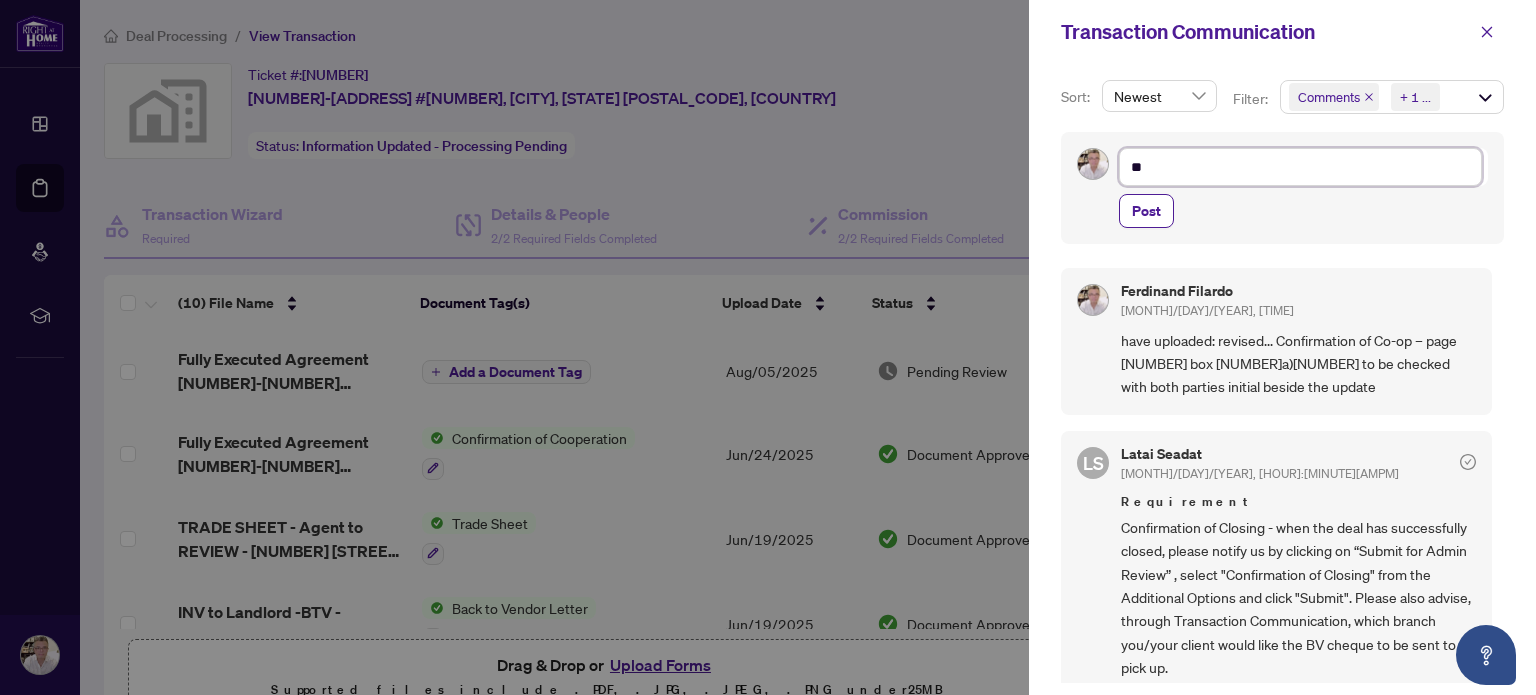 type on "***" 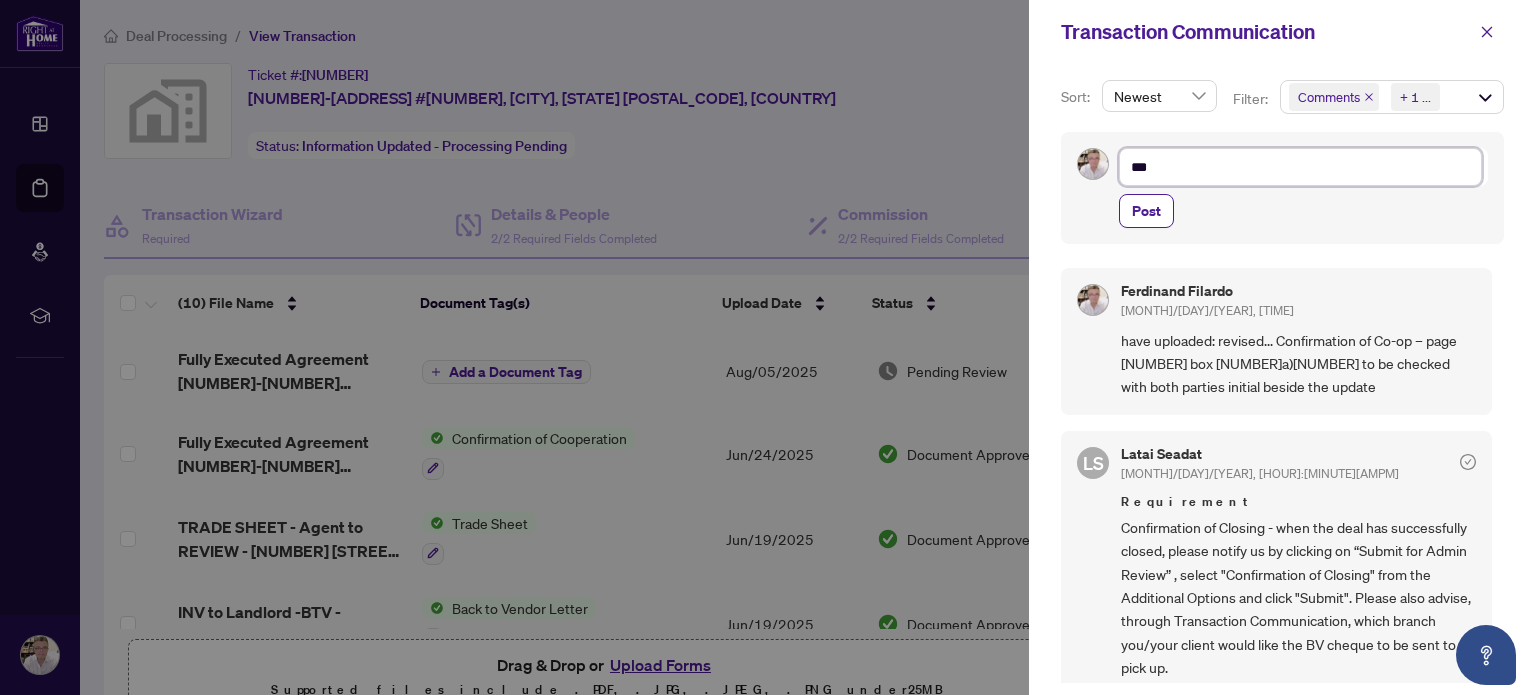 type on "****" 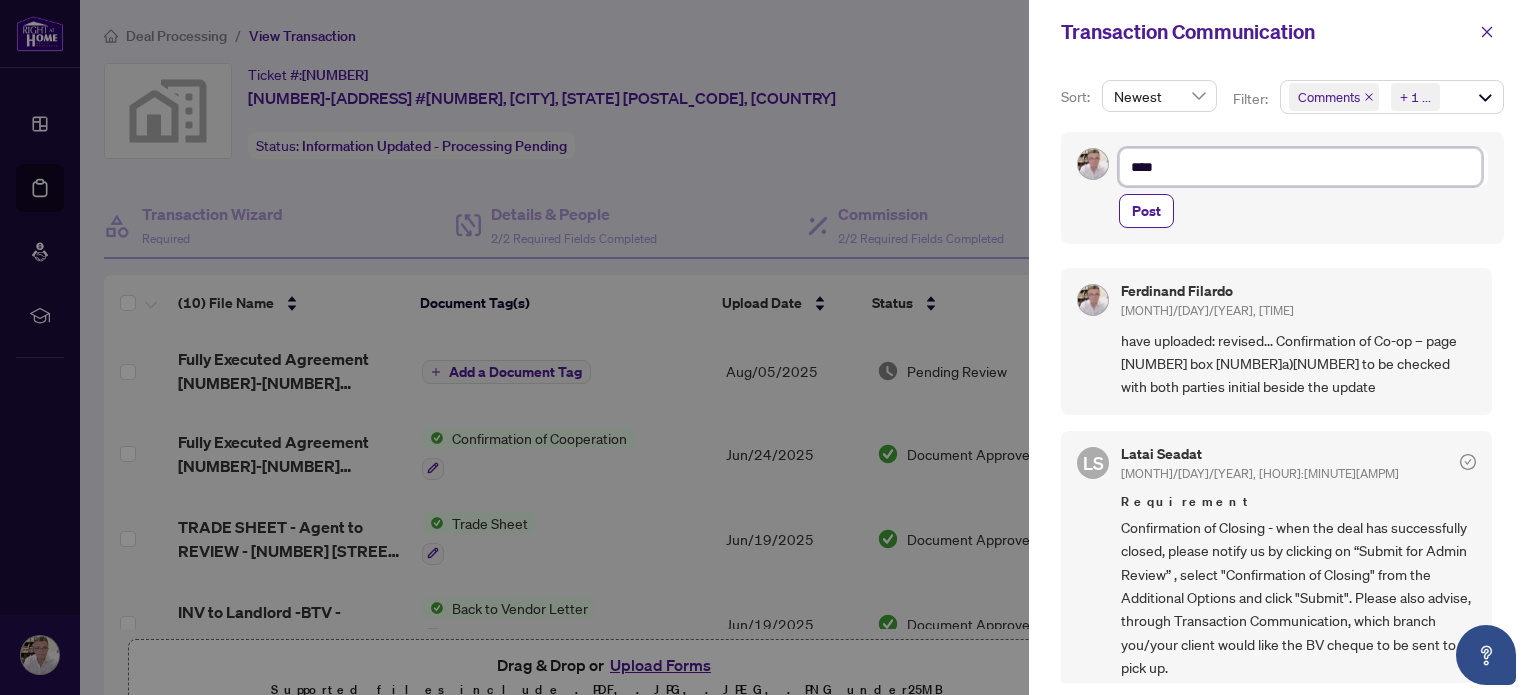 type on "*****" 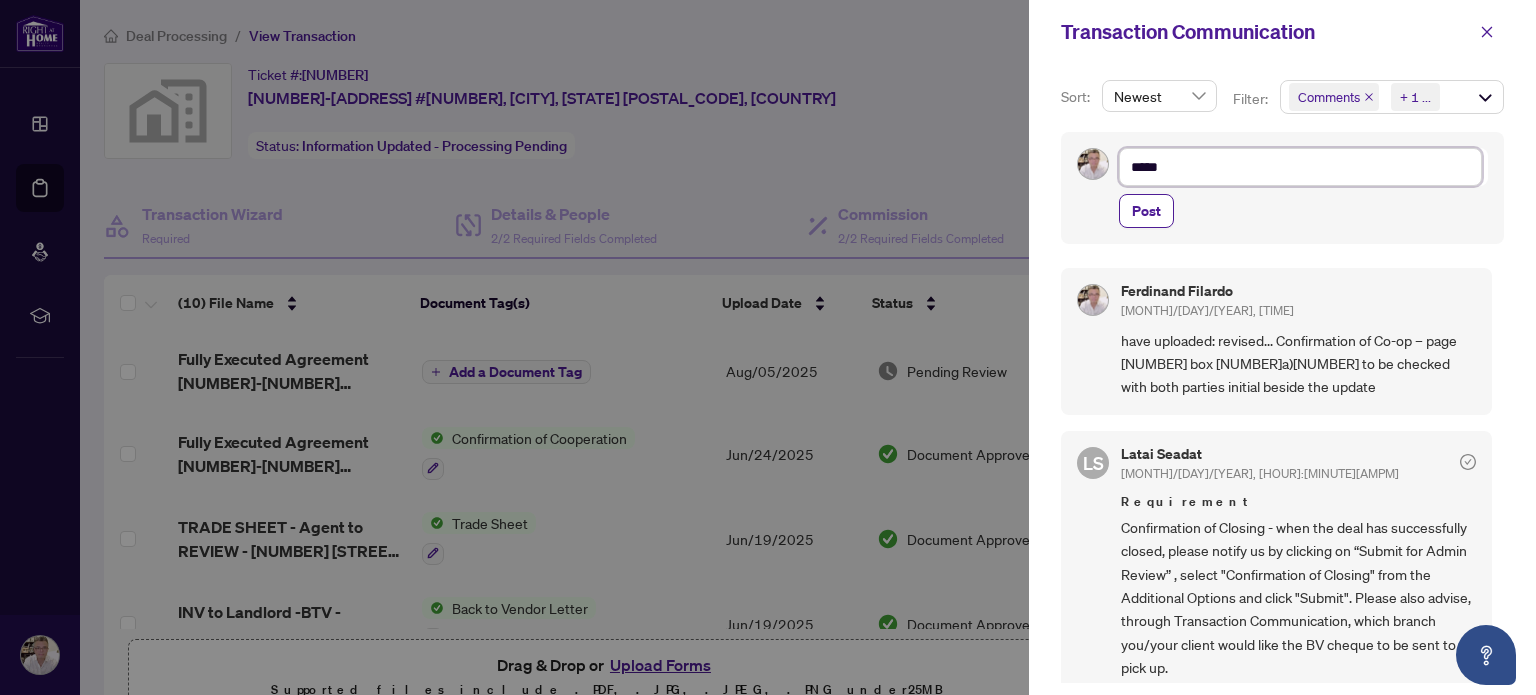 type on "******" 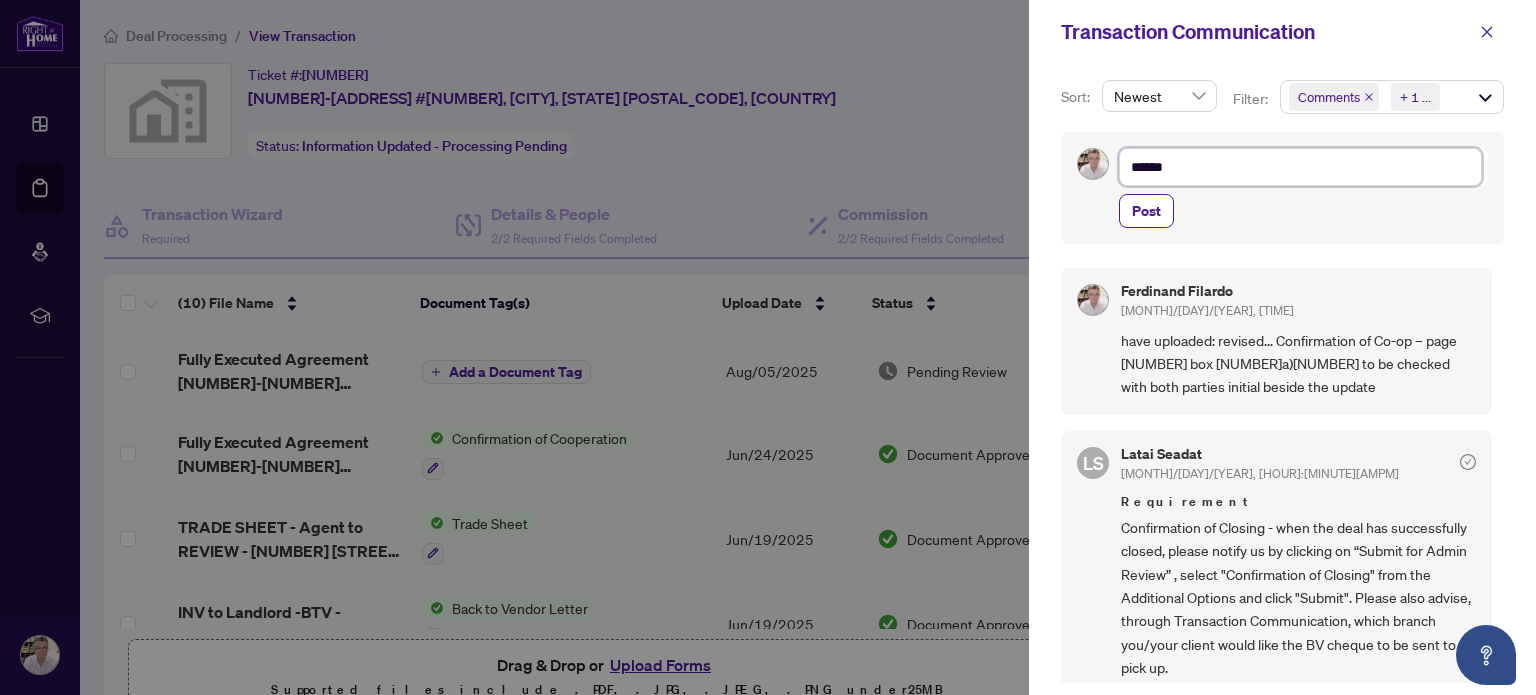 type on "*******" 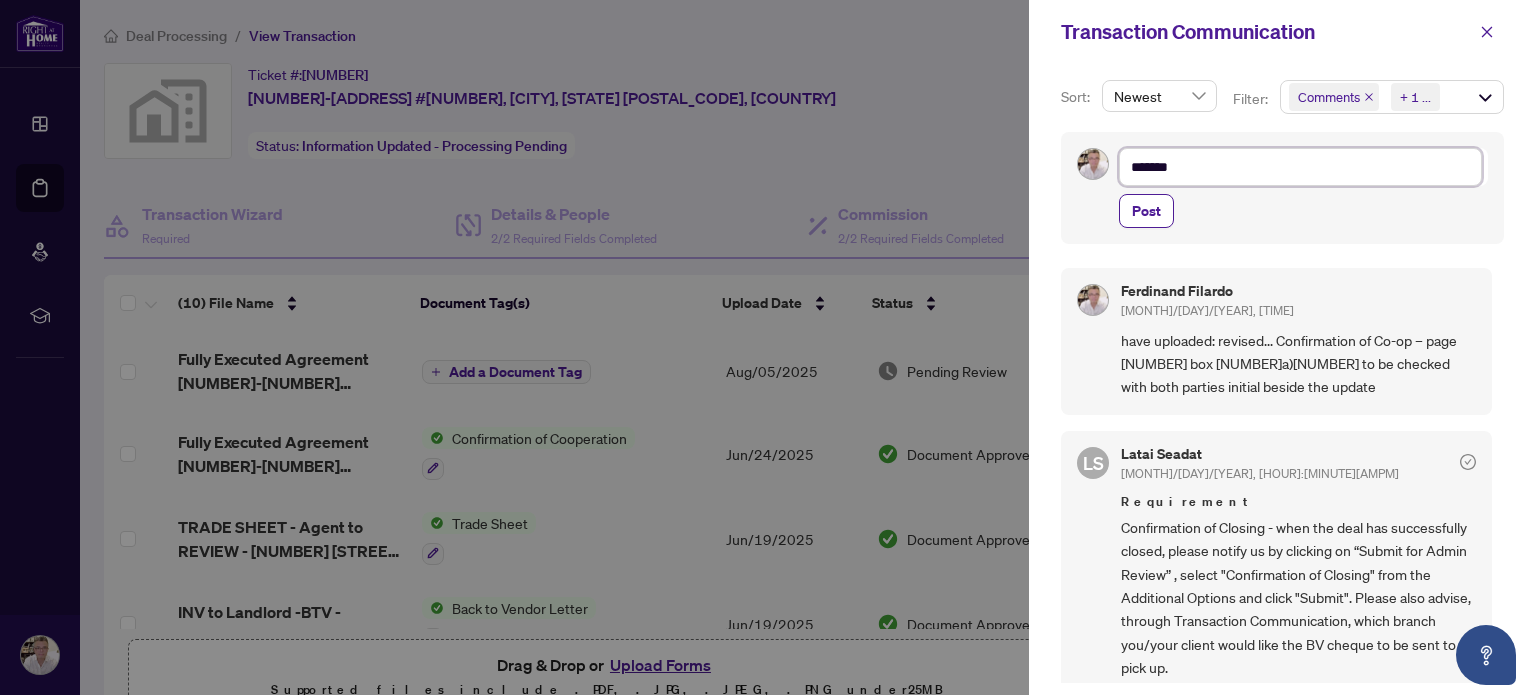type on "********" 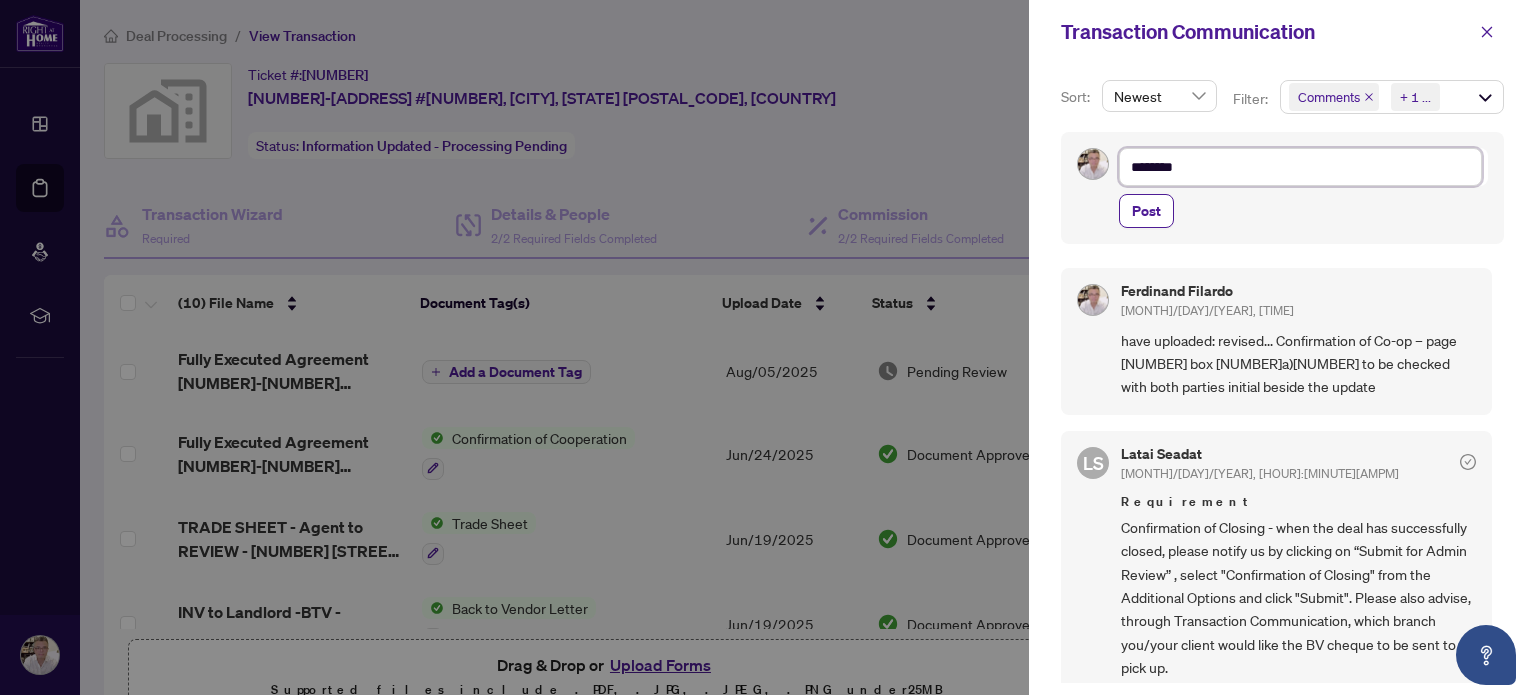 type on "*********" 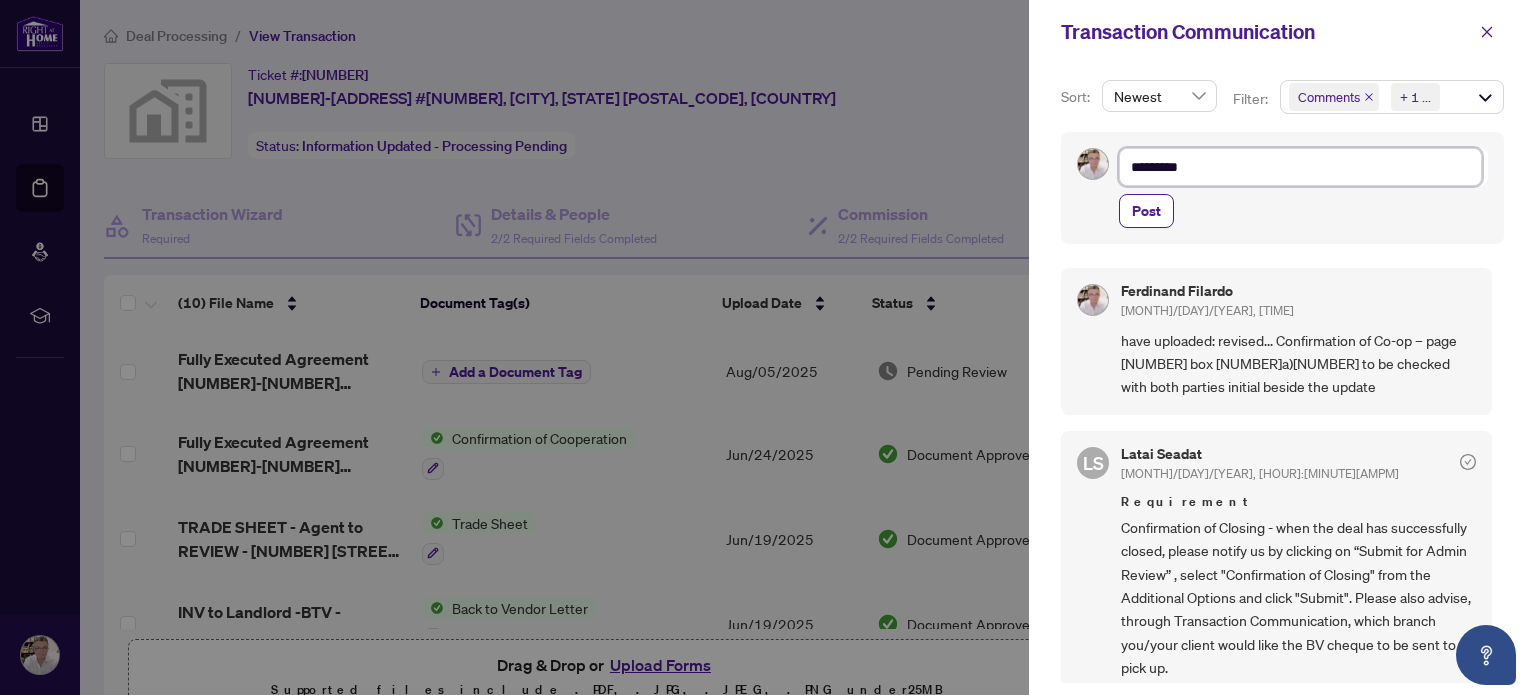 type on "**********" 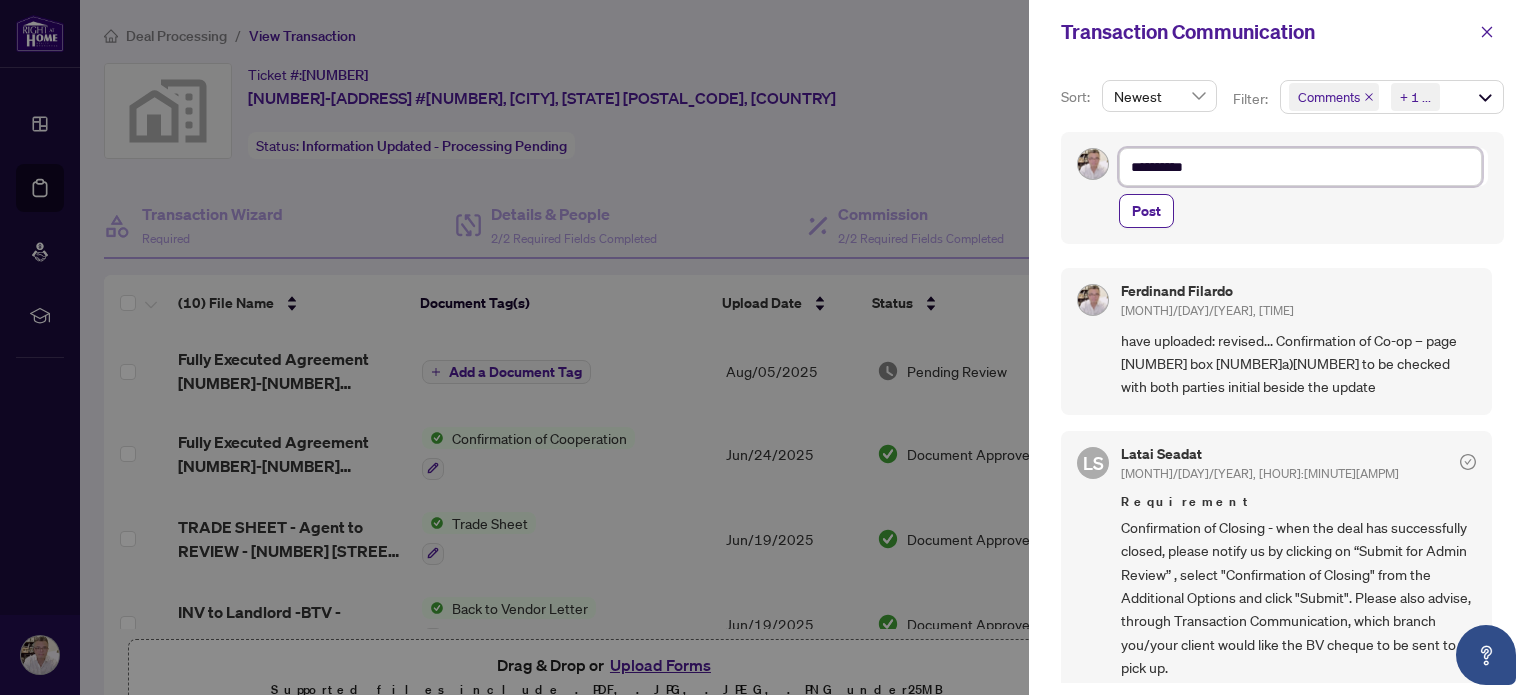 type on "**********" 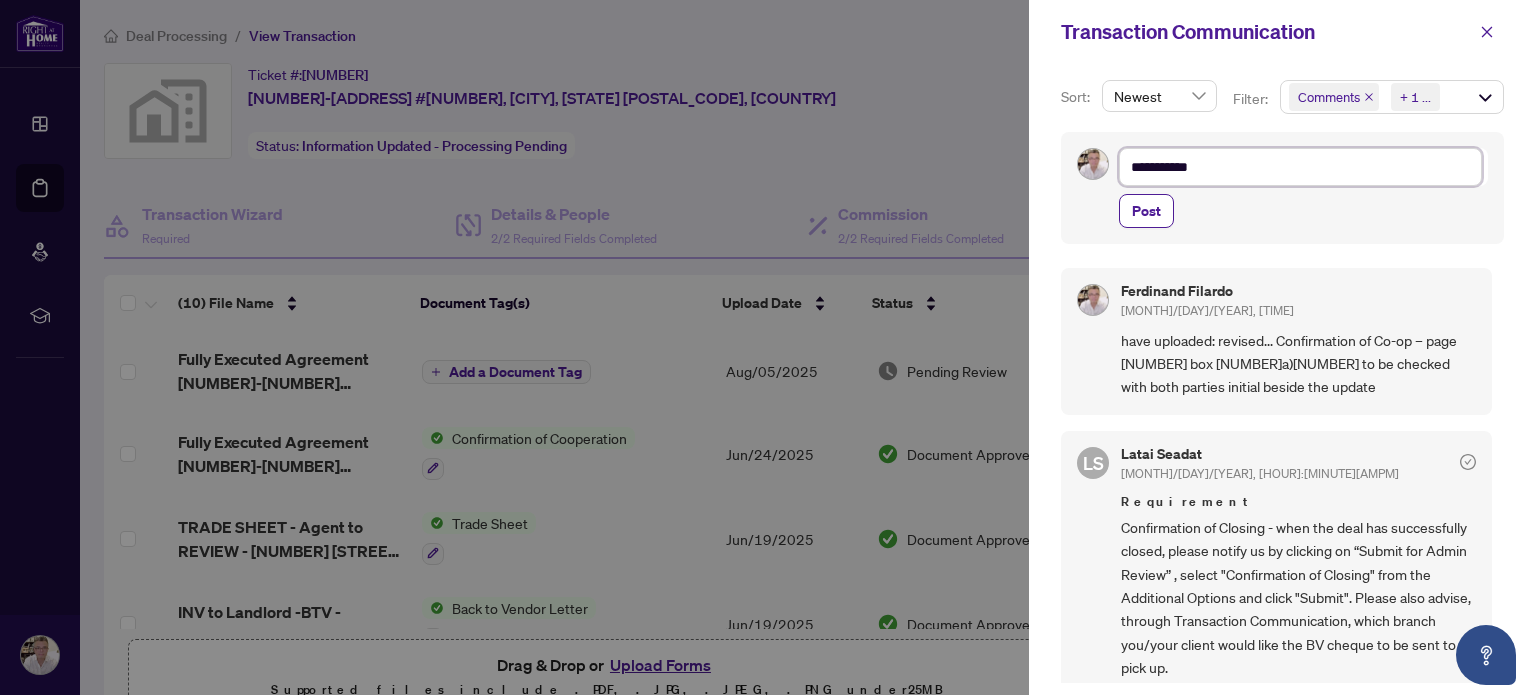 type on "**********" 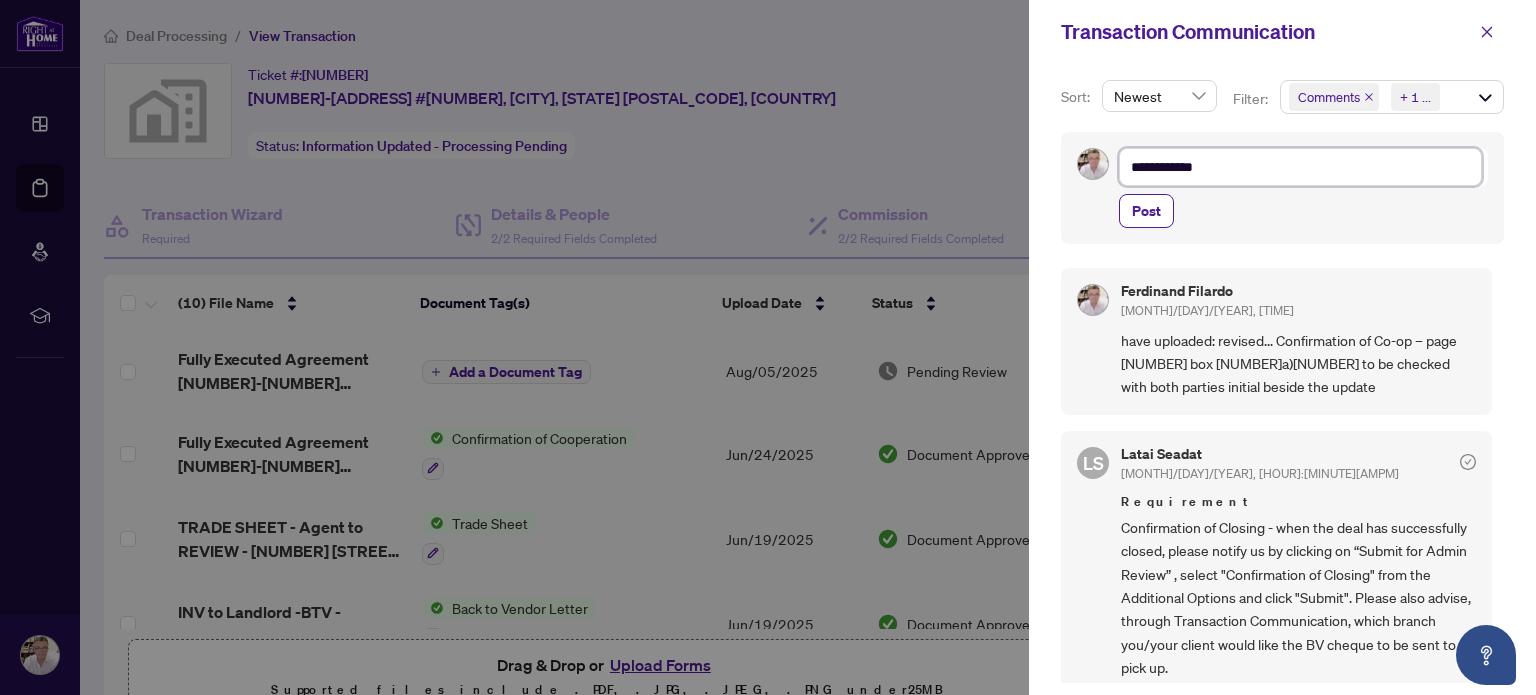 type on "**********" 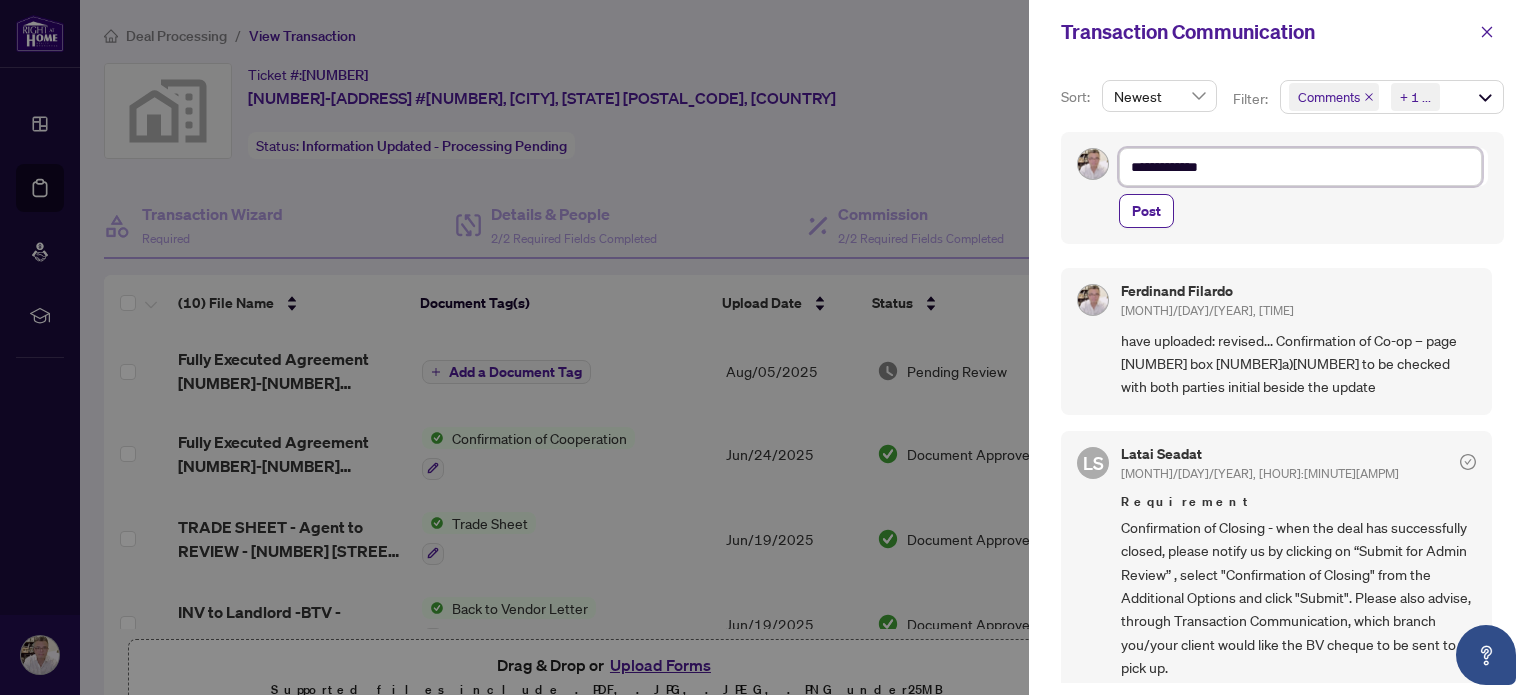 type on "**********" 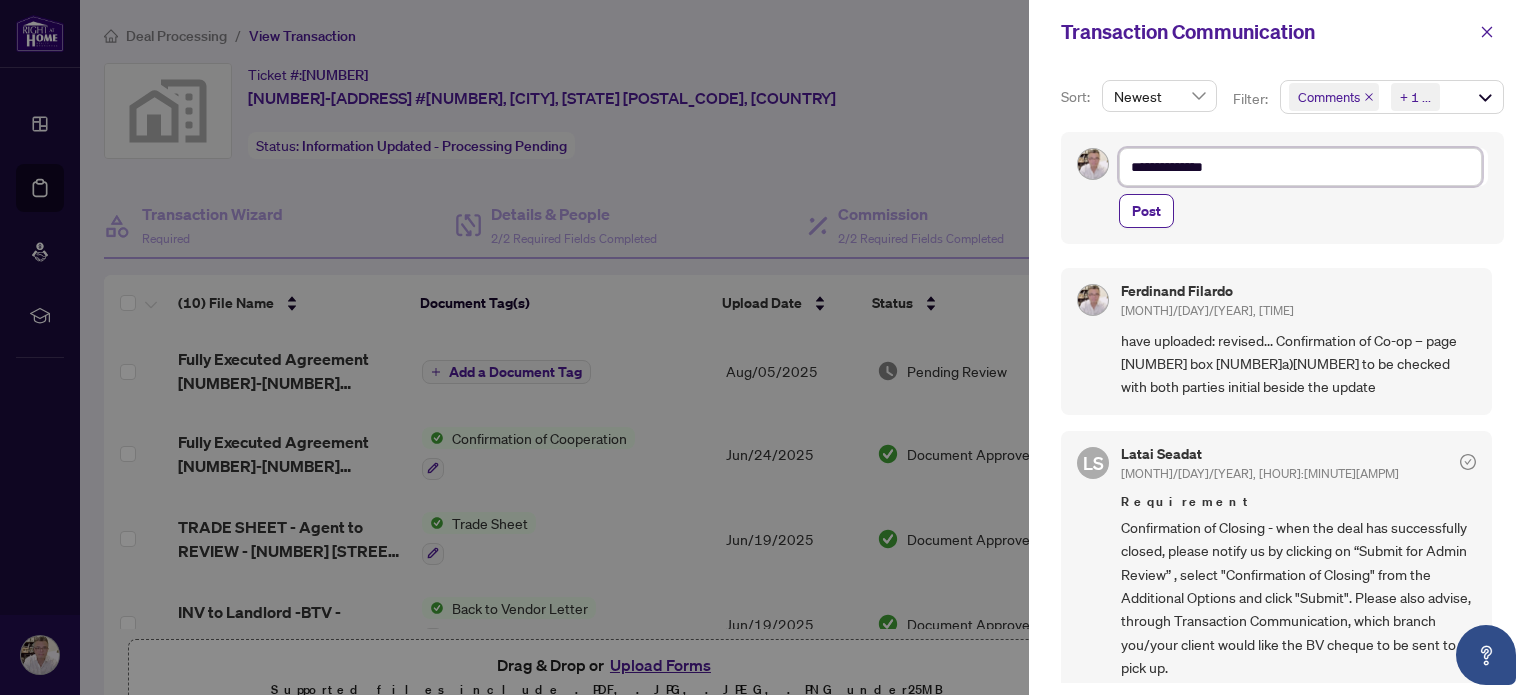 type on "**********" 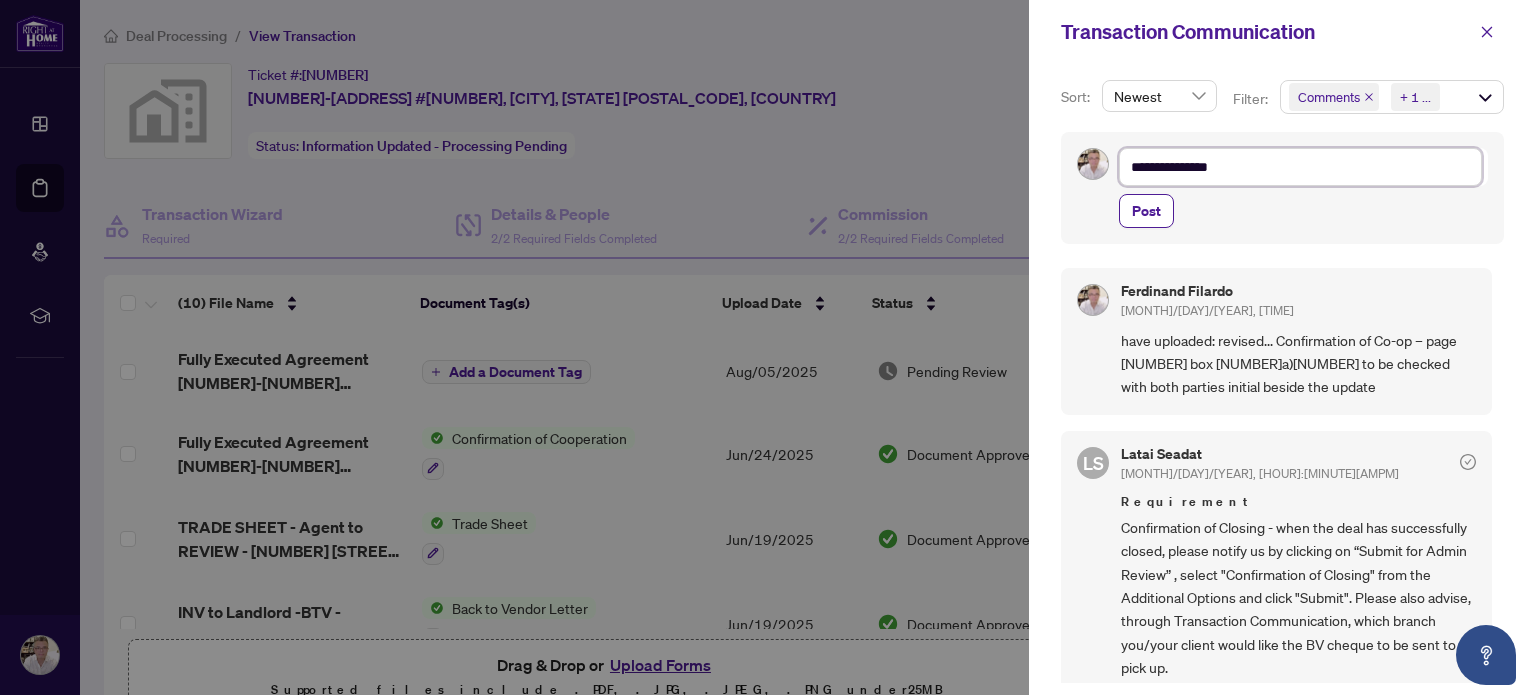 type on "**********" 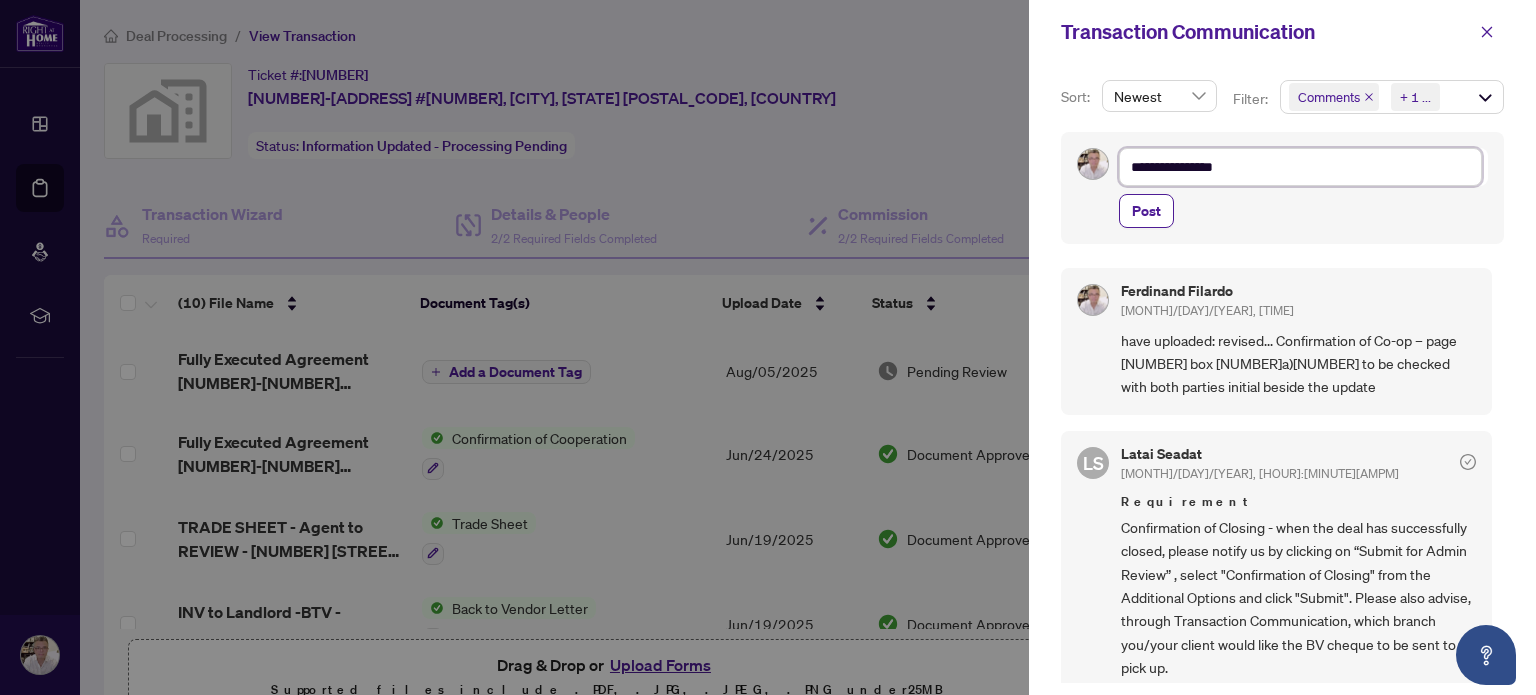 type on "**********" 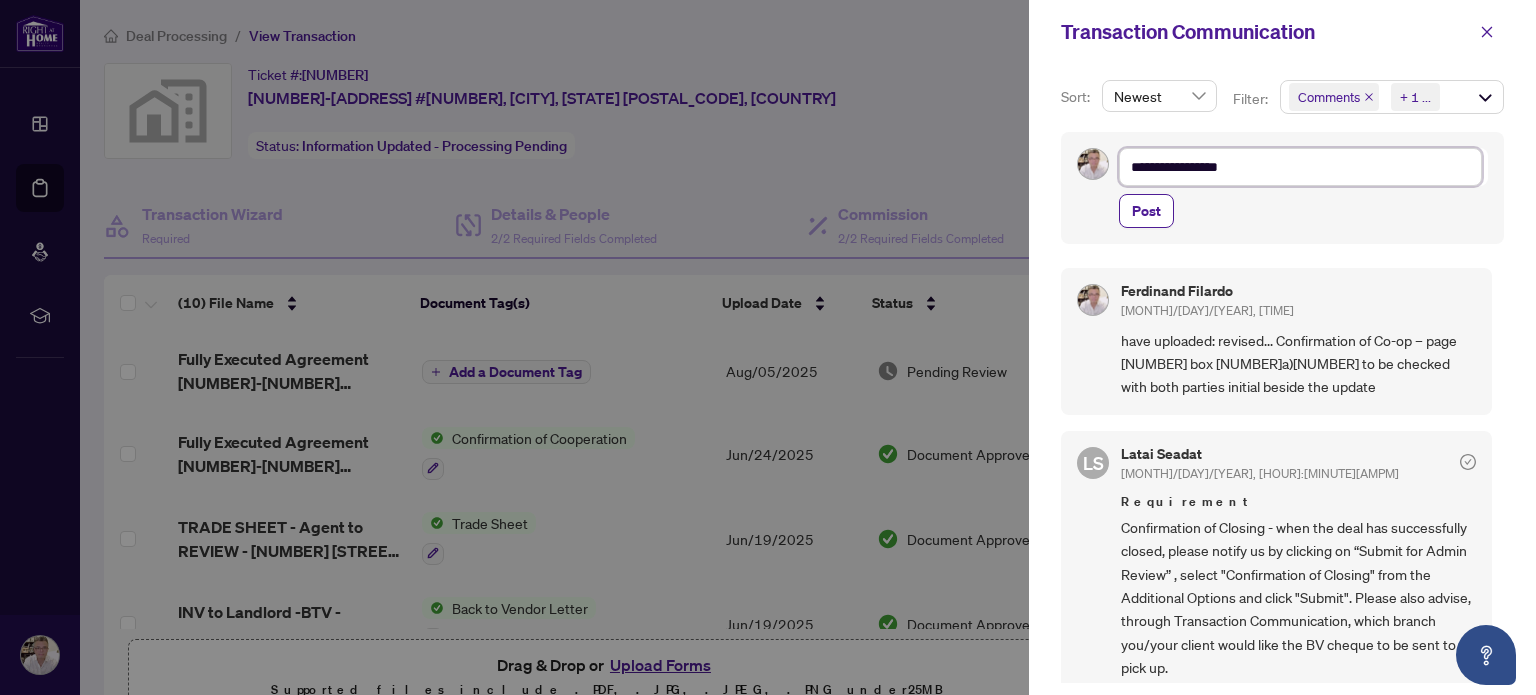 type on "**********" 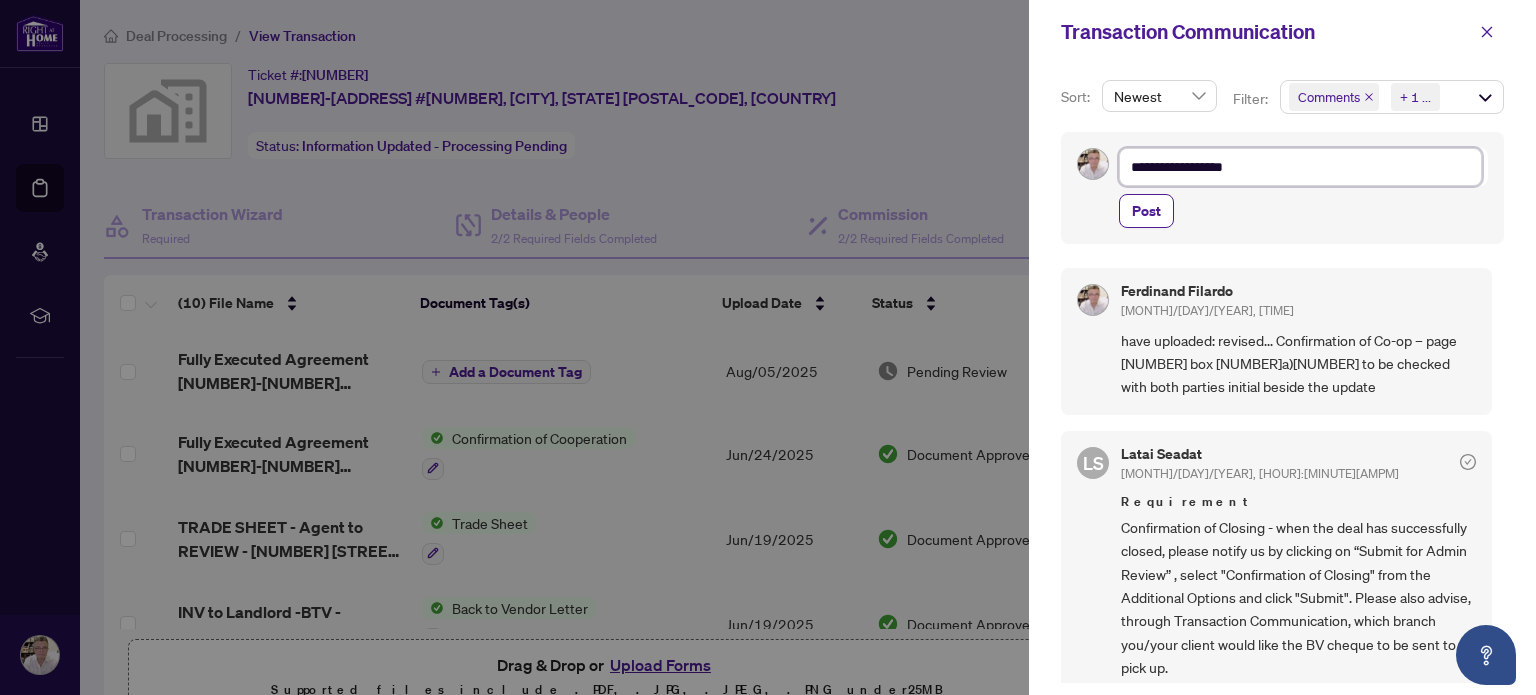 type on "**********" 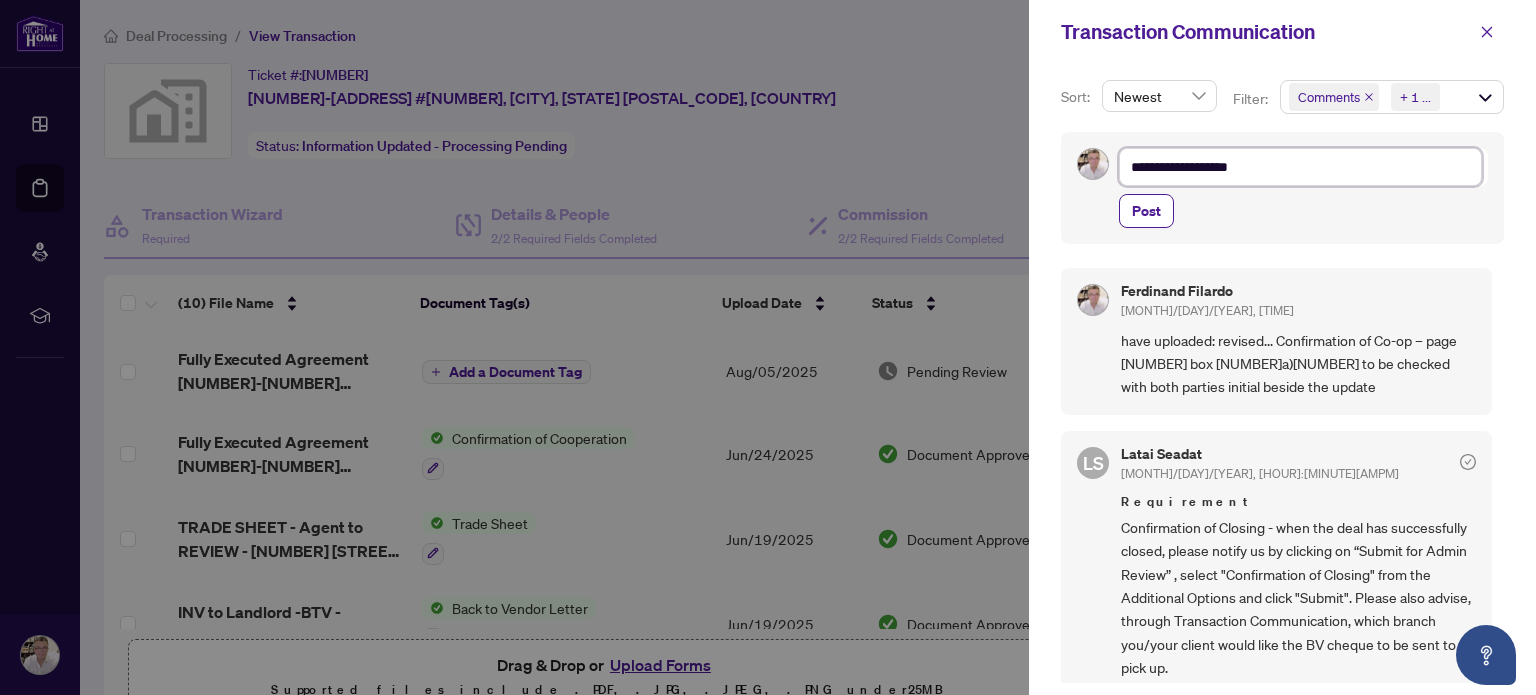 type on "**********" 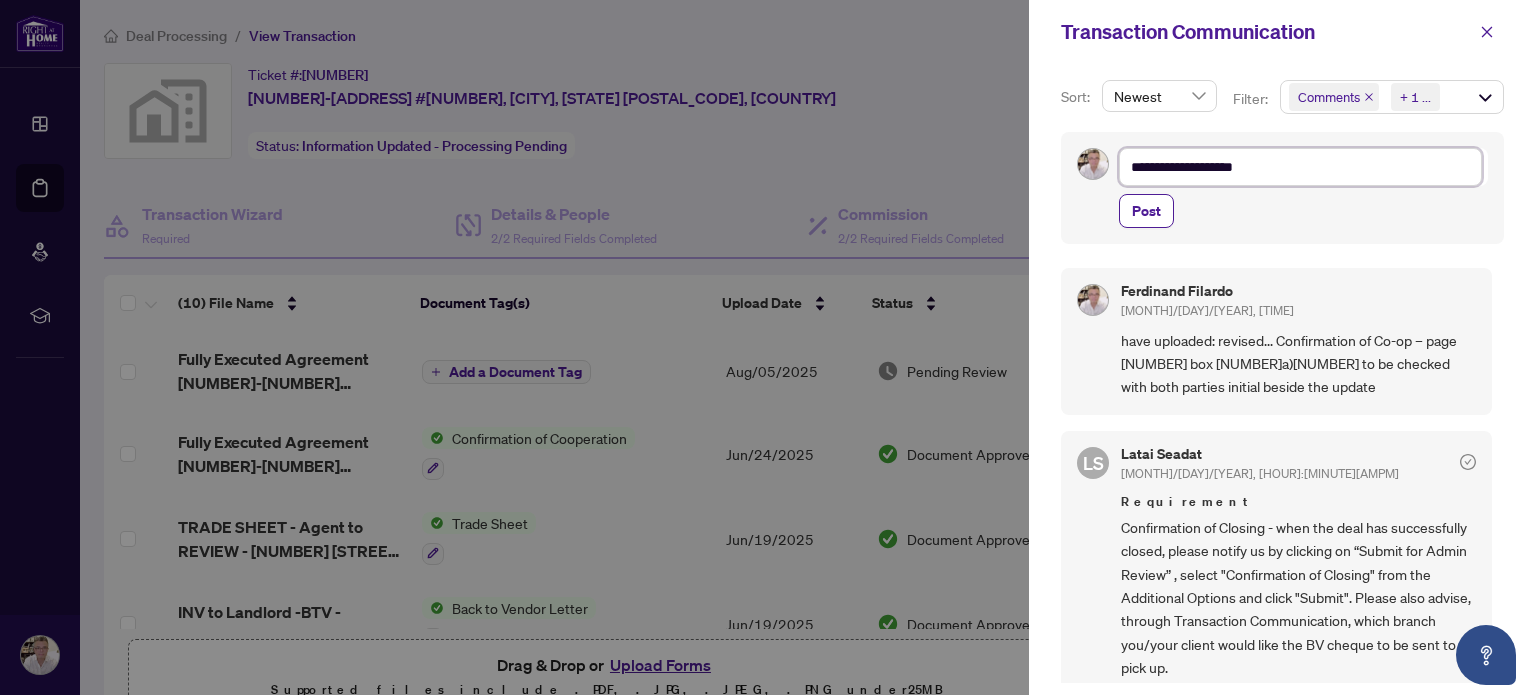 type on "**********" 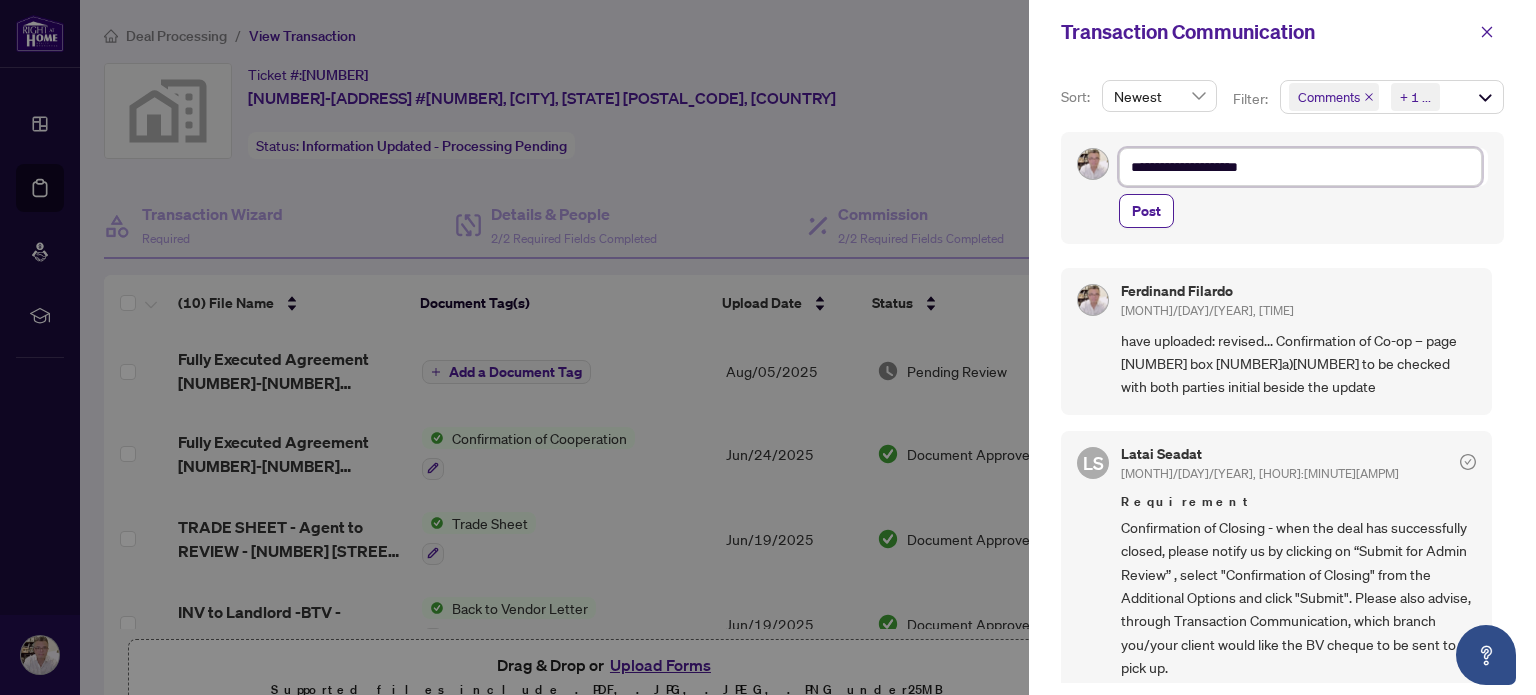 type on "**********" 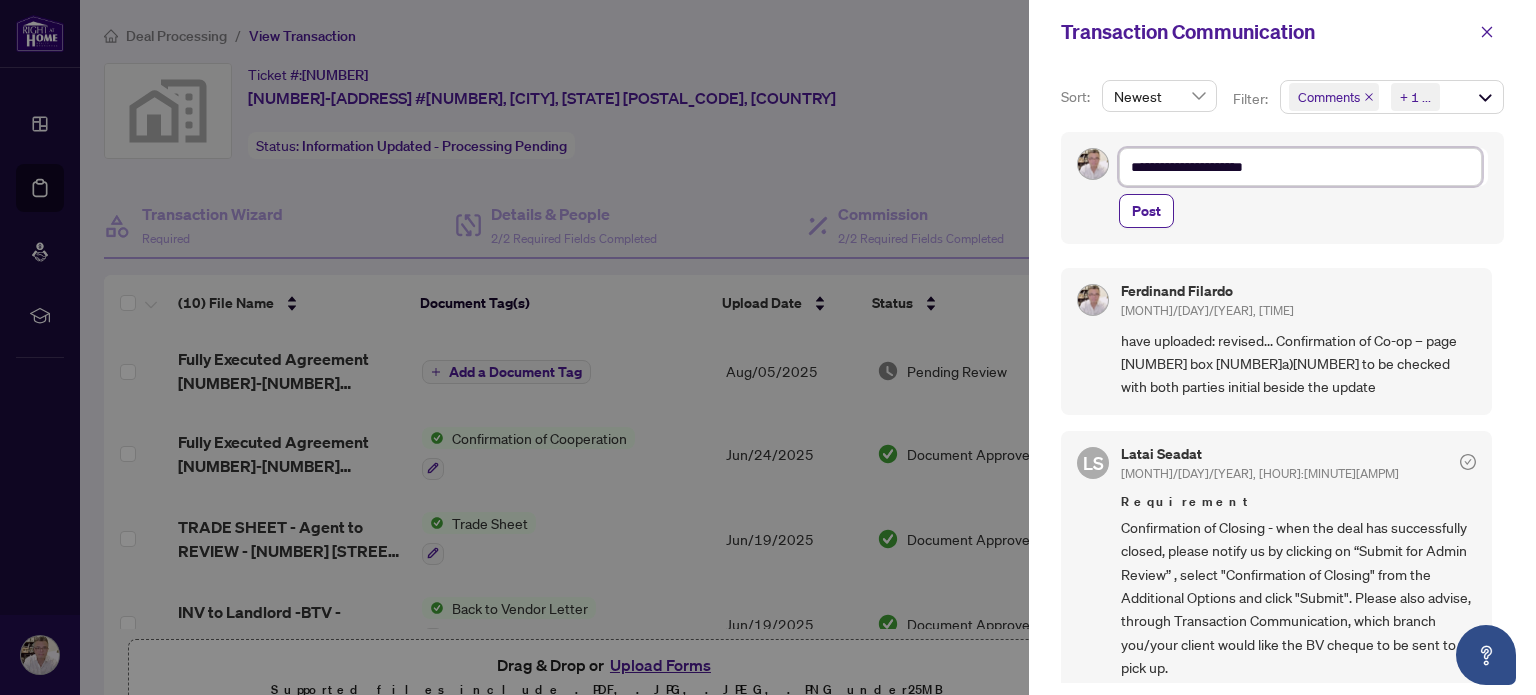 type on "**********" 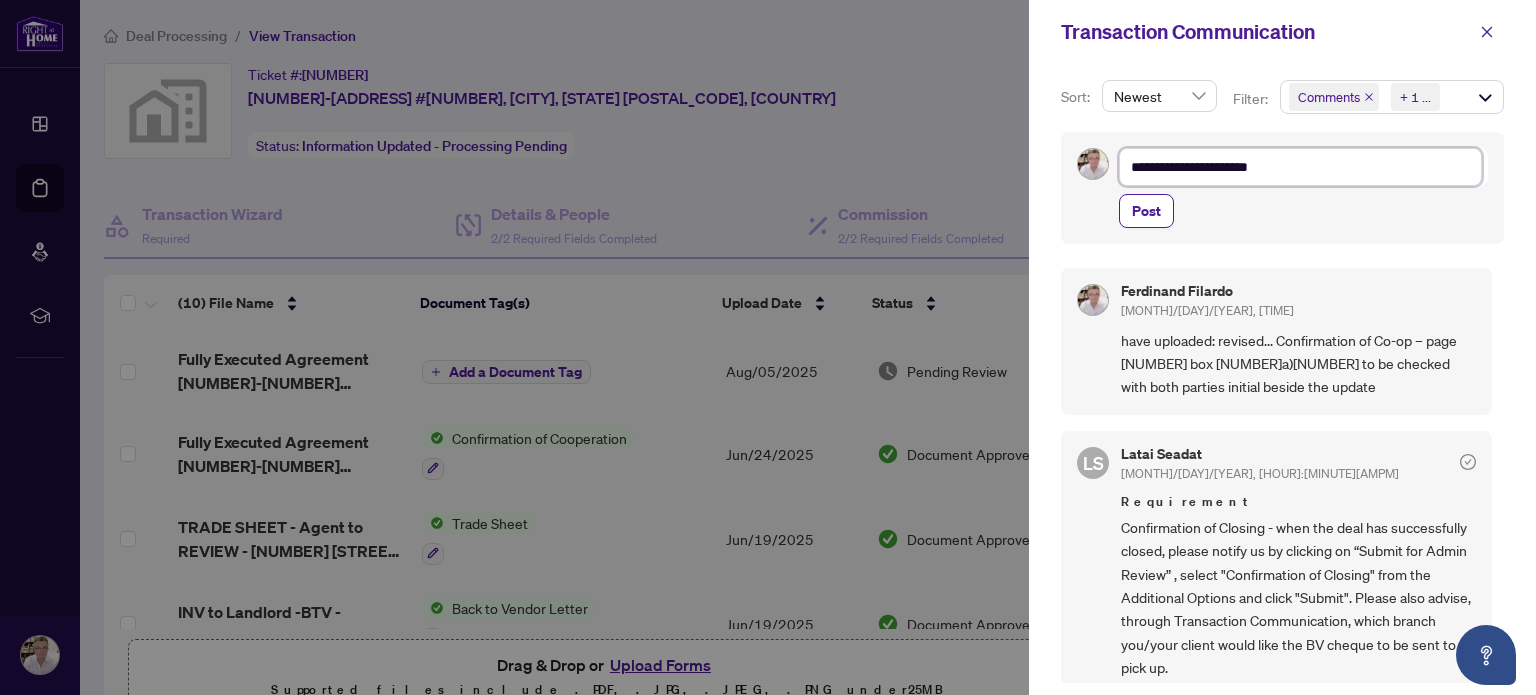 type on "**********" 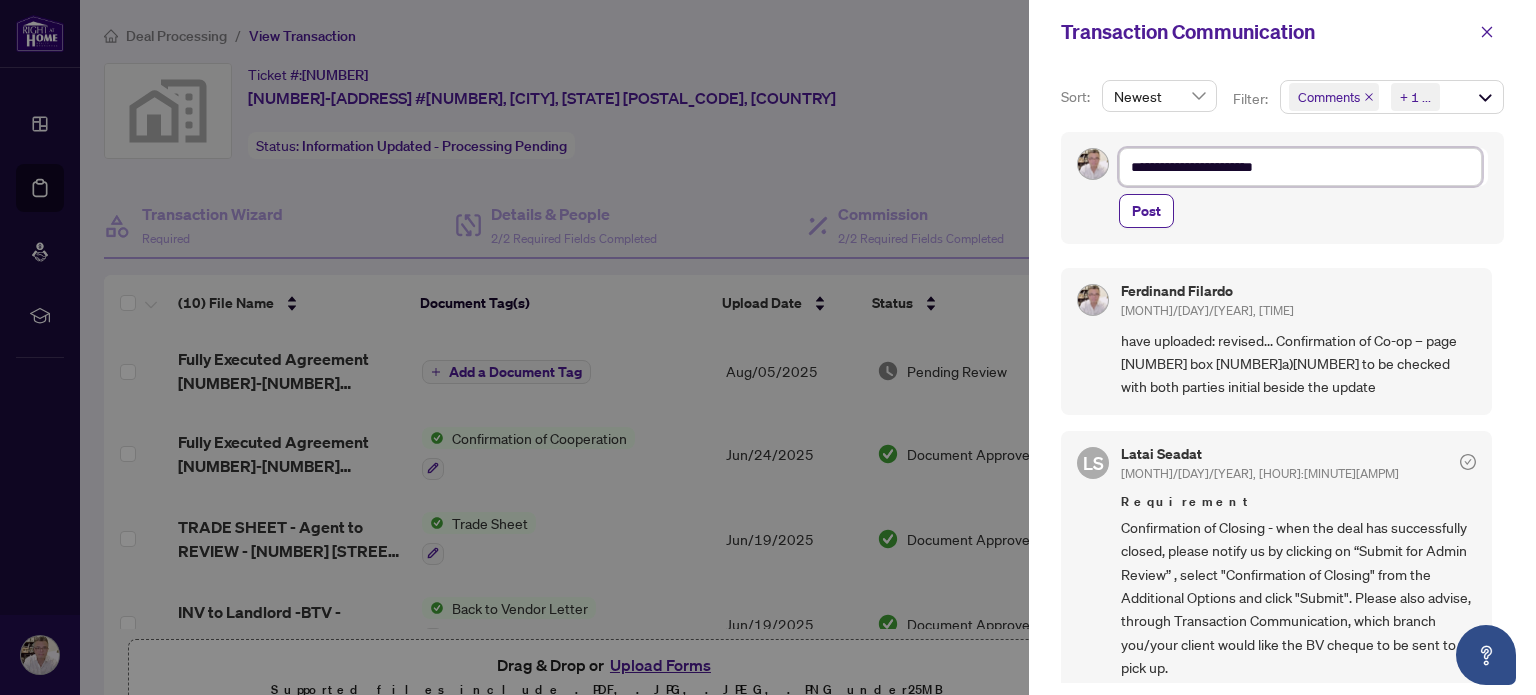 type on "**********" 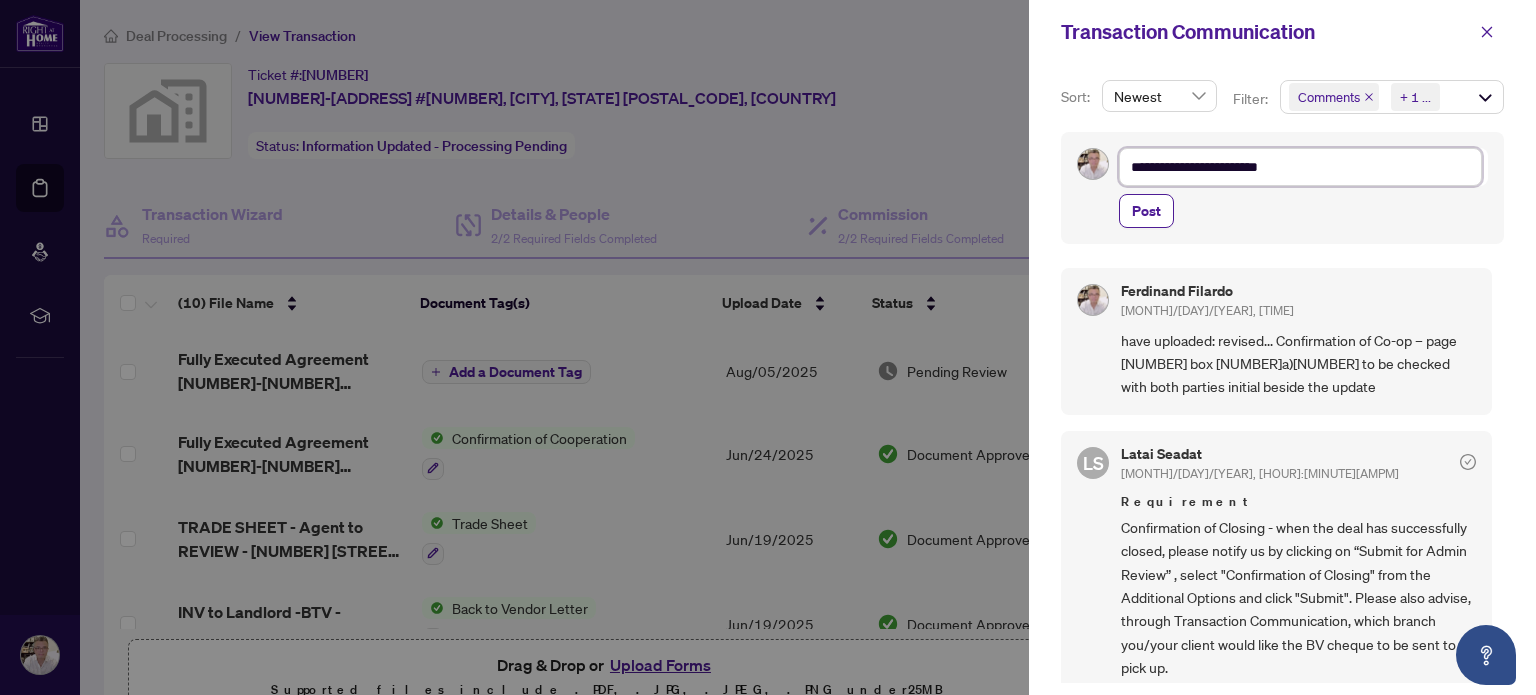type on "**********" 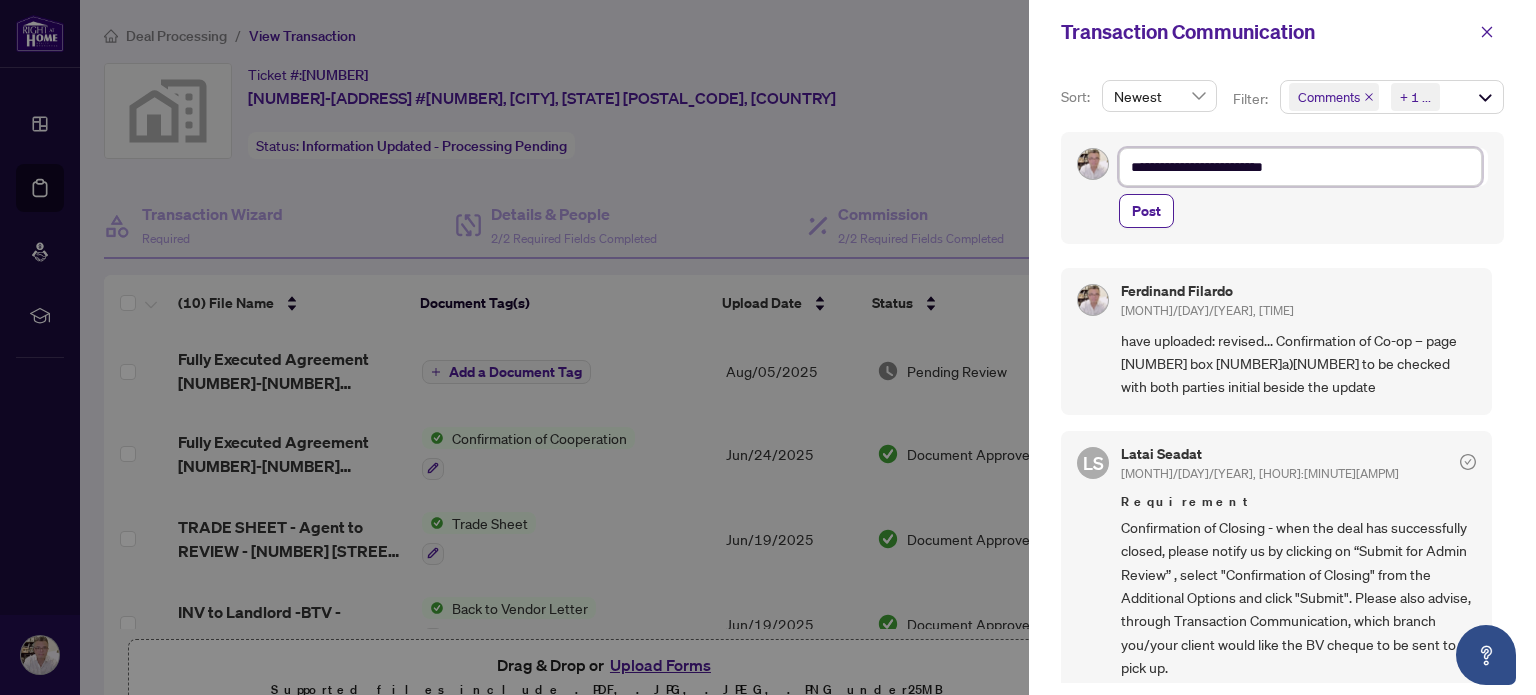 type on "**********" 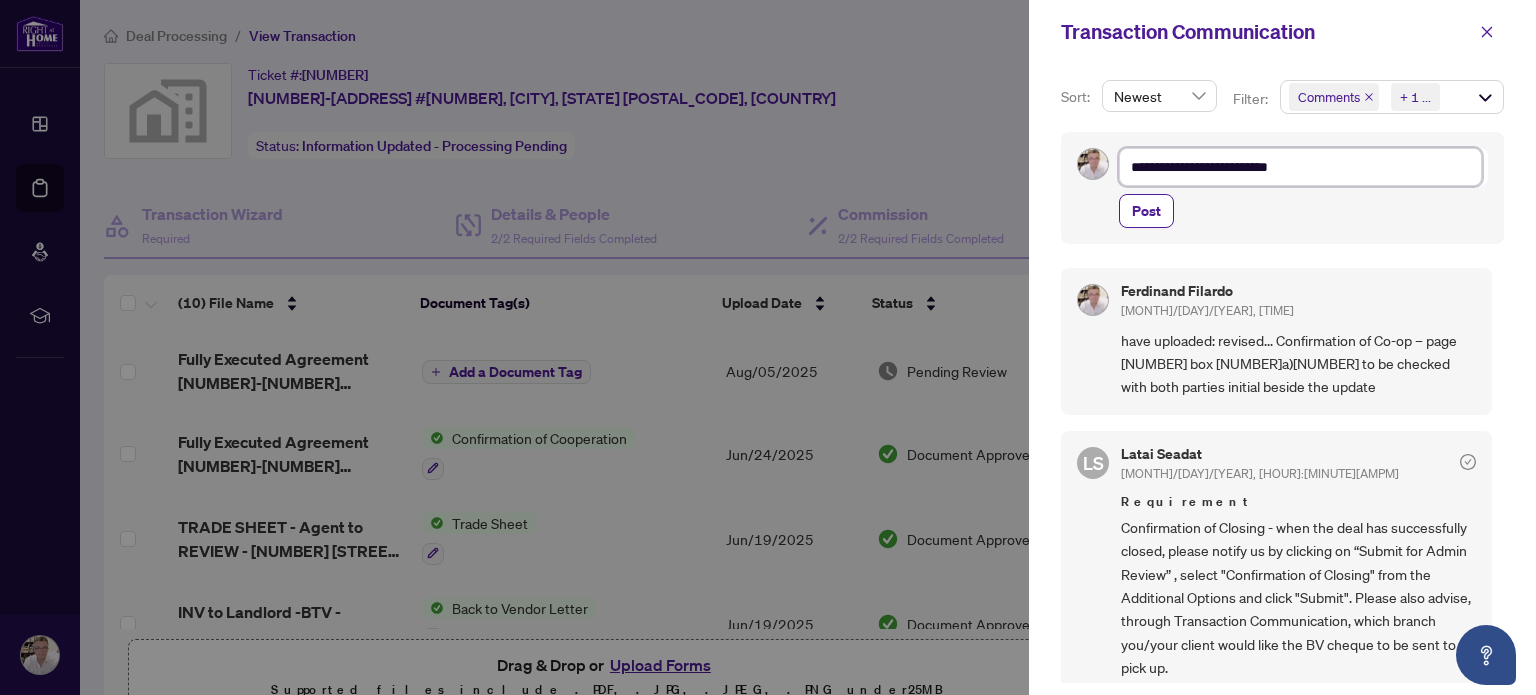 type on "**********" 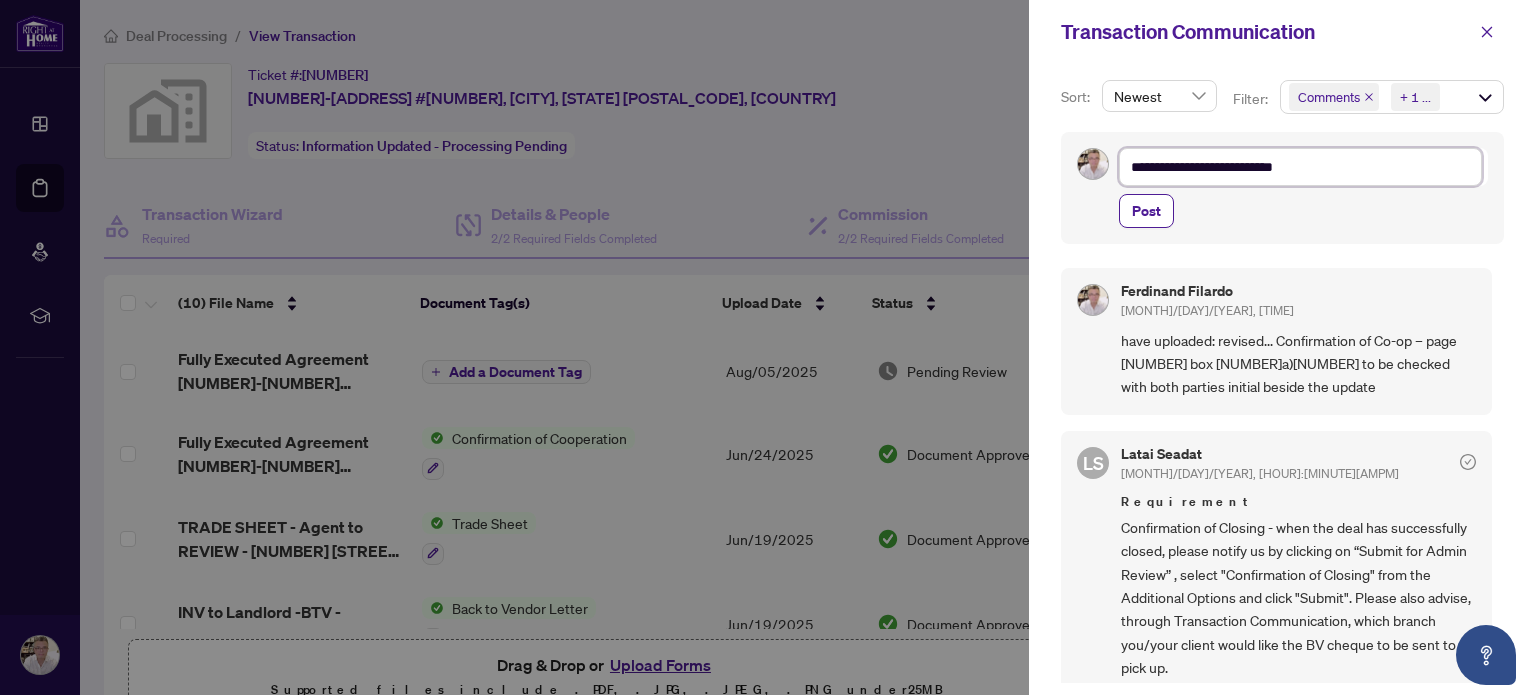 type on "**********" 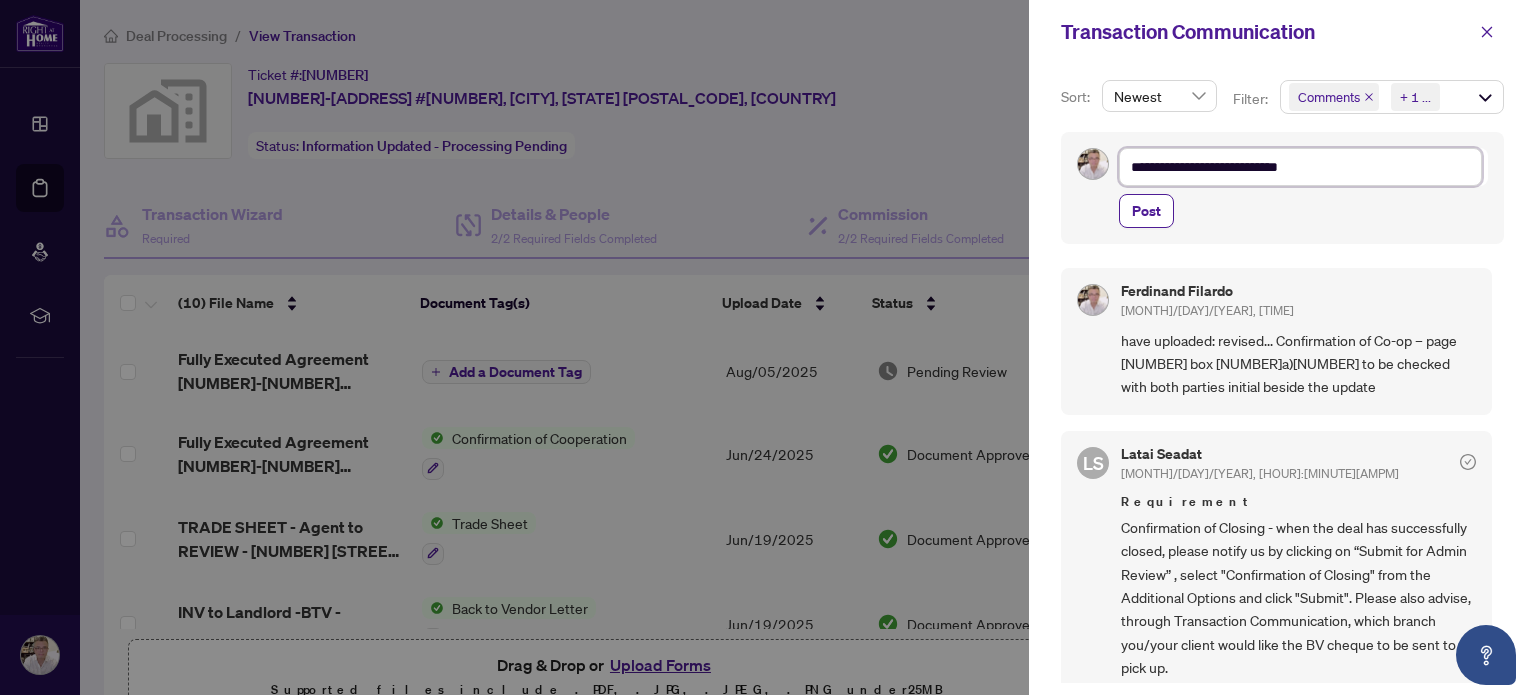 type on "**********" 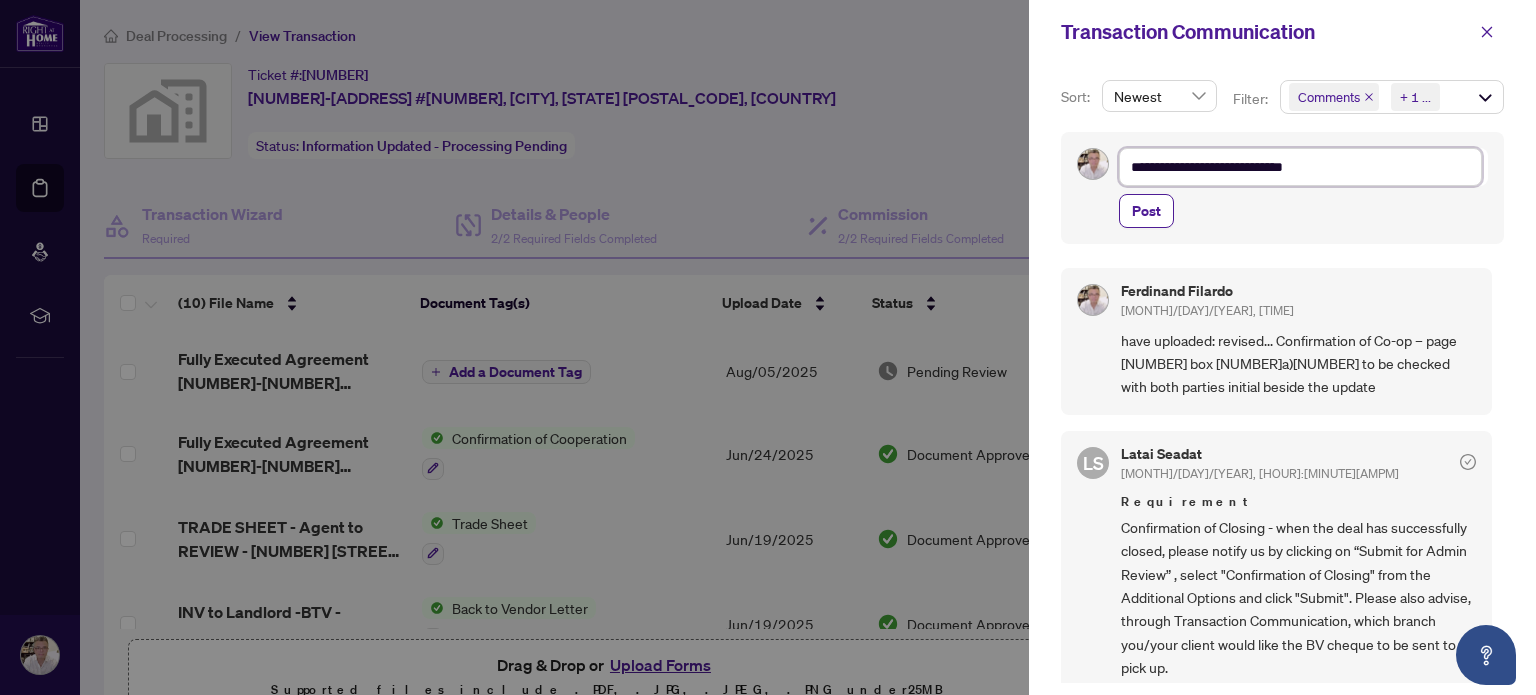 type on "**********" 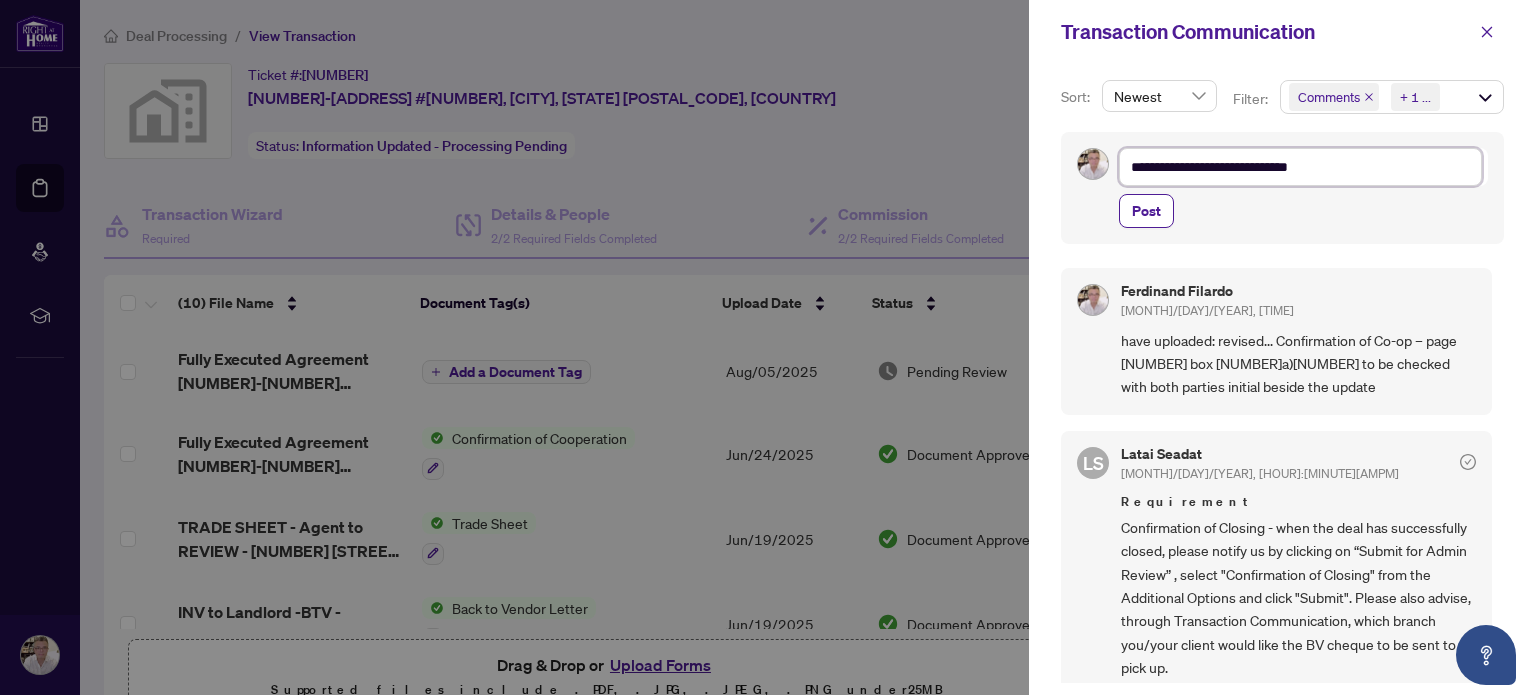 type on "**********" 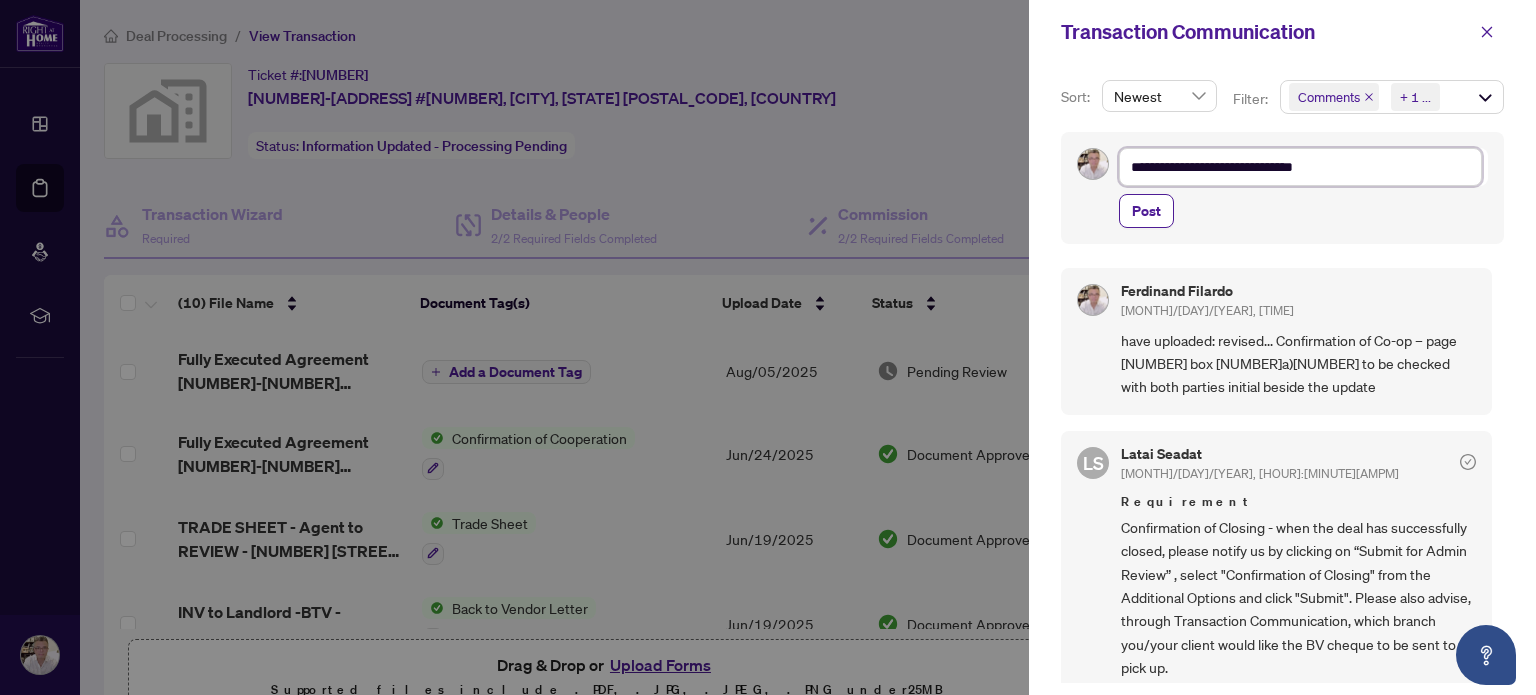 type on "**********" 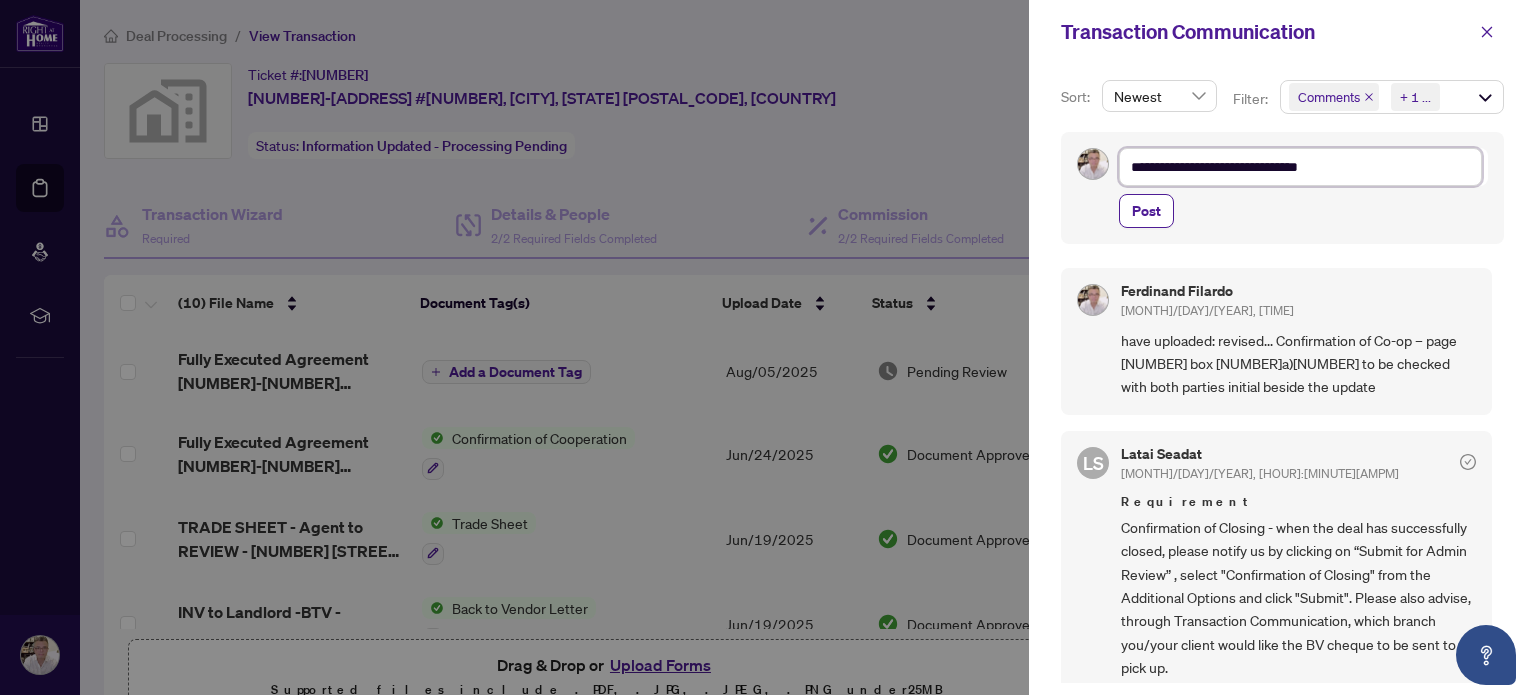 type on "**********" 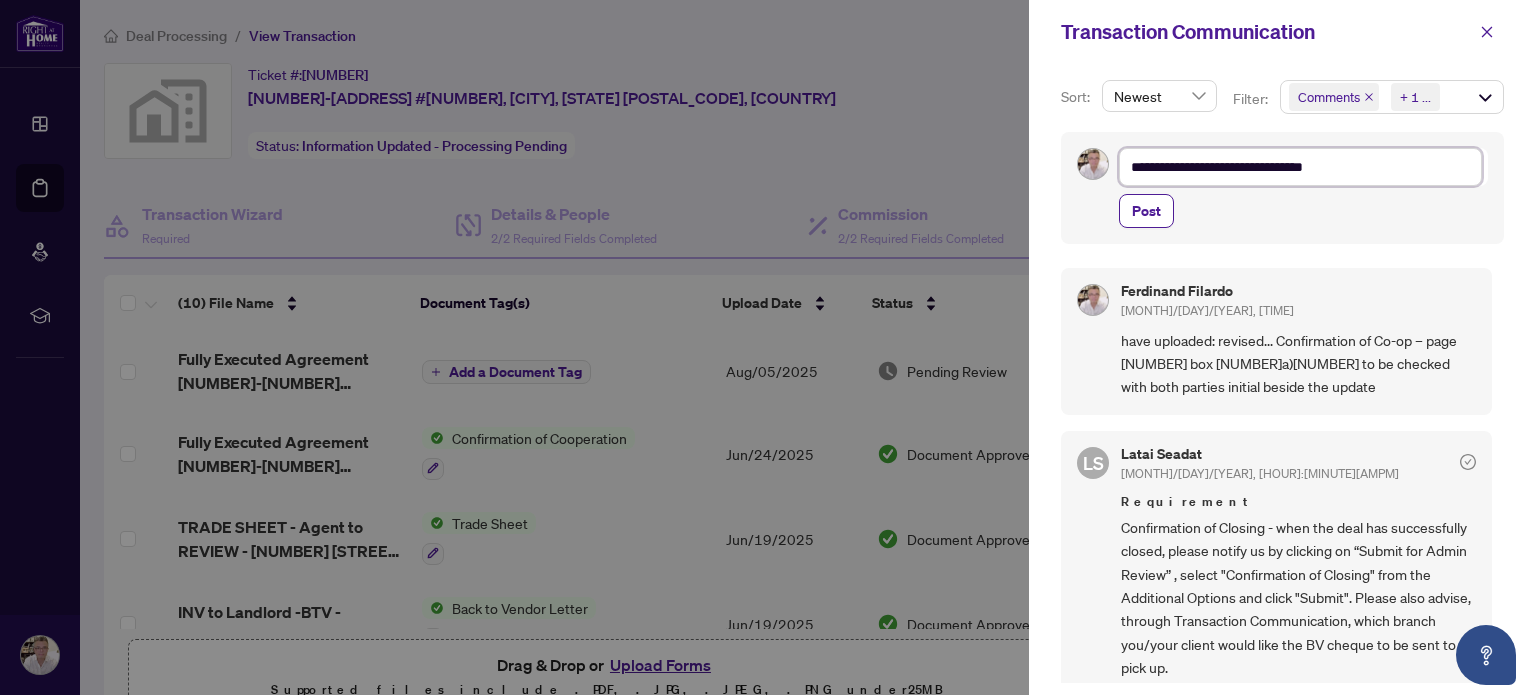 type on "**********" 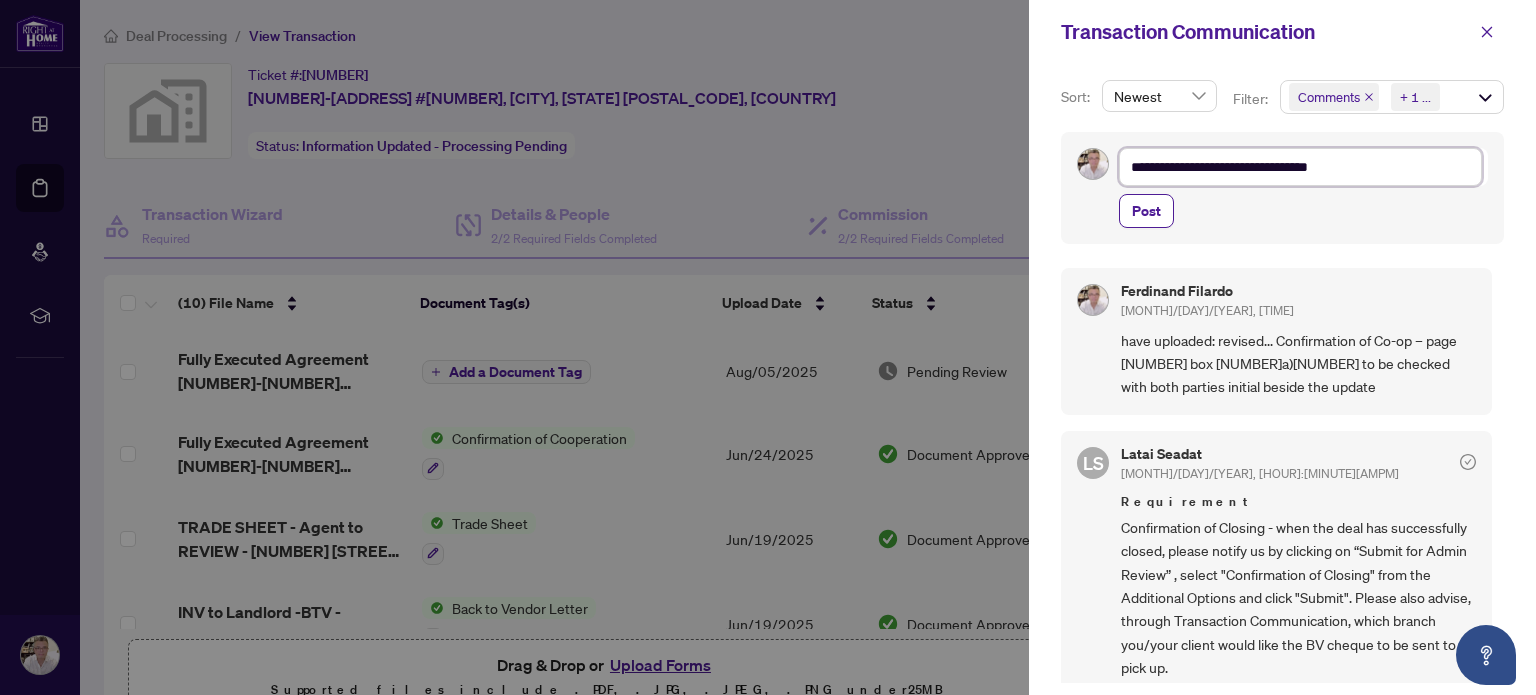 type on "**********" 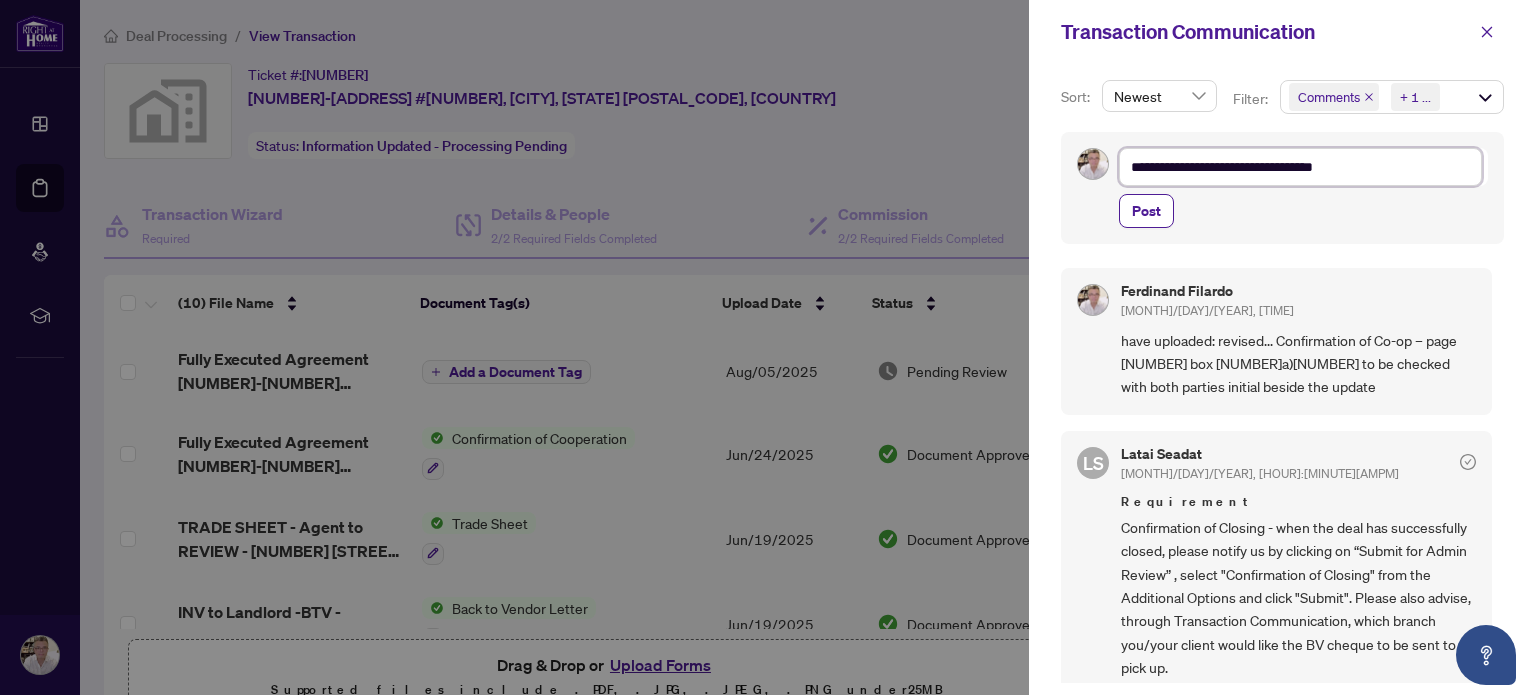type on "**********" 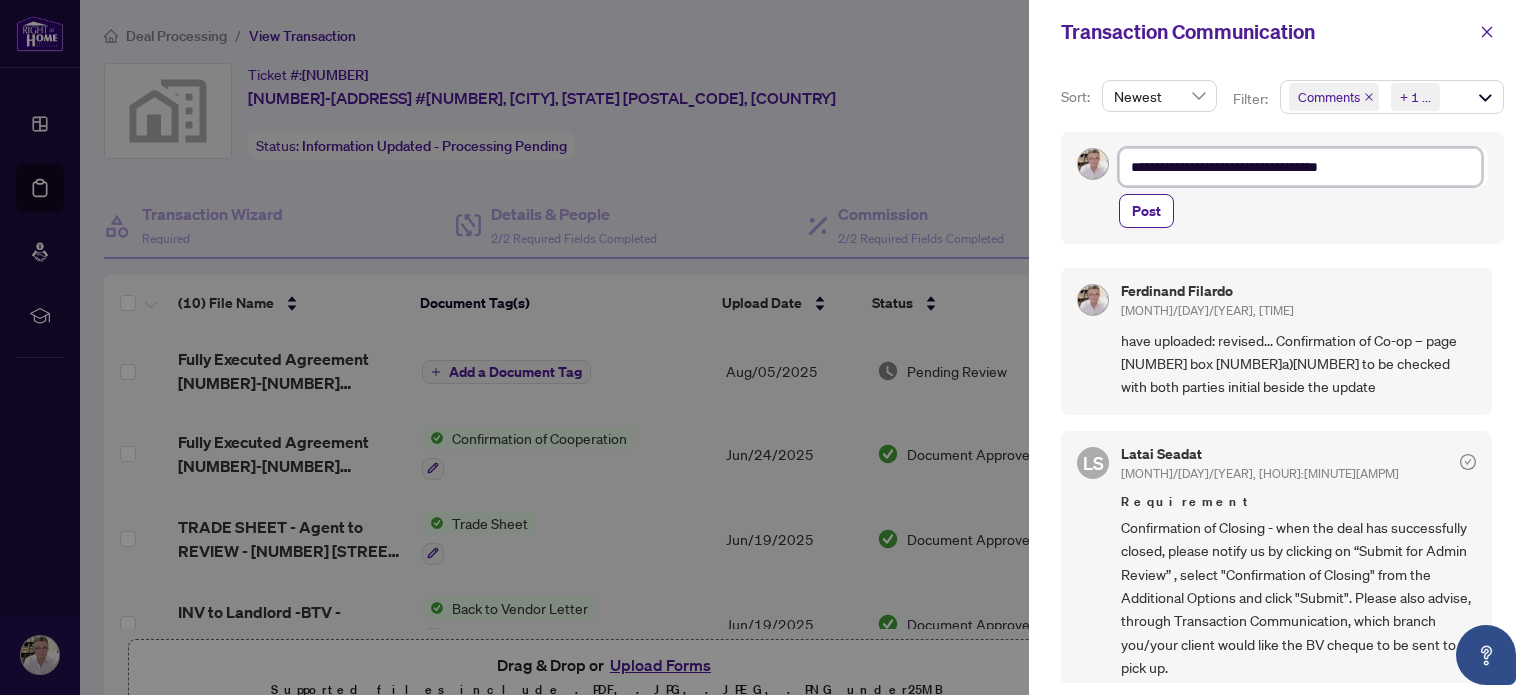 type on "**********" 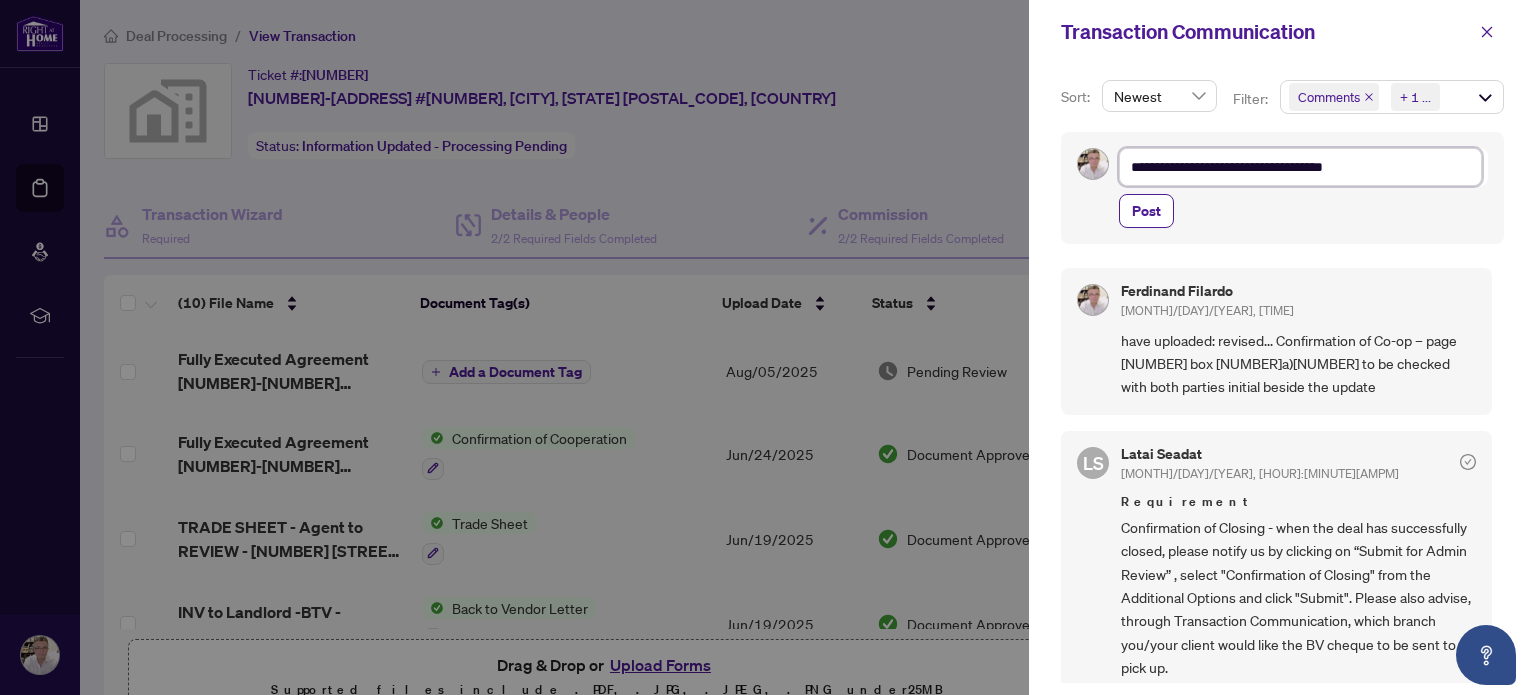 type on "**********" 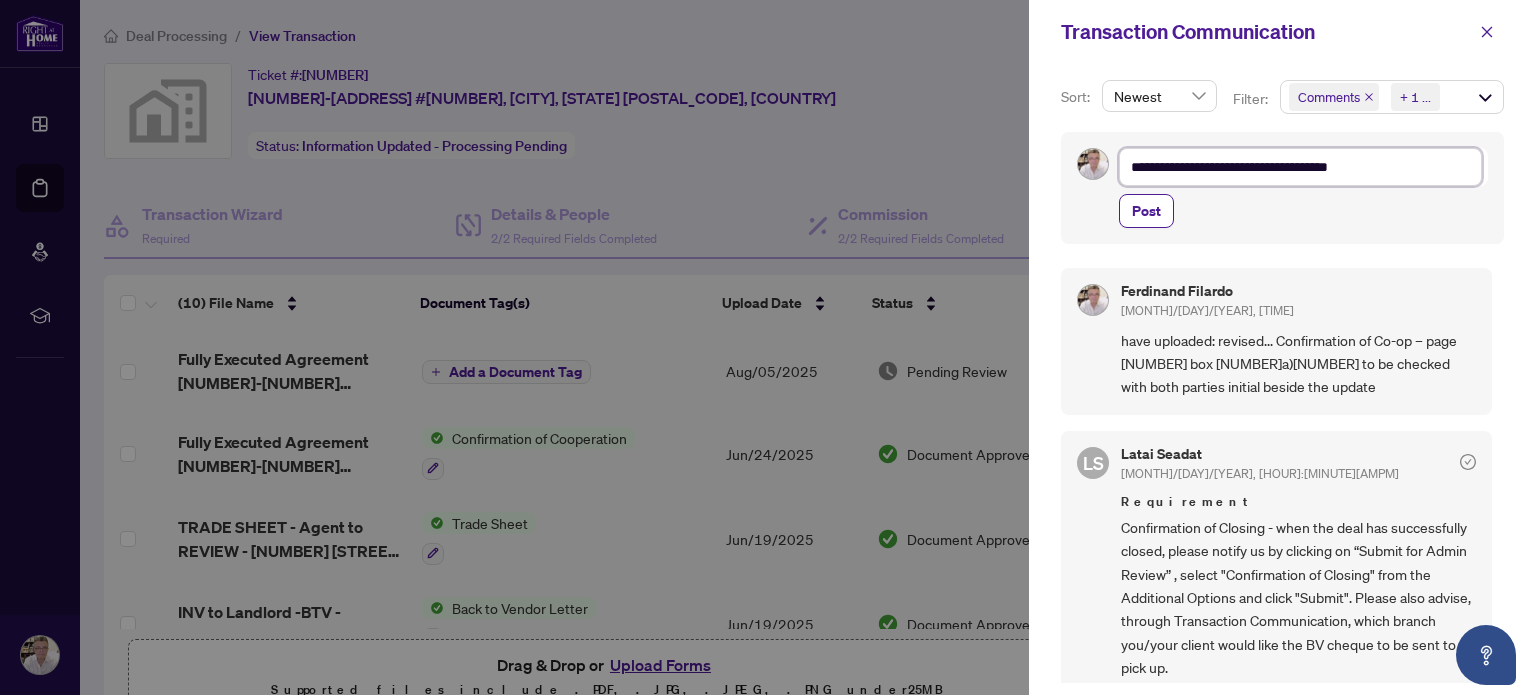 type on "**********" 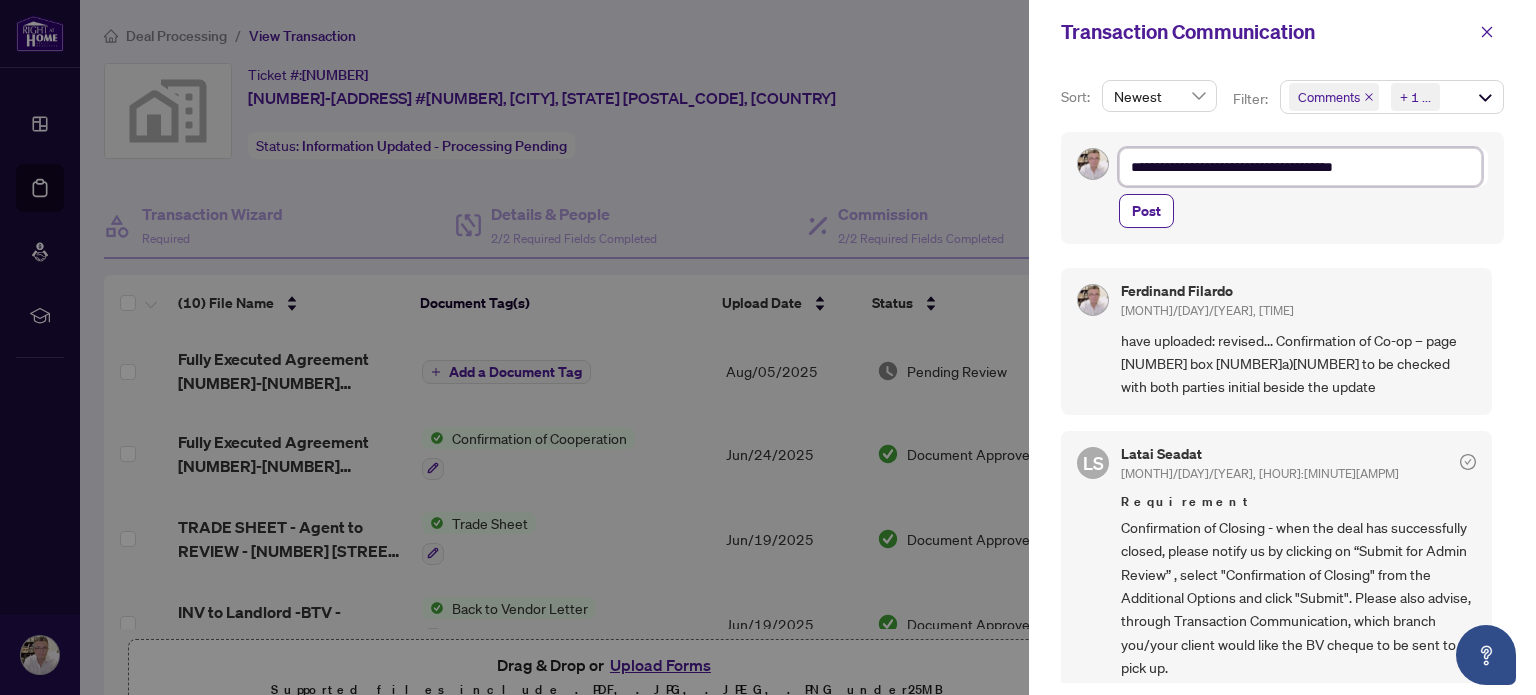 type on "**********" 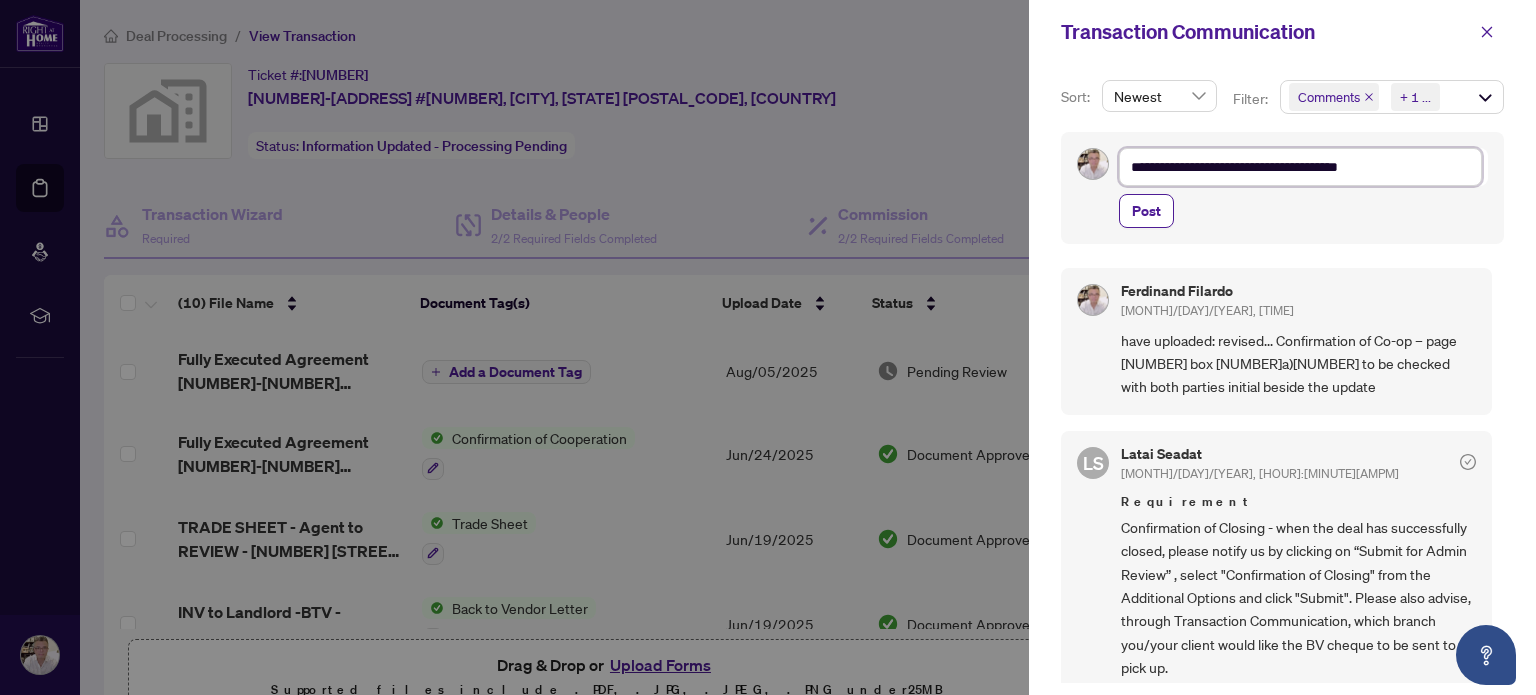 type on "**********" 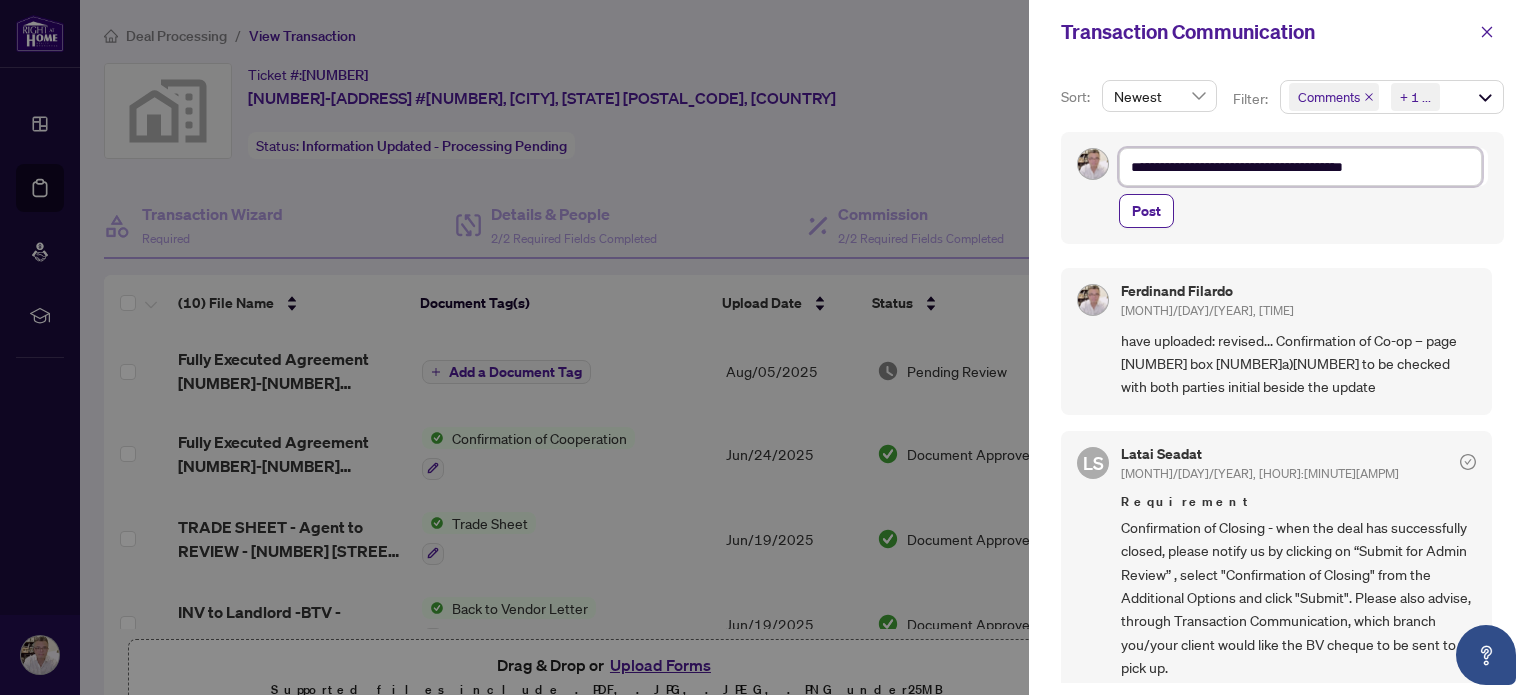 type on "**********" 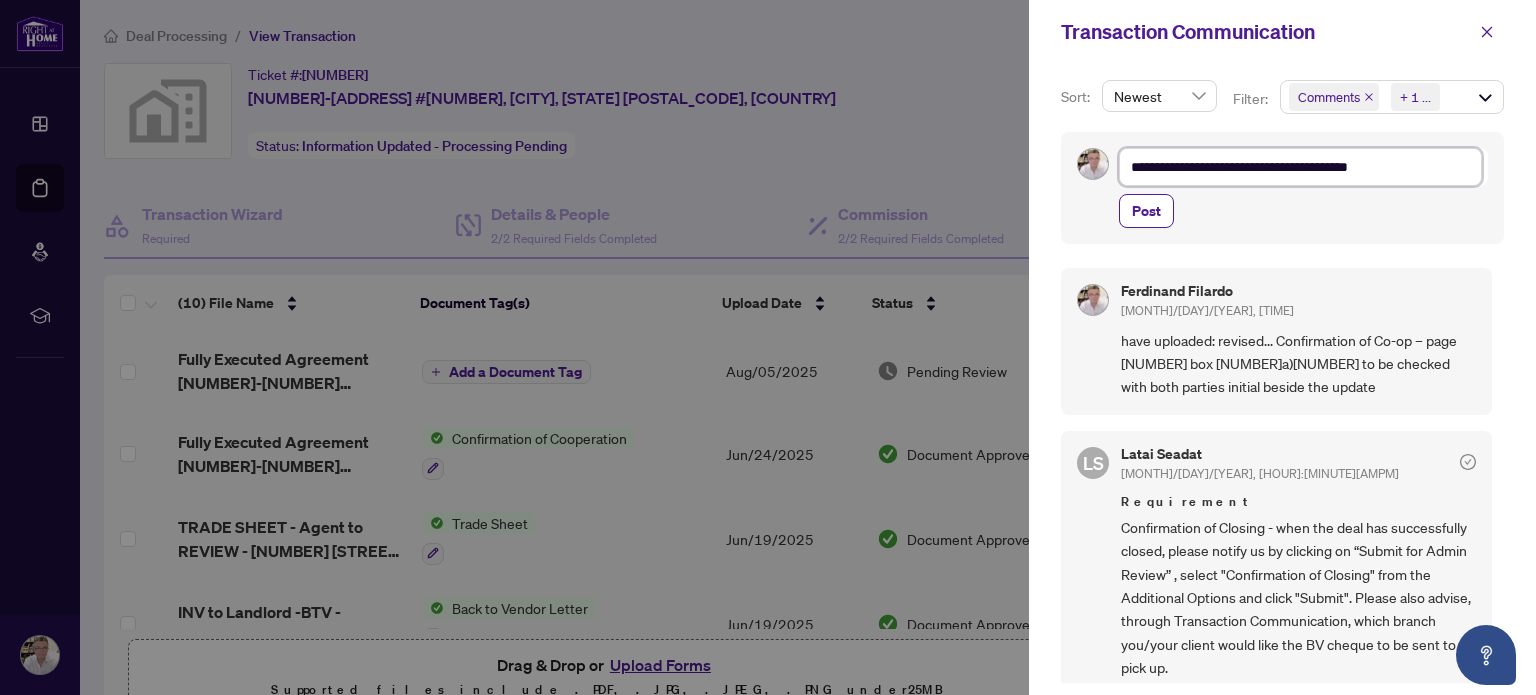 type on "**********" 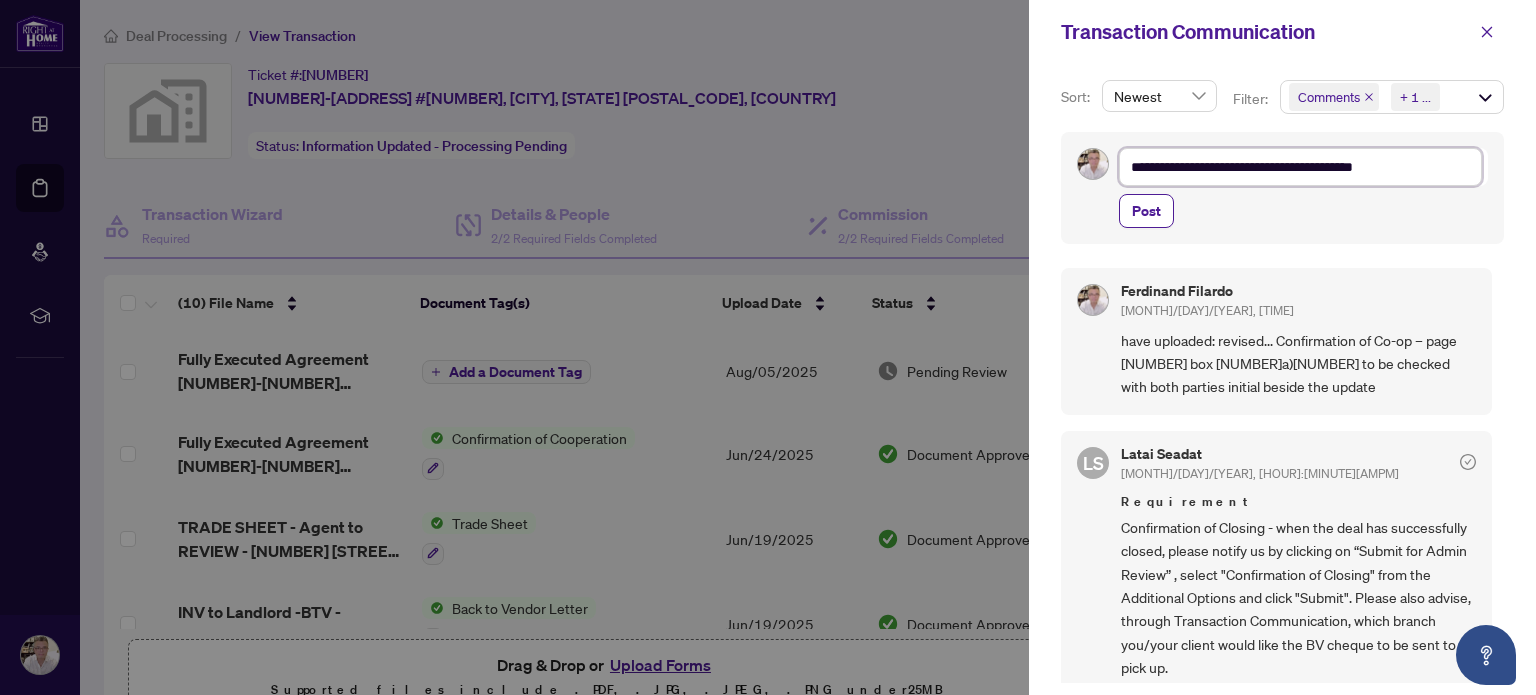 type on "**********" 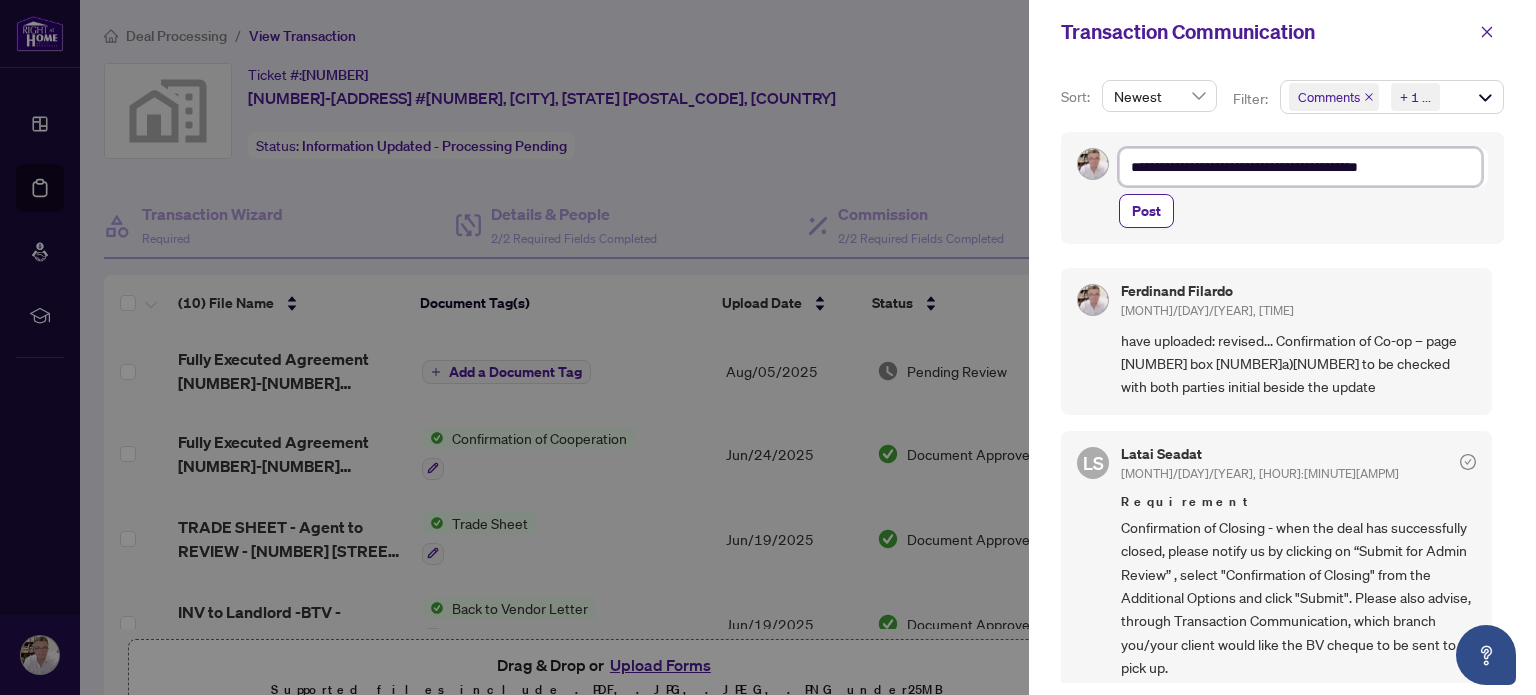 type on "**********" 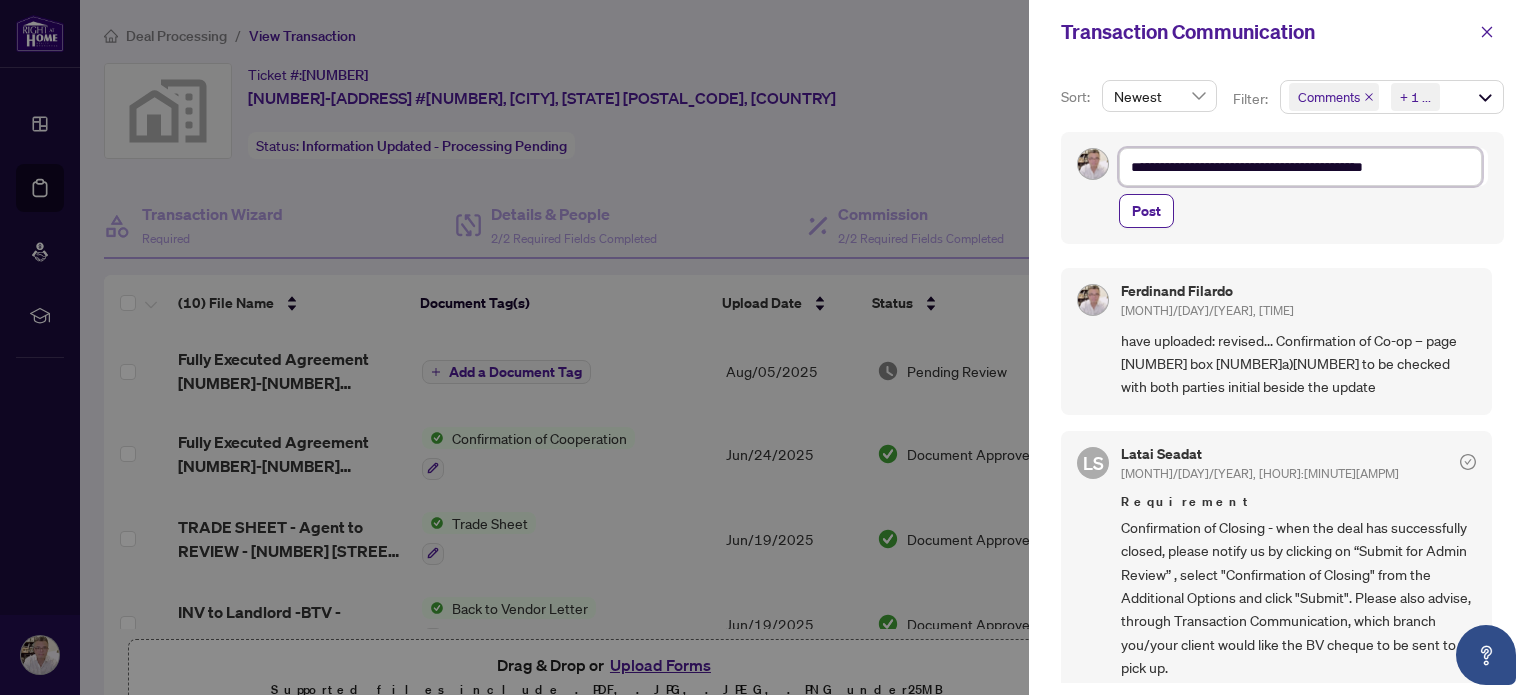 type on "**********" 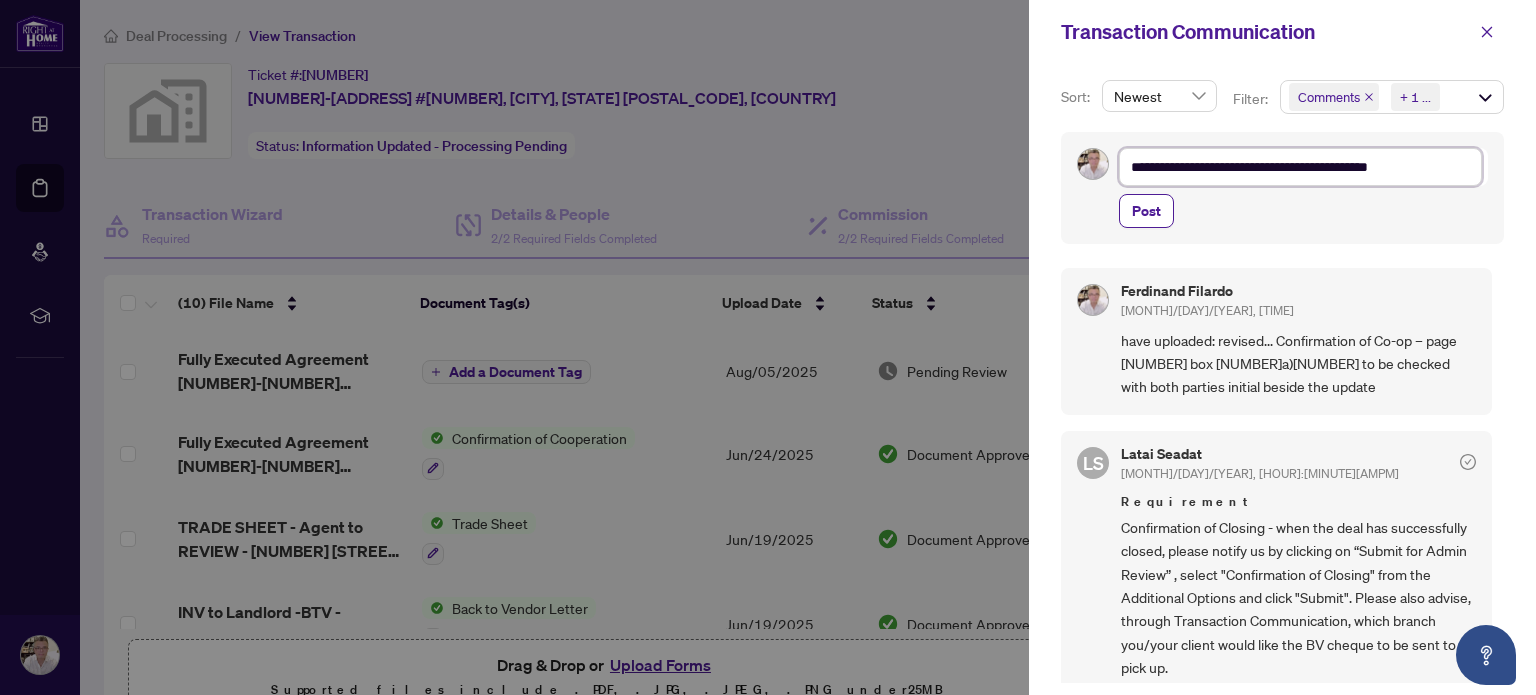 type on "**********" 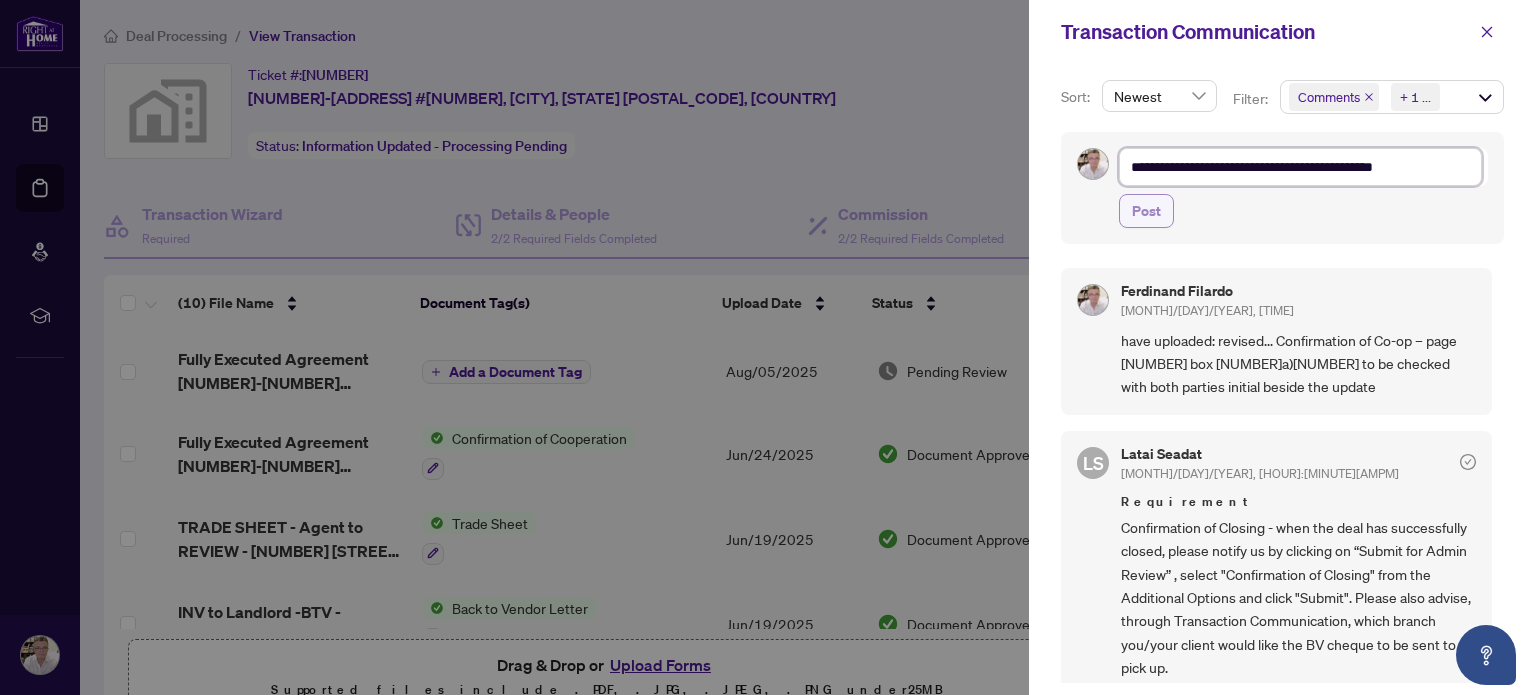 type on "**********" 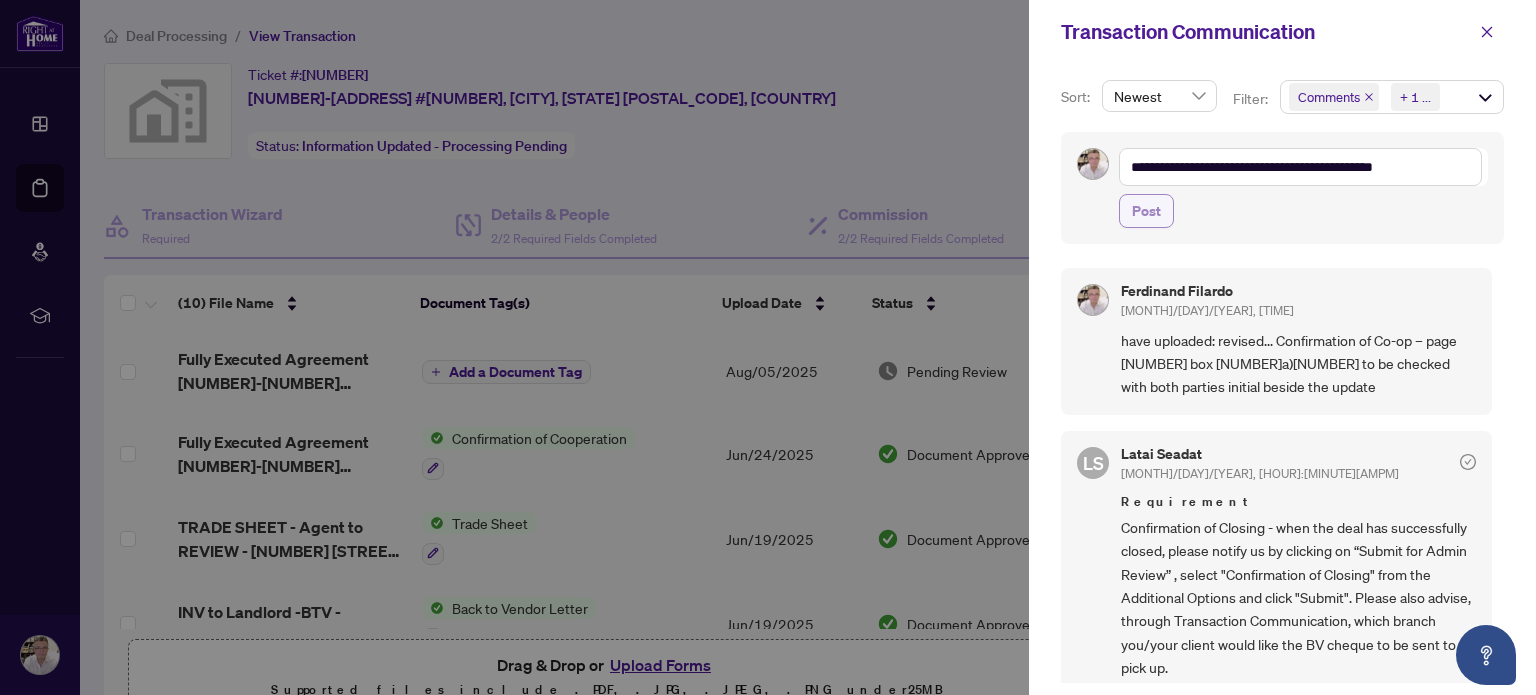 click on "Post" at bounding box center [1146, 211] 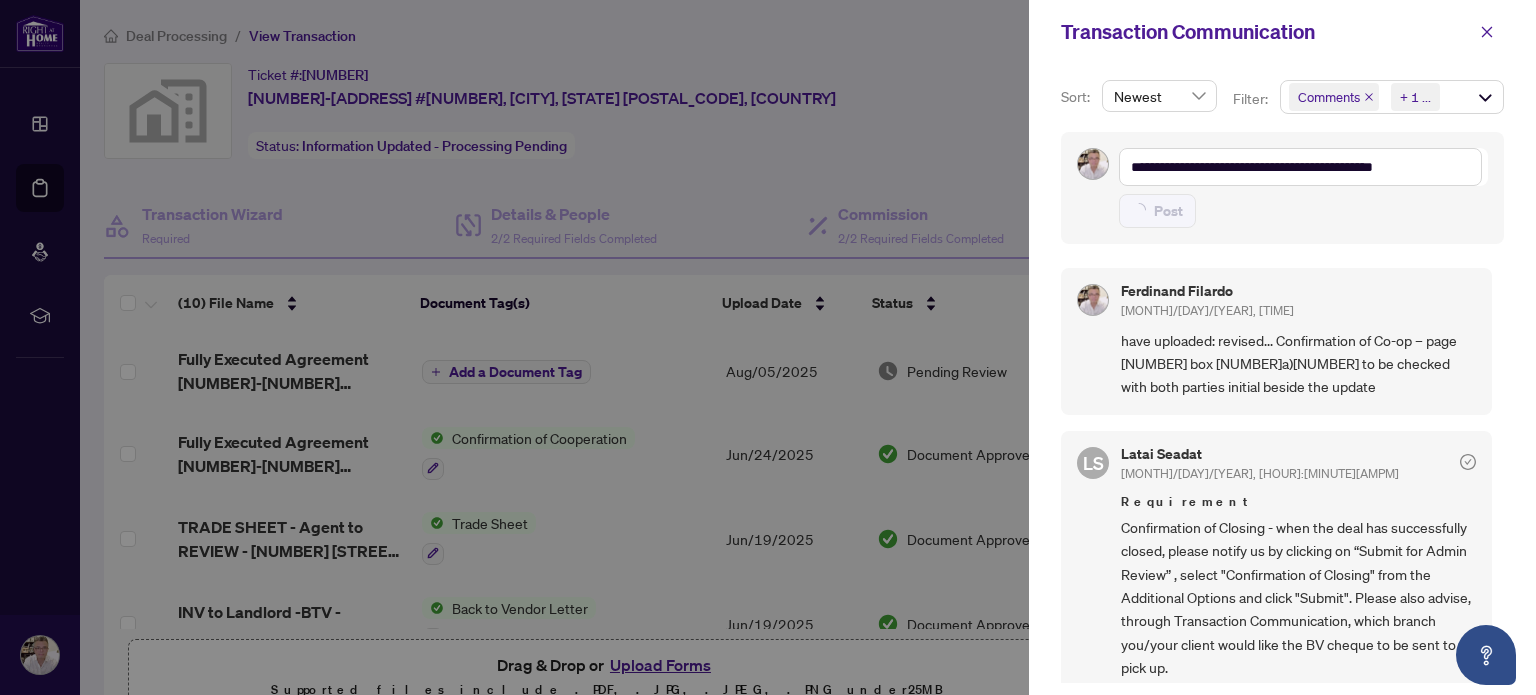 type on "**********" 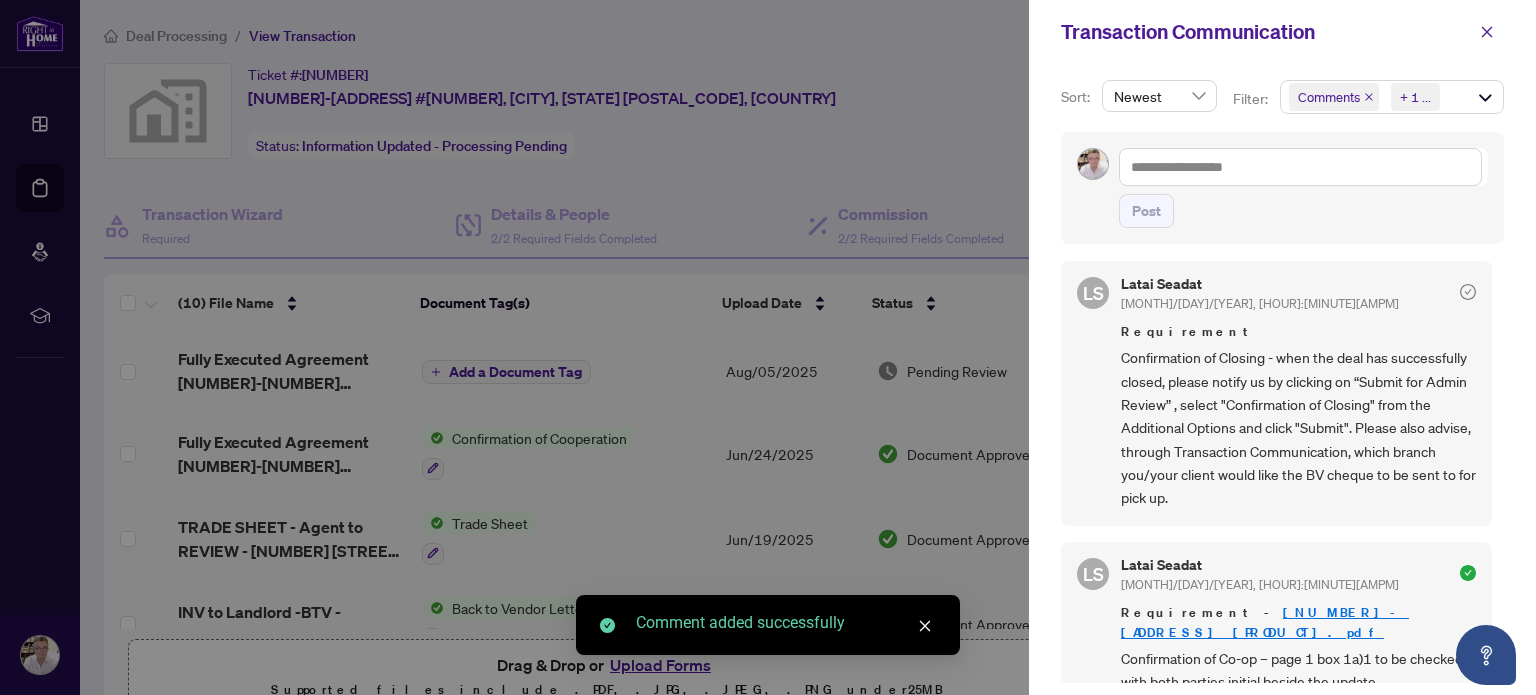 scroll, scrollTop: 500, scrollLeft: 0, axis: vertical 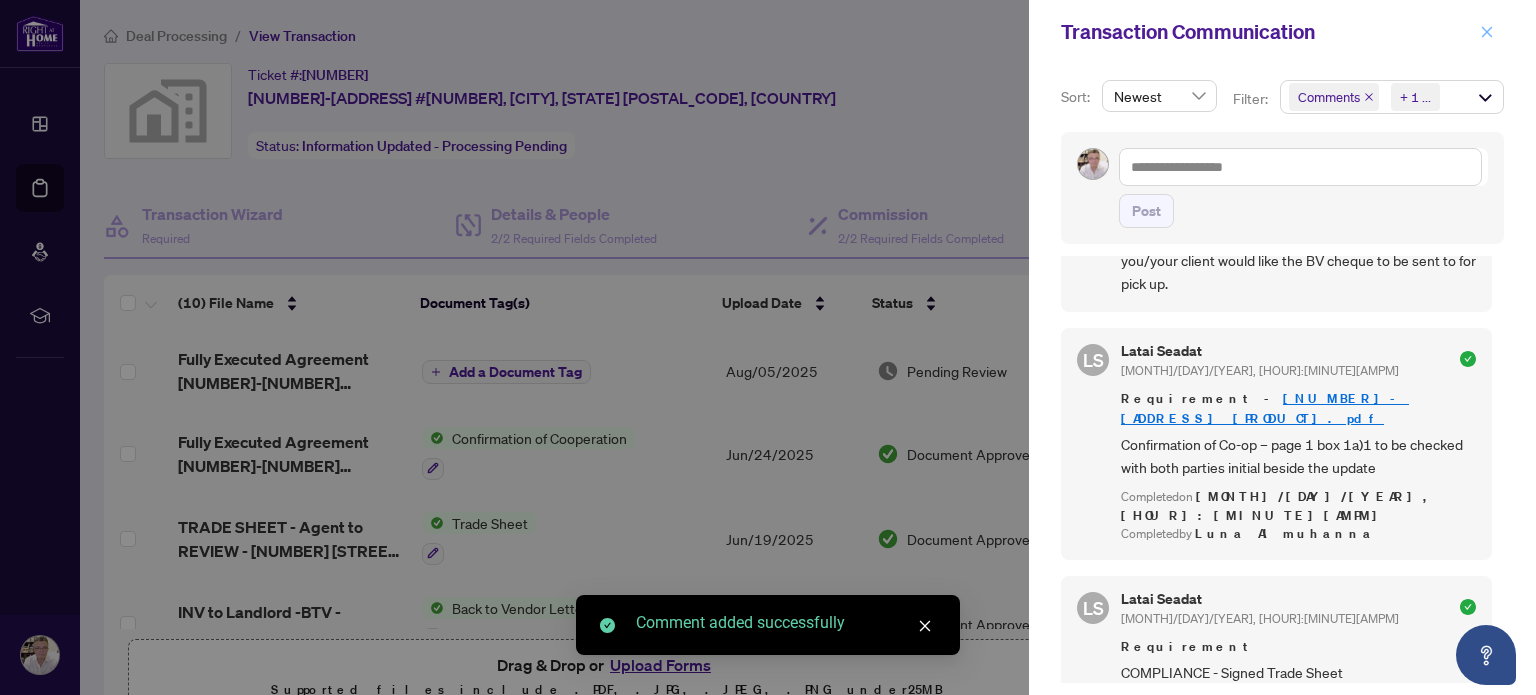 click 